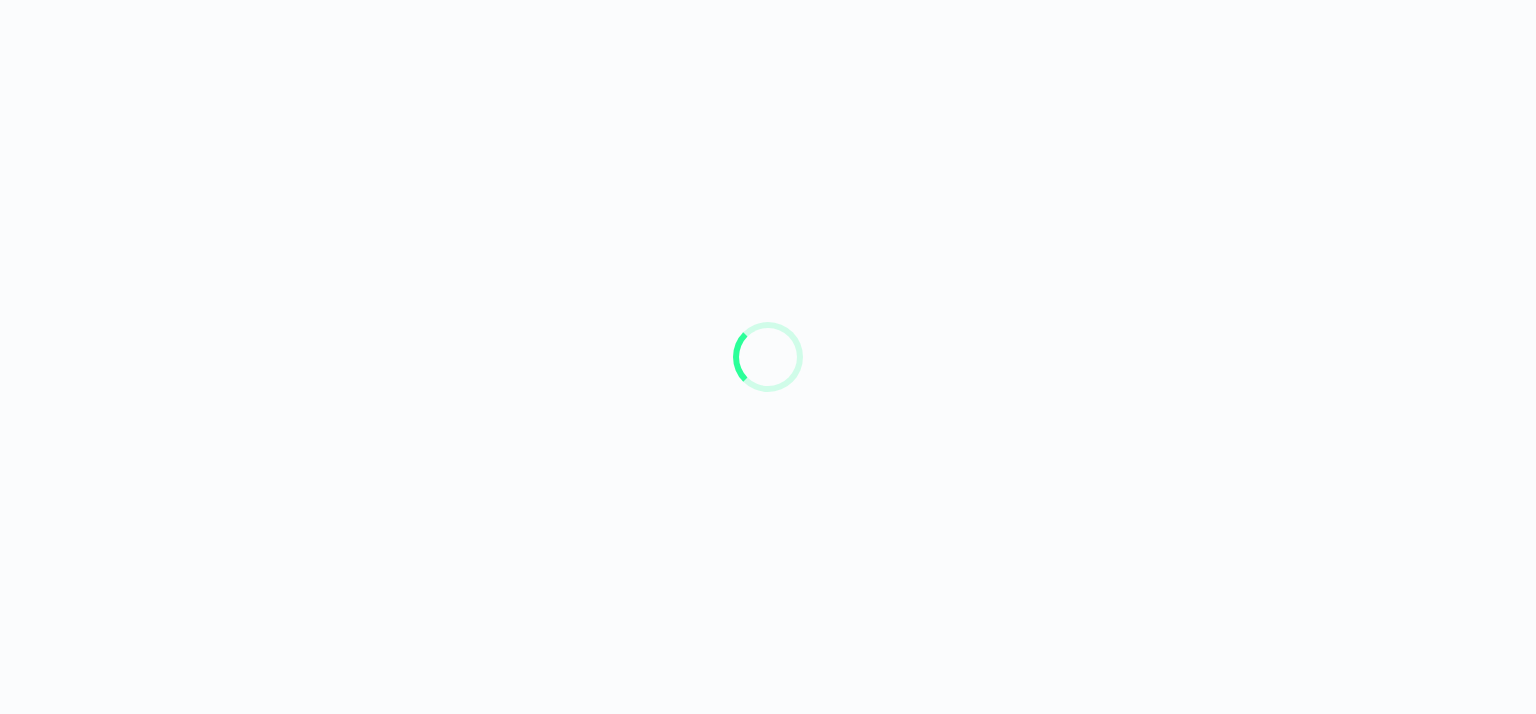scroll, scrollTop: 0, scrollLeft: 0, axis: both 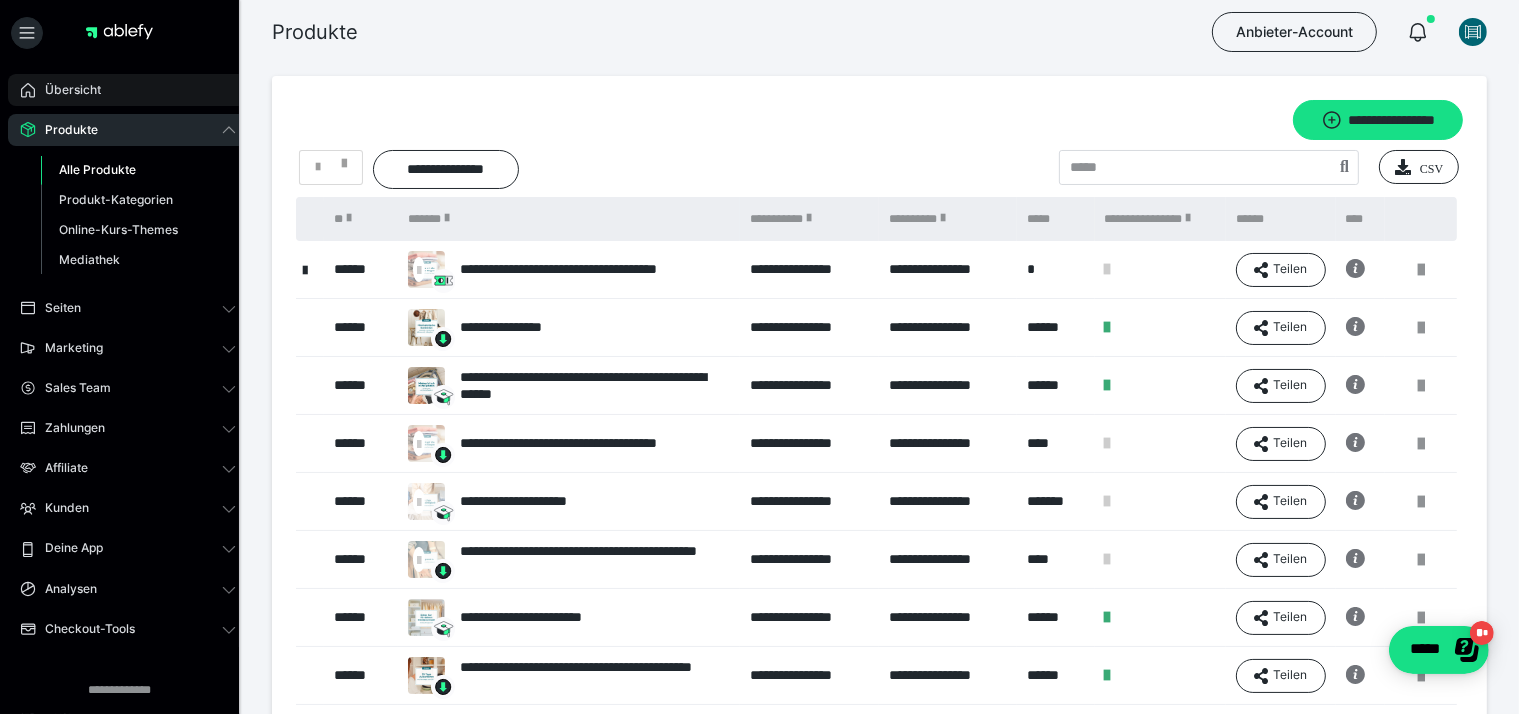 click on "Übersicht" at bounding box center [66, 90] 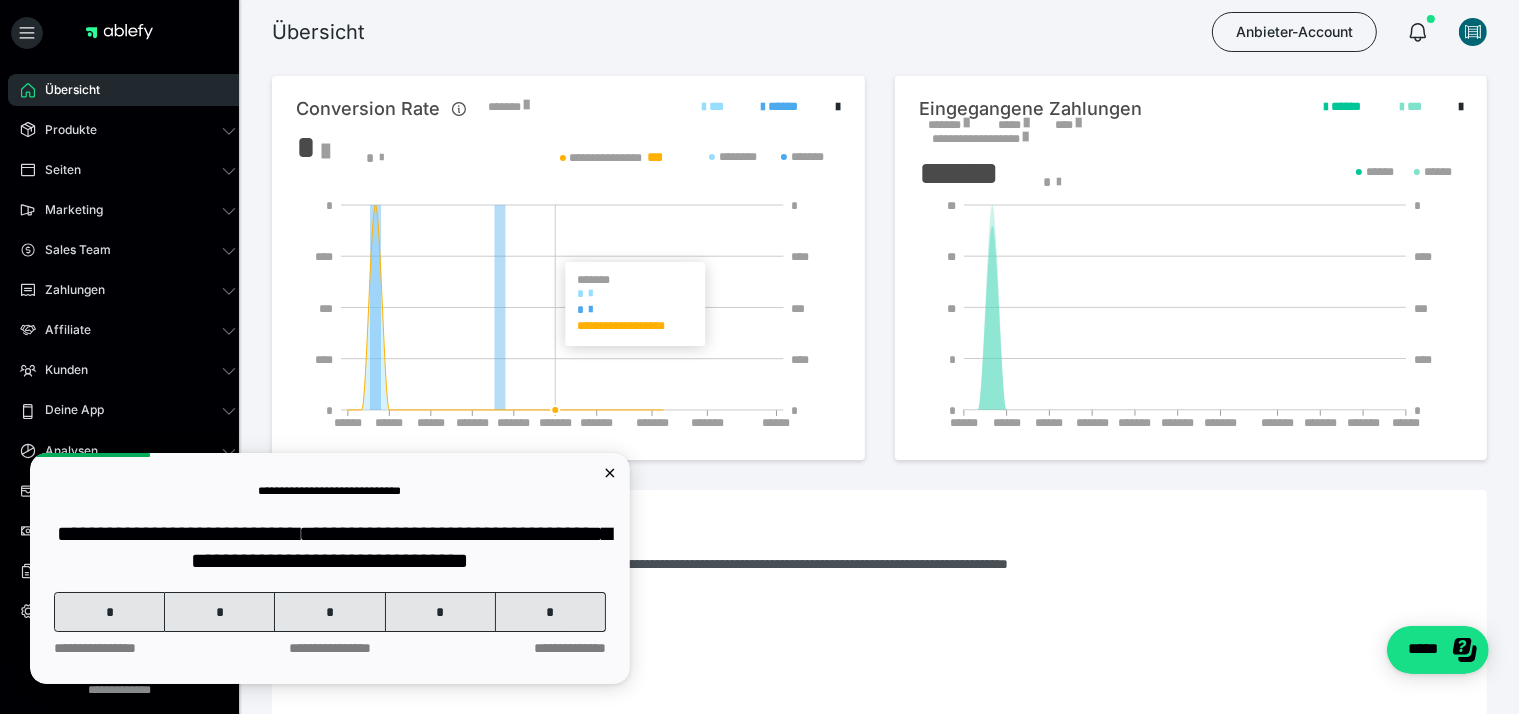 scroll, scrollTop: 0, scrollLeft: 0, axis: both 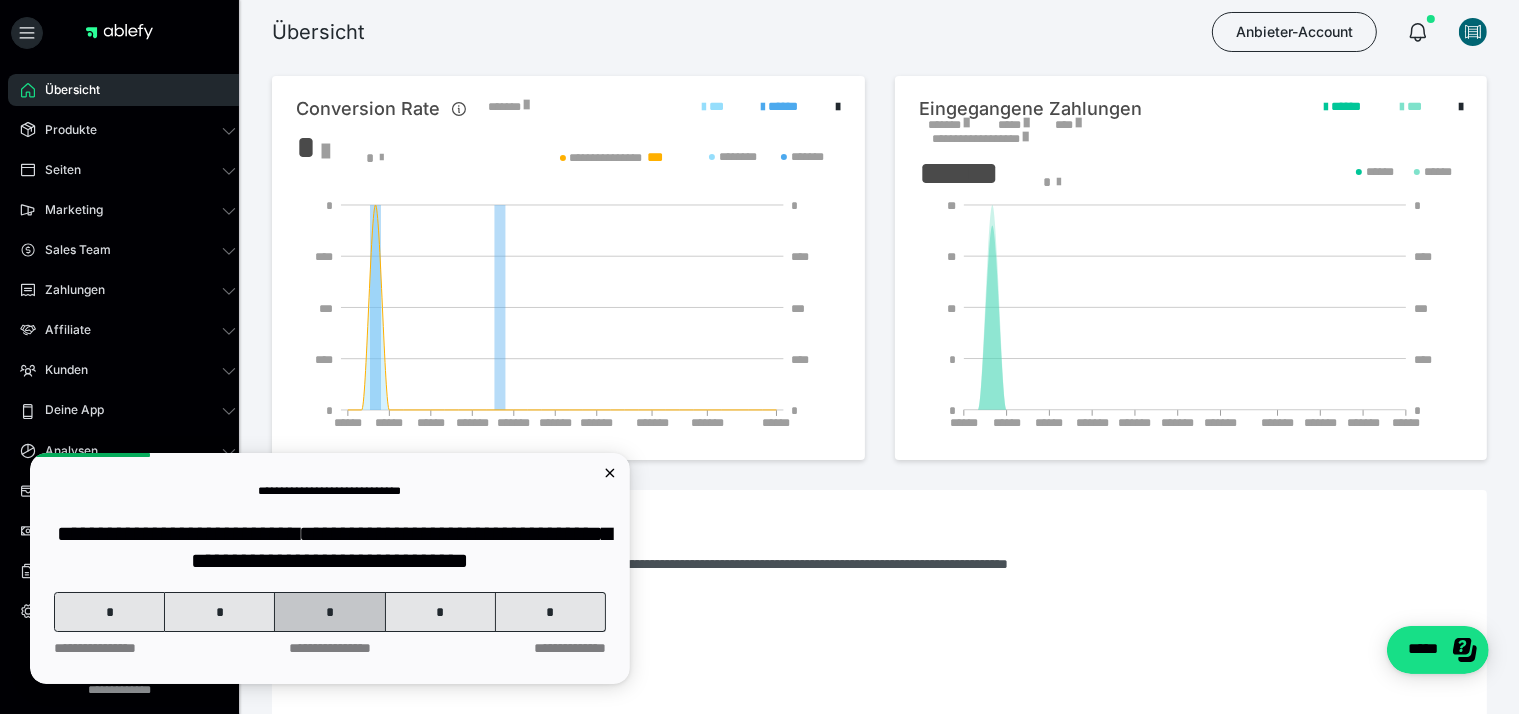 click on "*" at bounding box center (330, 611) 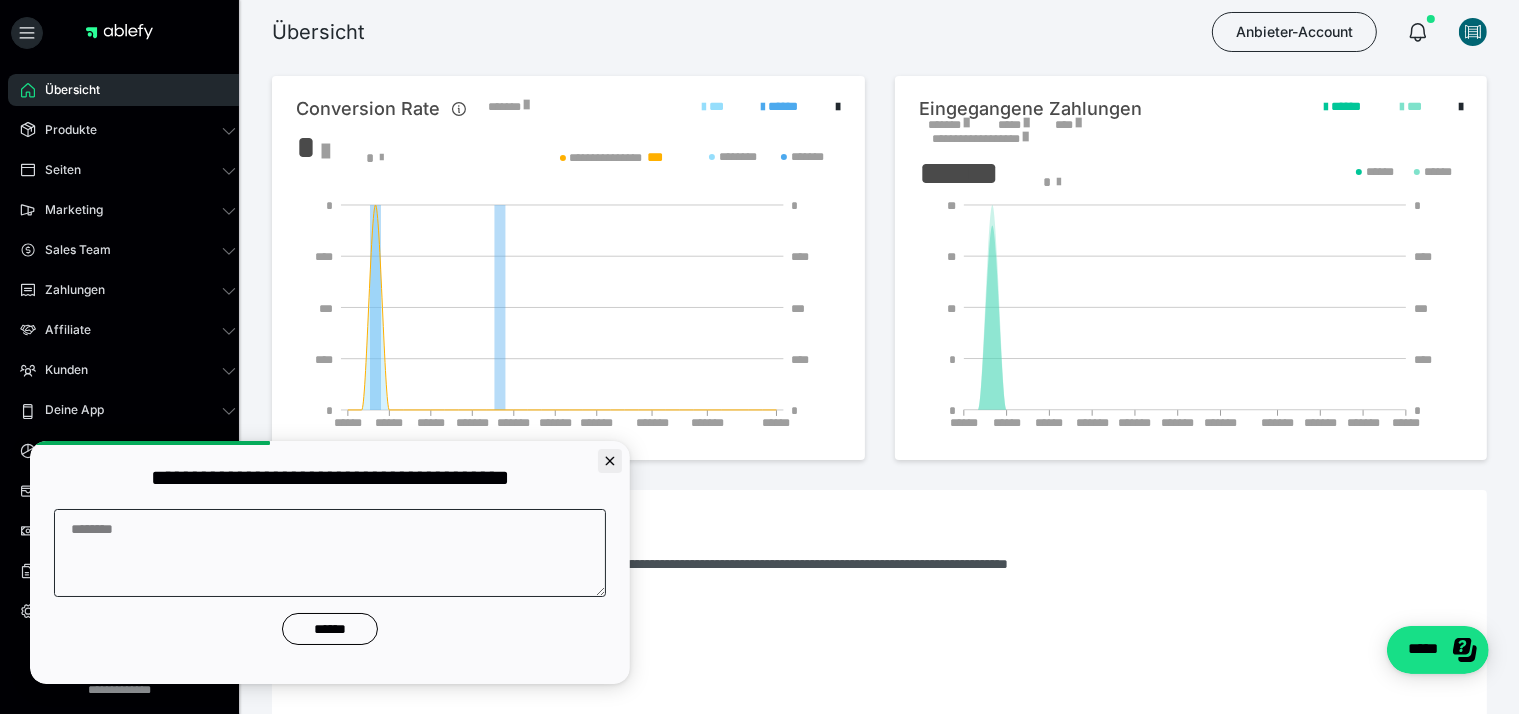 click 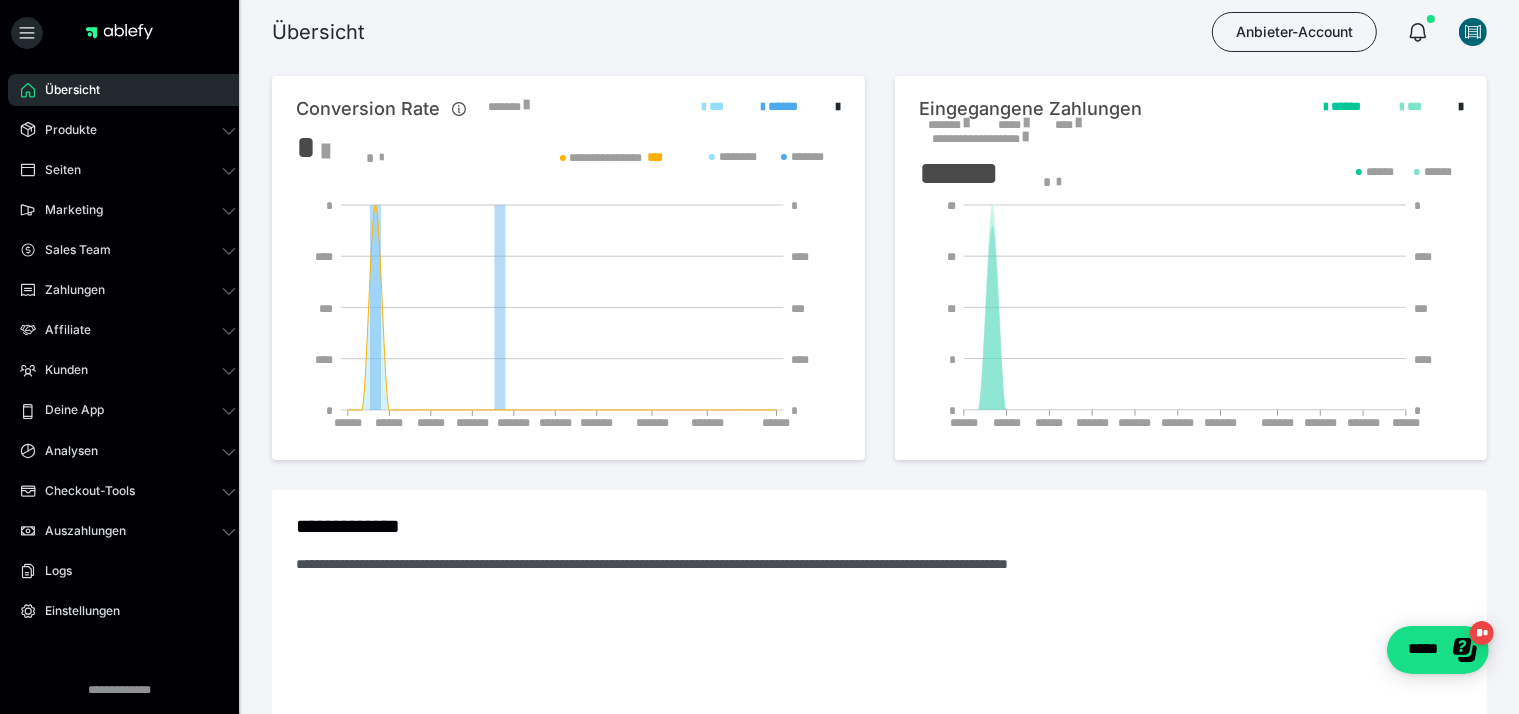 scroll, scrollTop: 0, scrollLeft: 0, axis: both 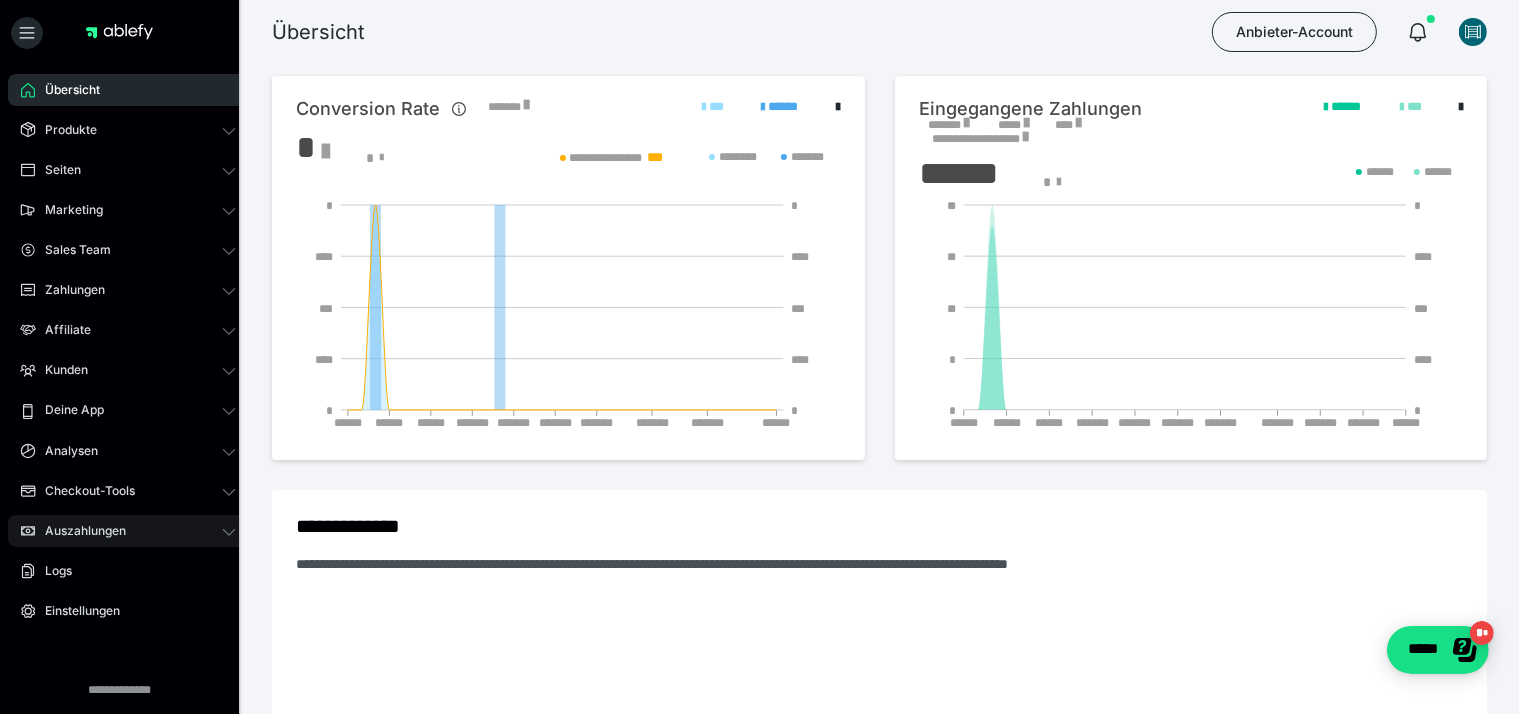 click 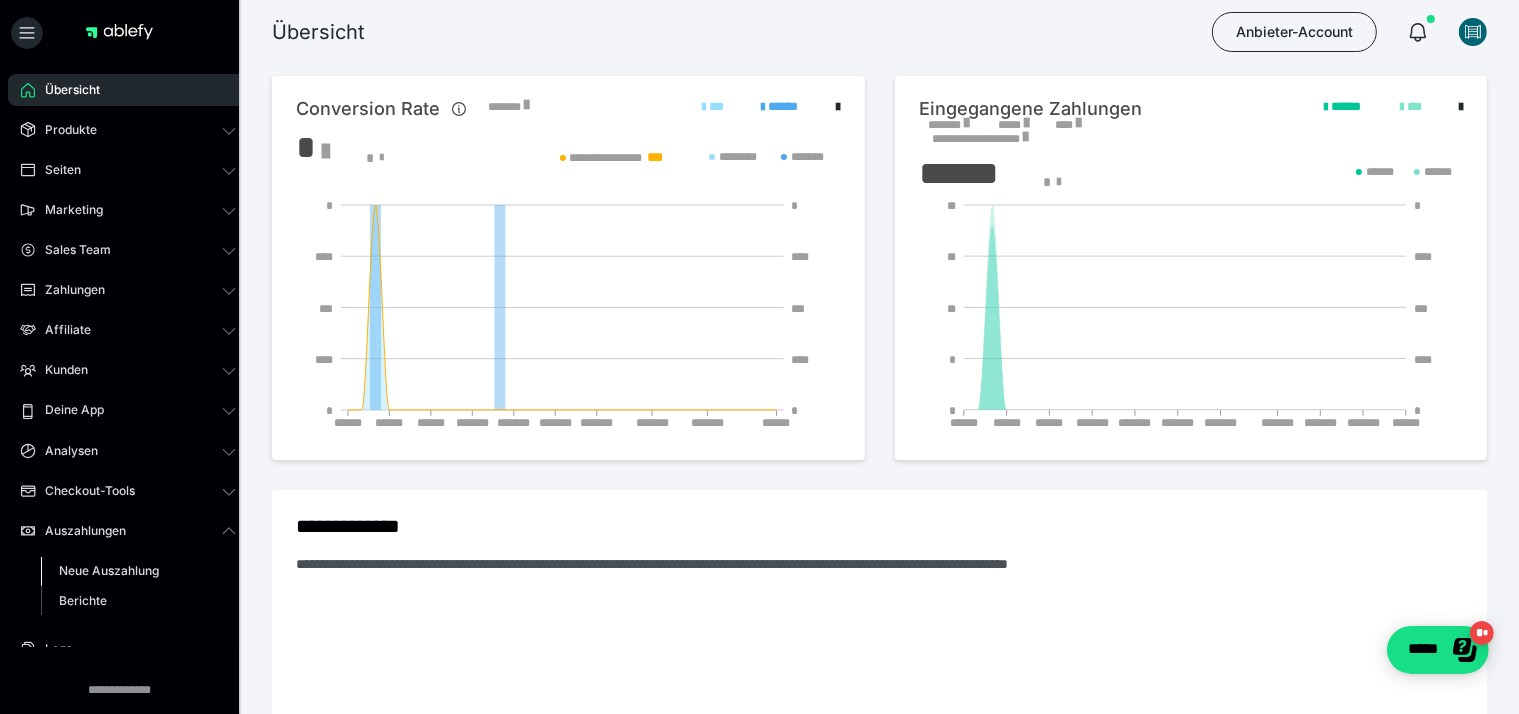 click on "Neue Auszahlung" at bounding box center (109, 570) 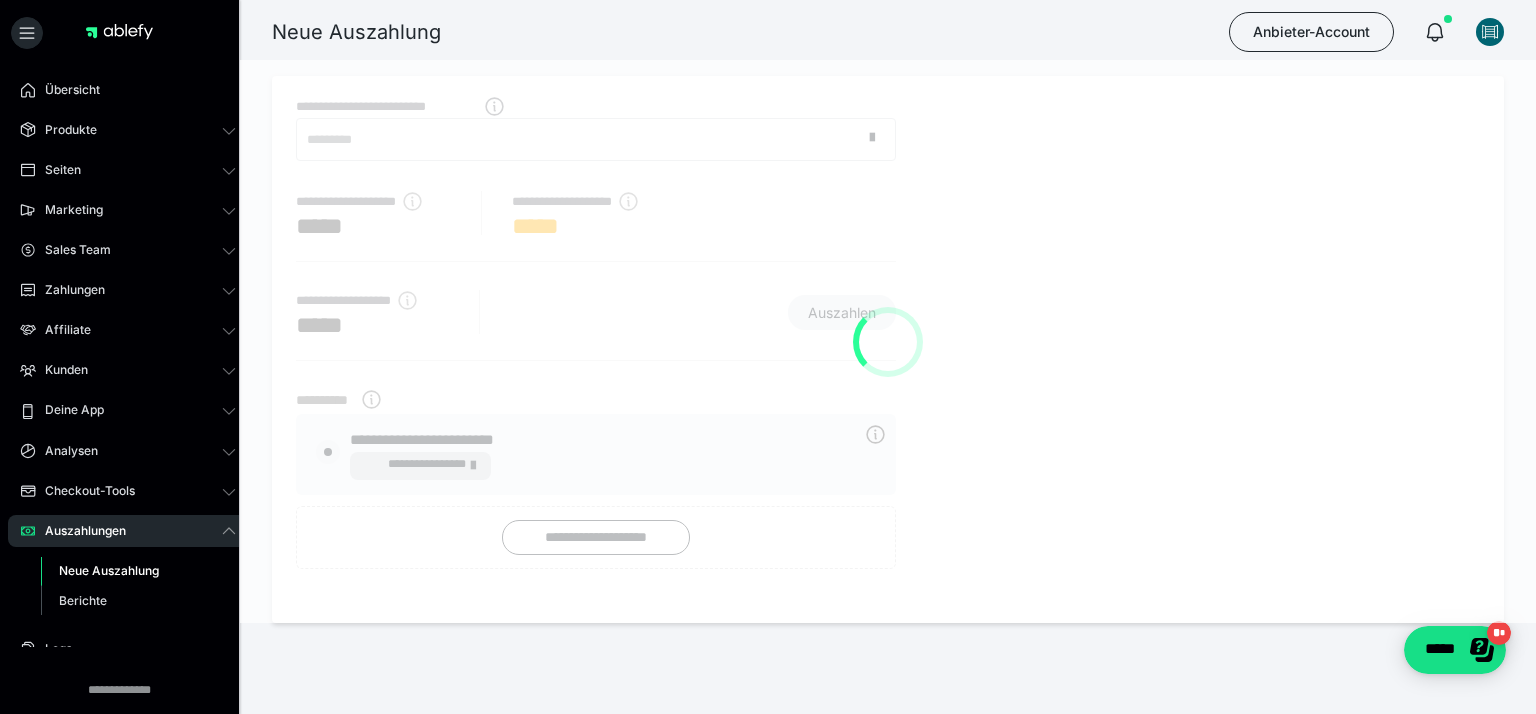 radio on "****" 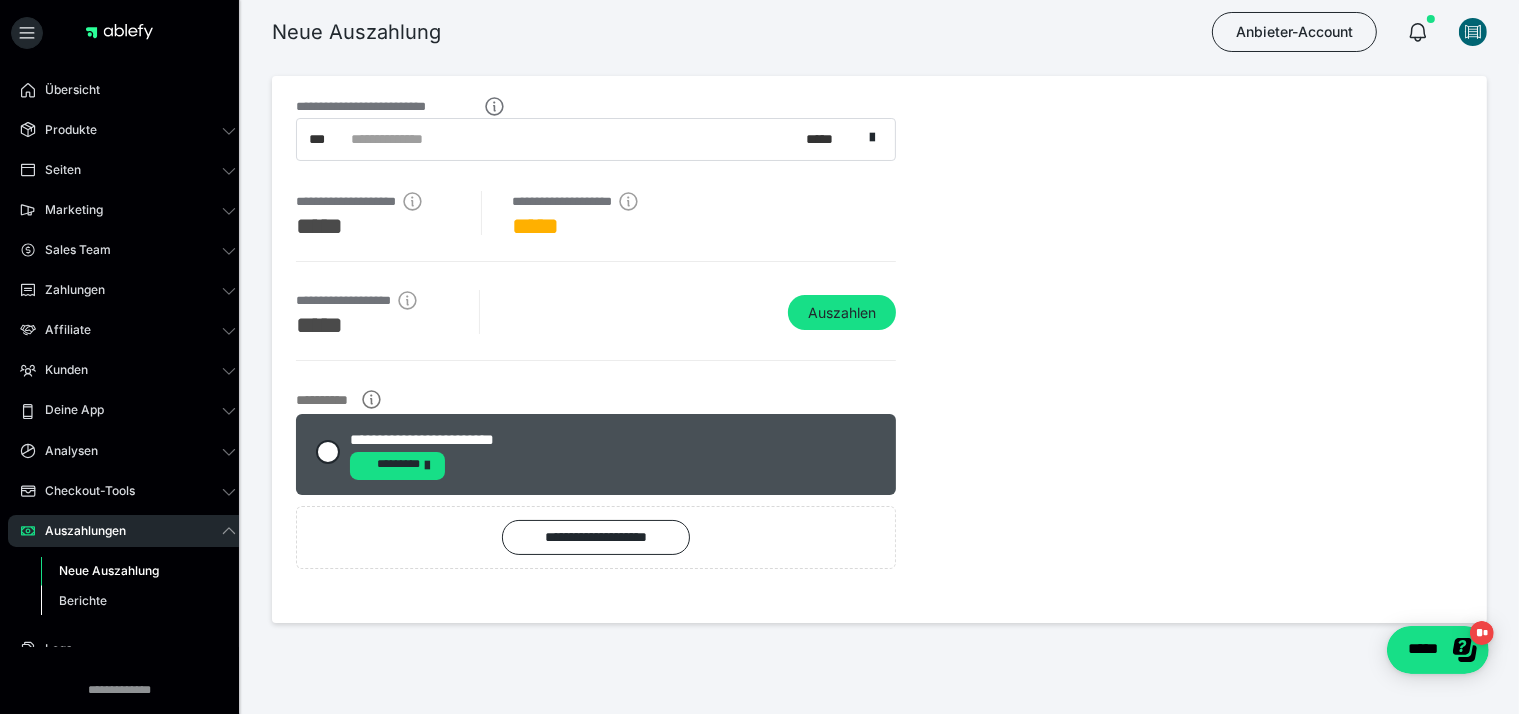 click on "Berichte" at bounding box center (83, 600) 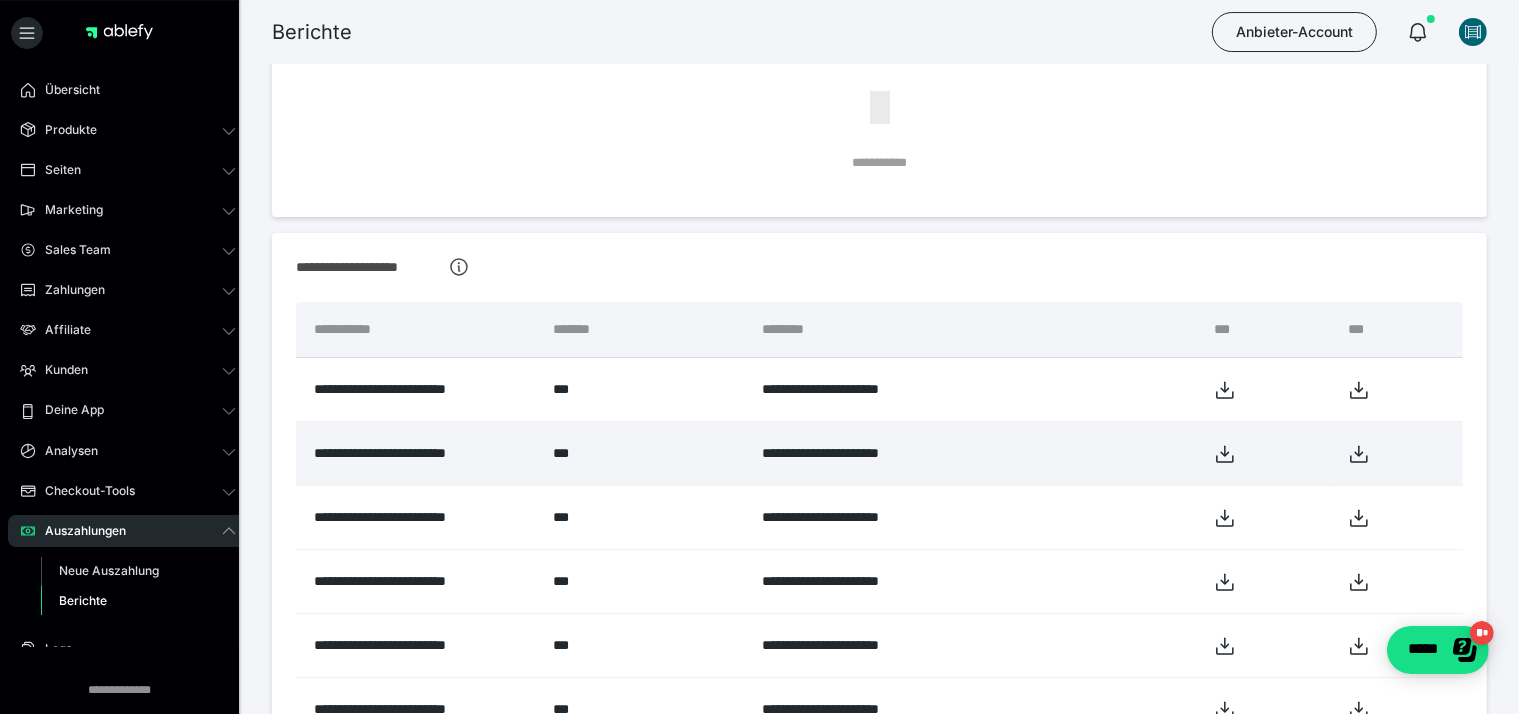 scroll, scrollTop: 211, scrollLeft: 0, axis: vertical 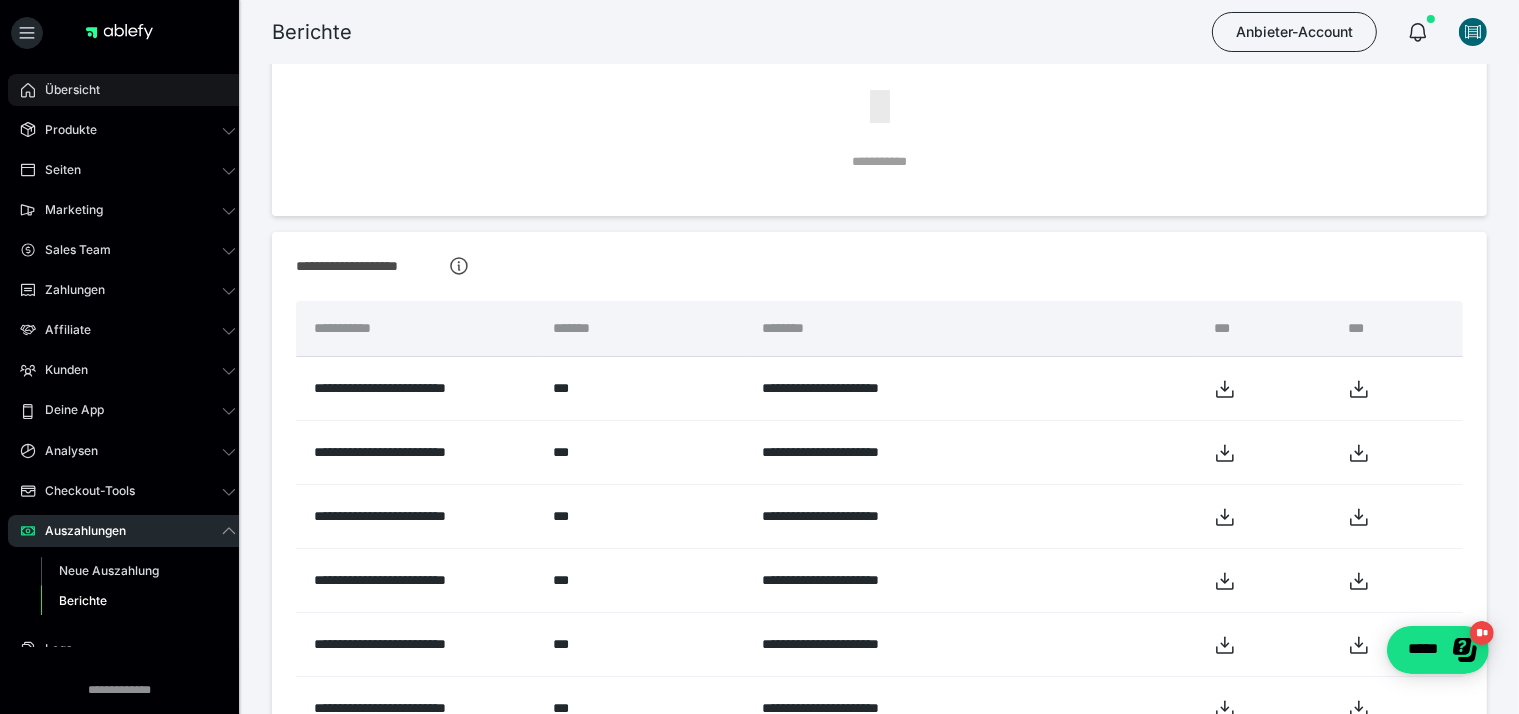 click on "Übersicht" at bounding box center [65, 90] 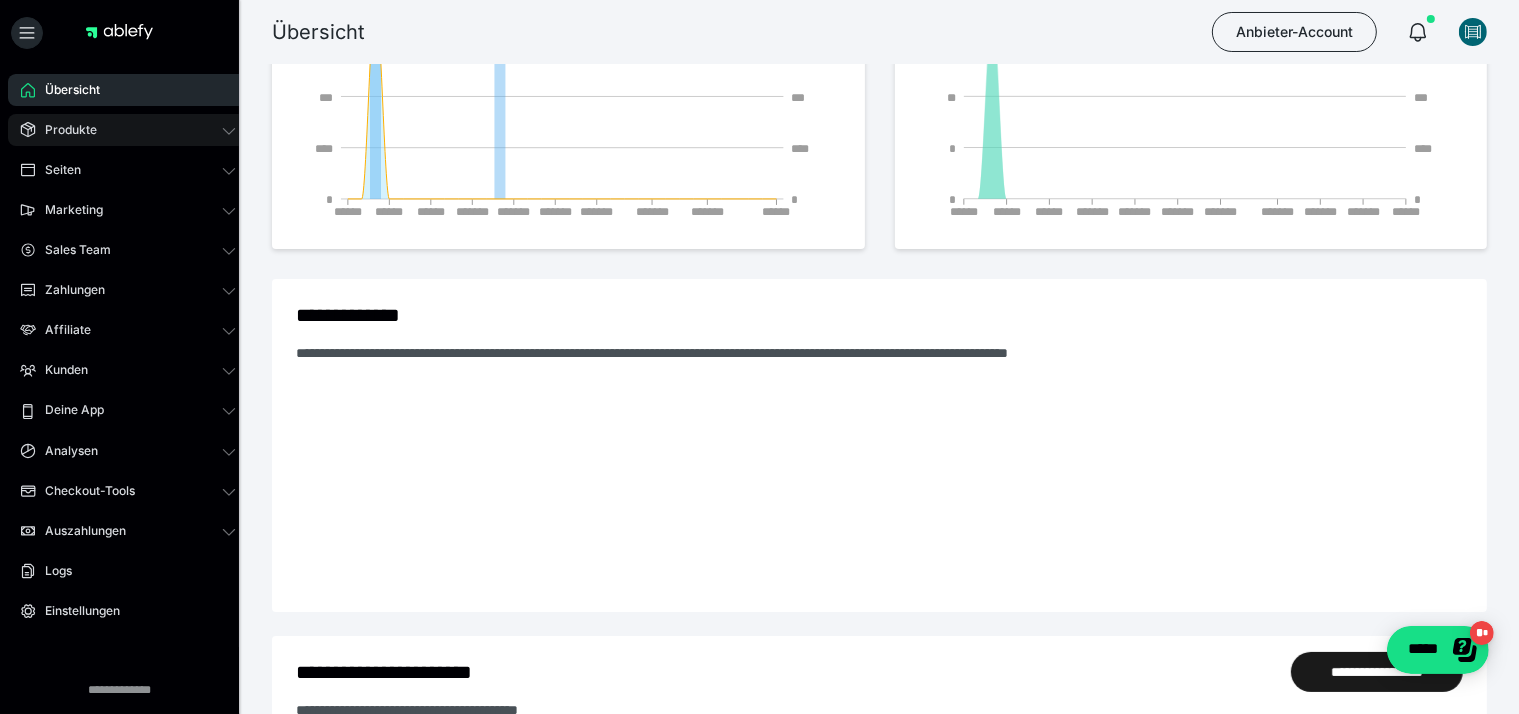 click 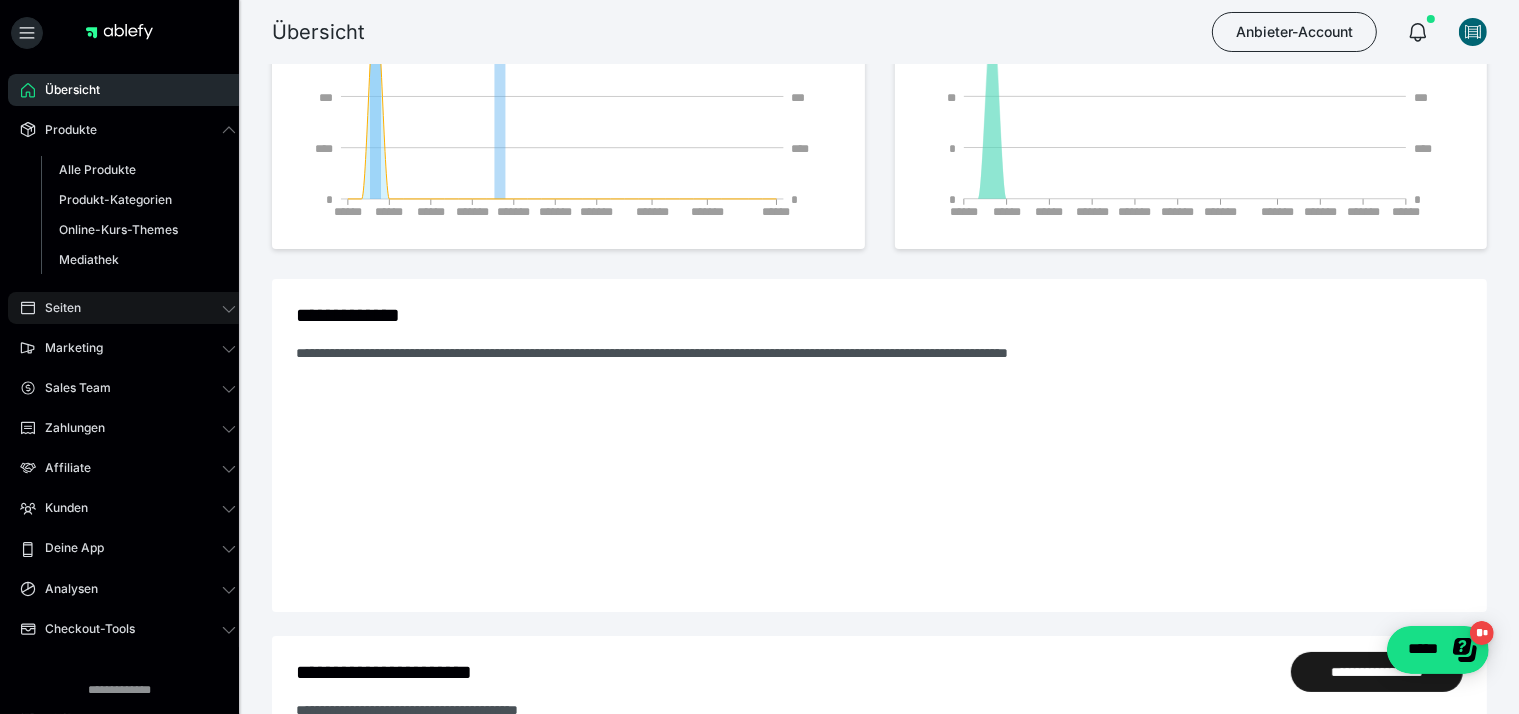 click 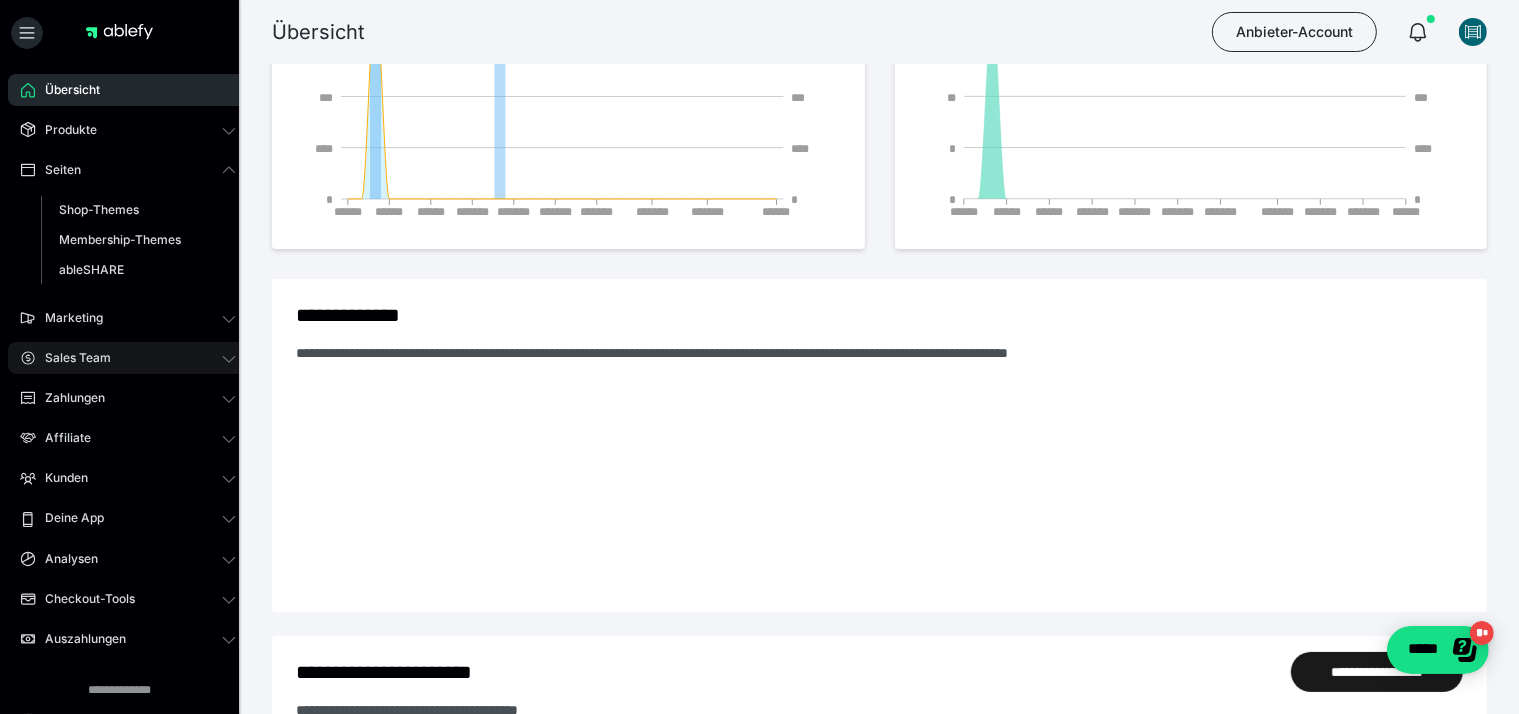 click 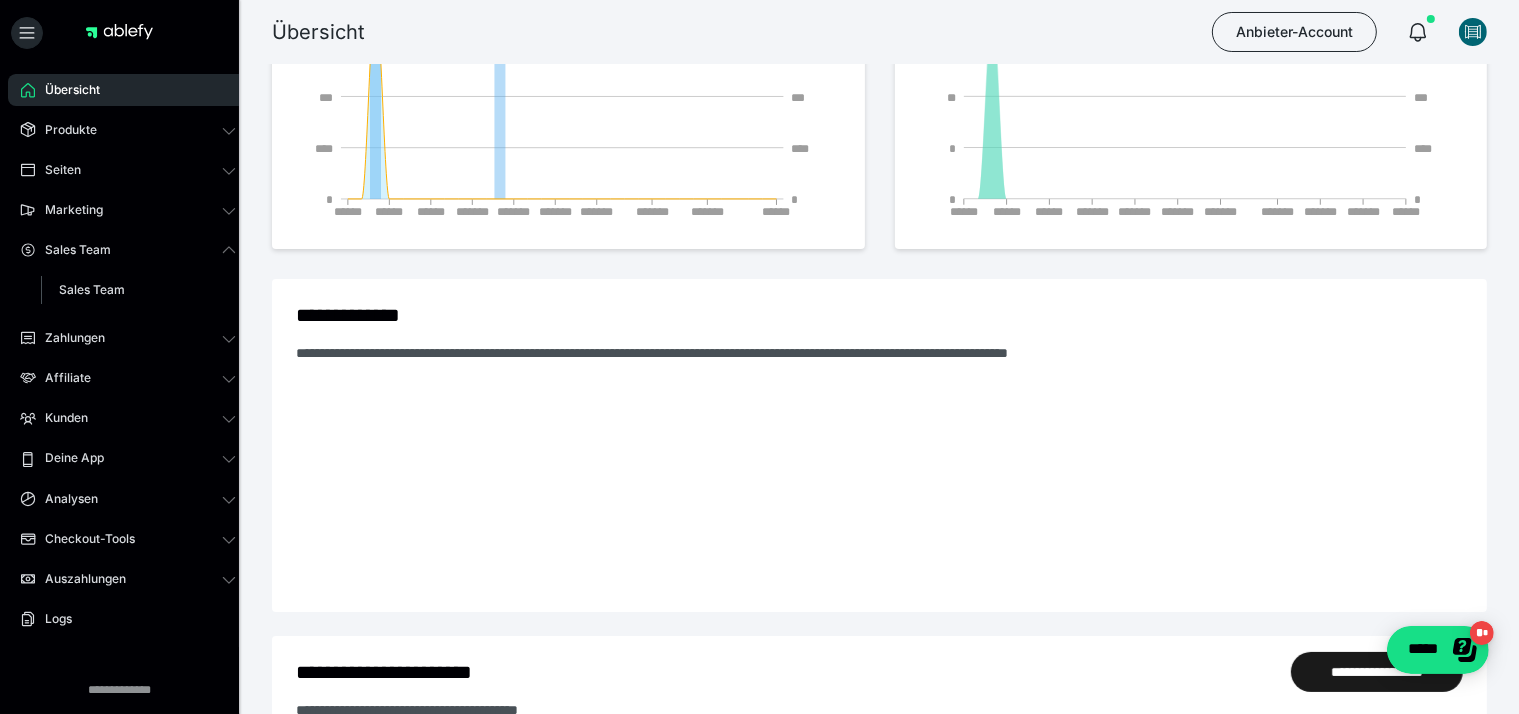 click on "Übersicht" at bounding box center (65, 90) 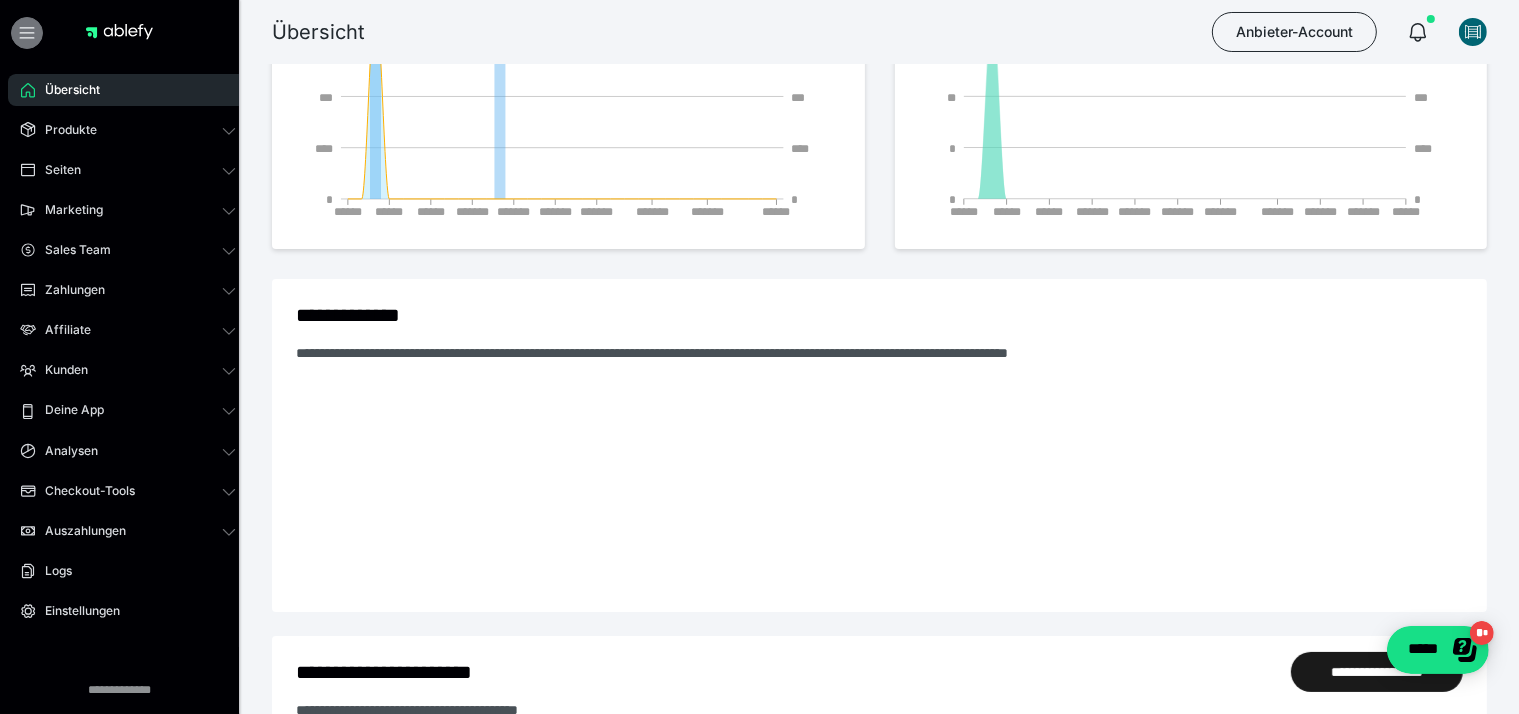 click 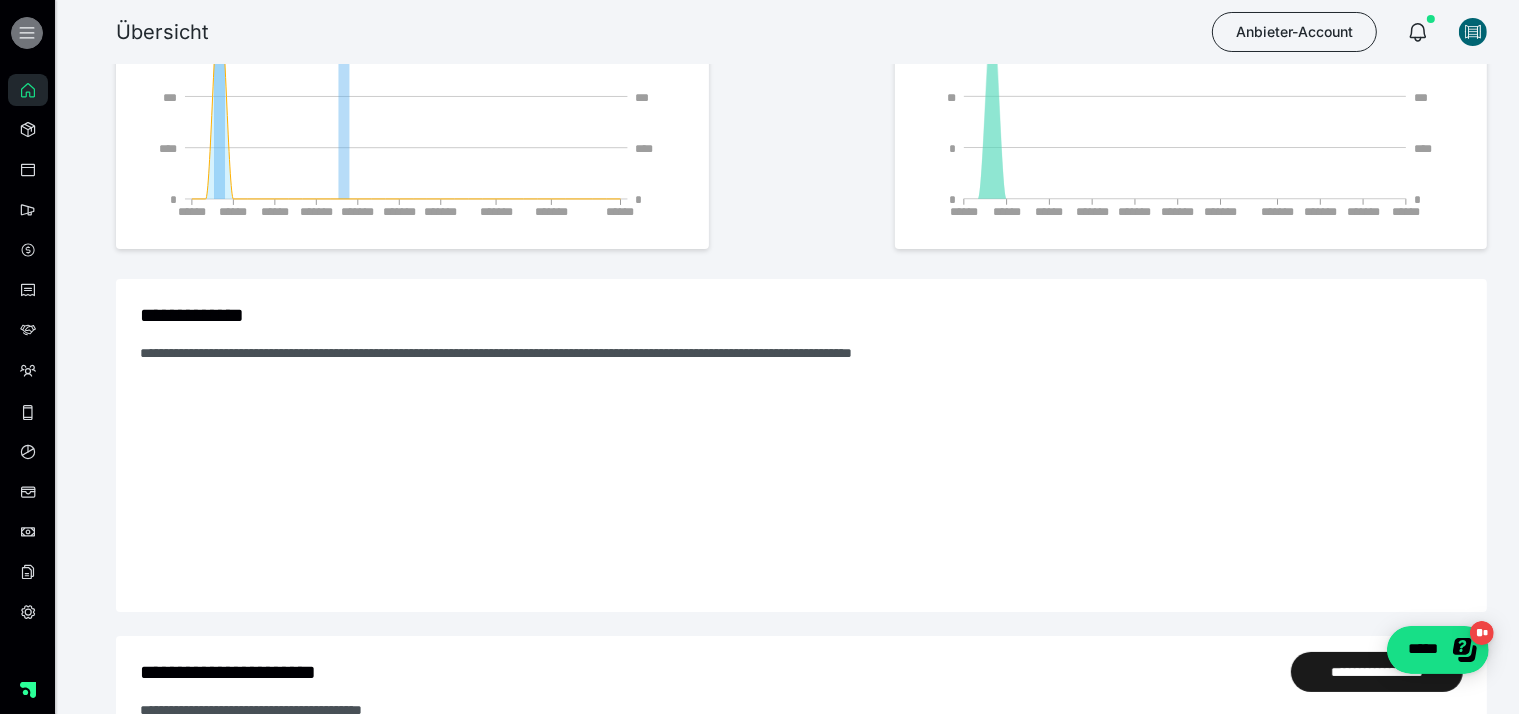click 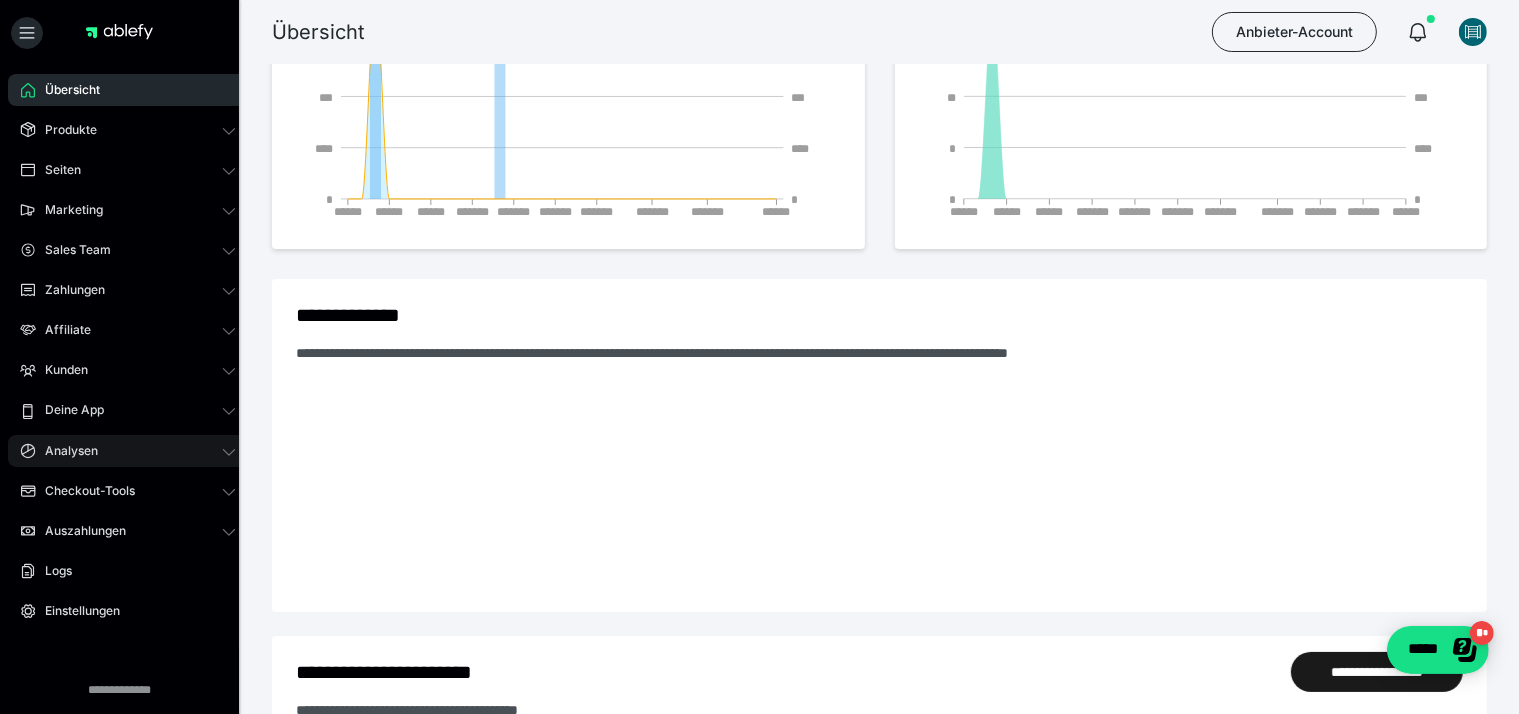 click 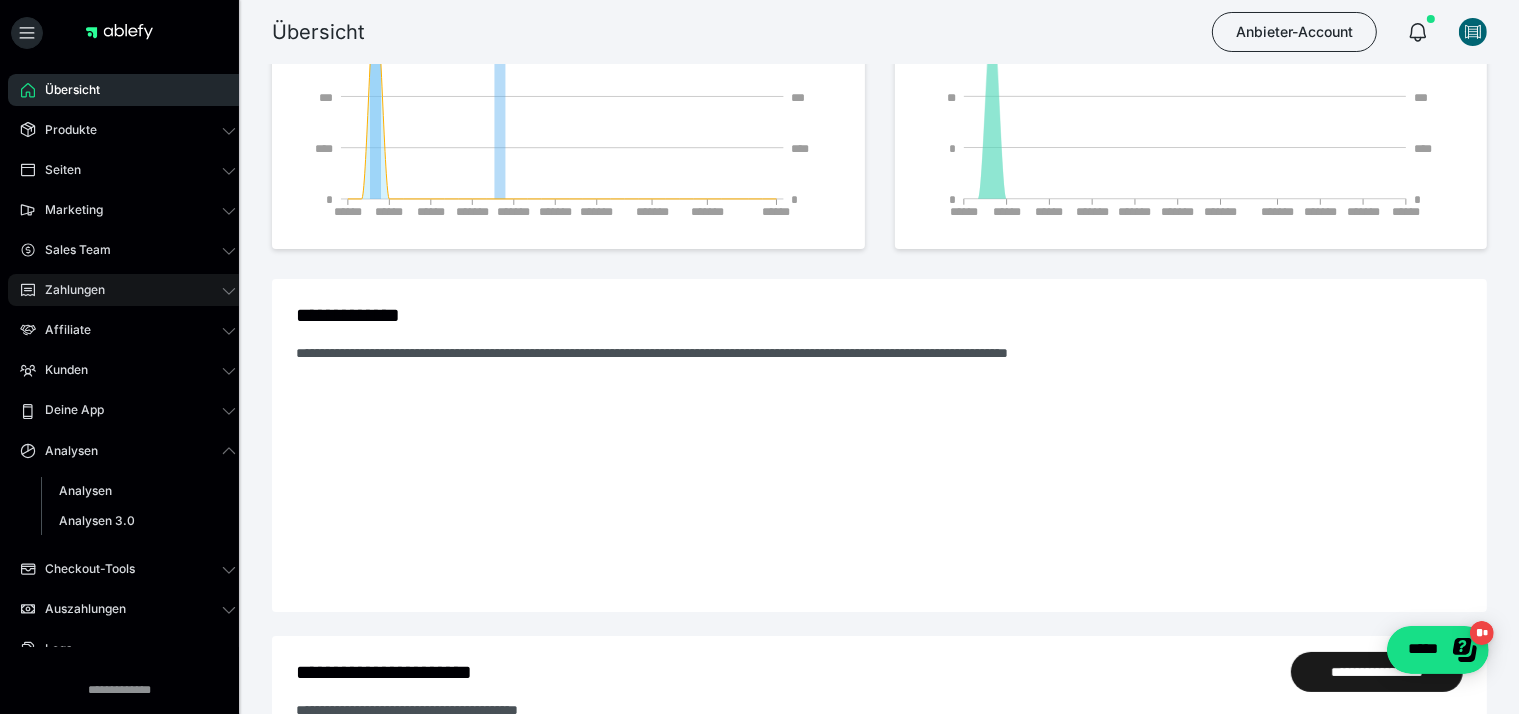 click 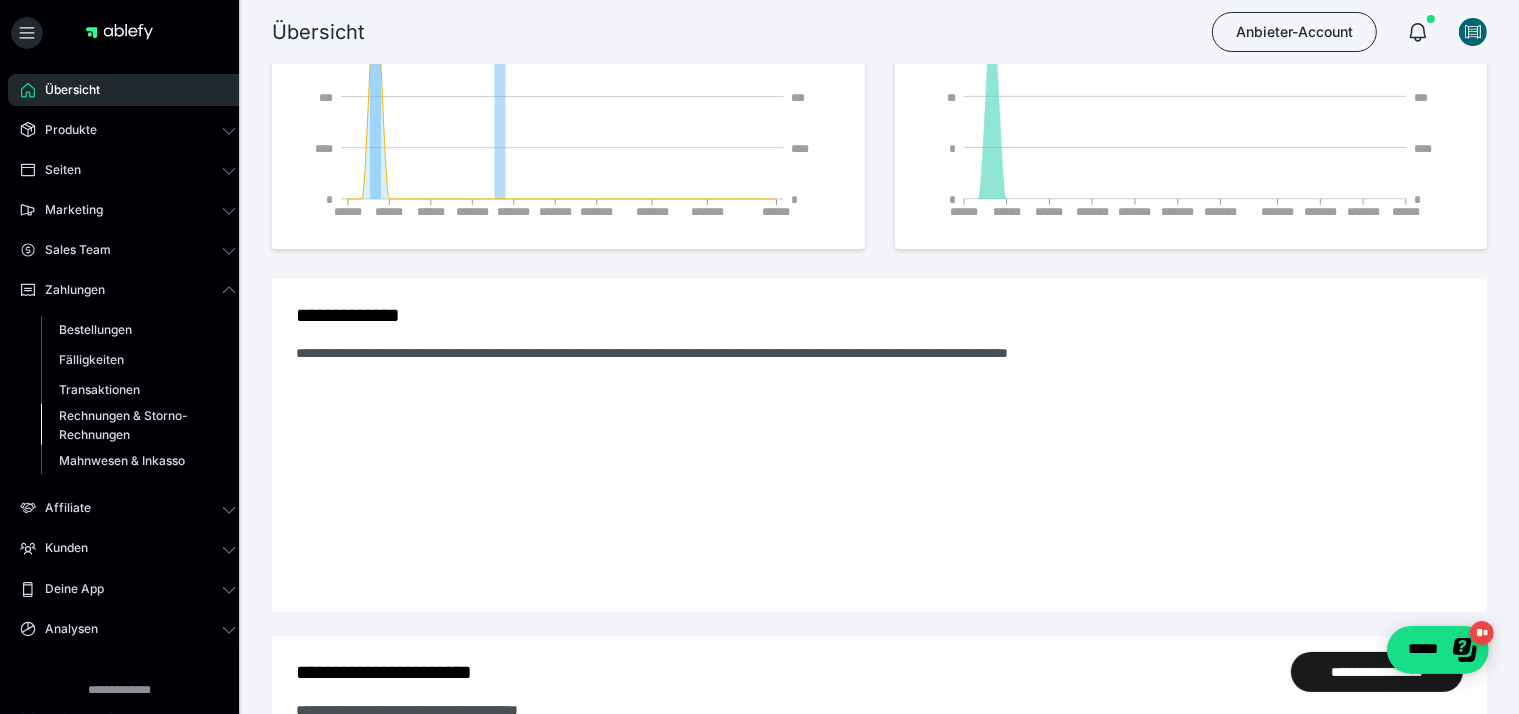 click on "Rechnungen & Storno-Rechnungen" at bounding box center [126, 425] 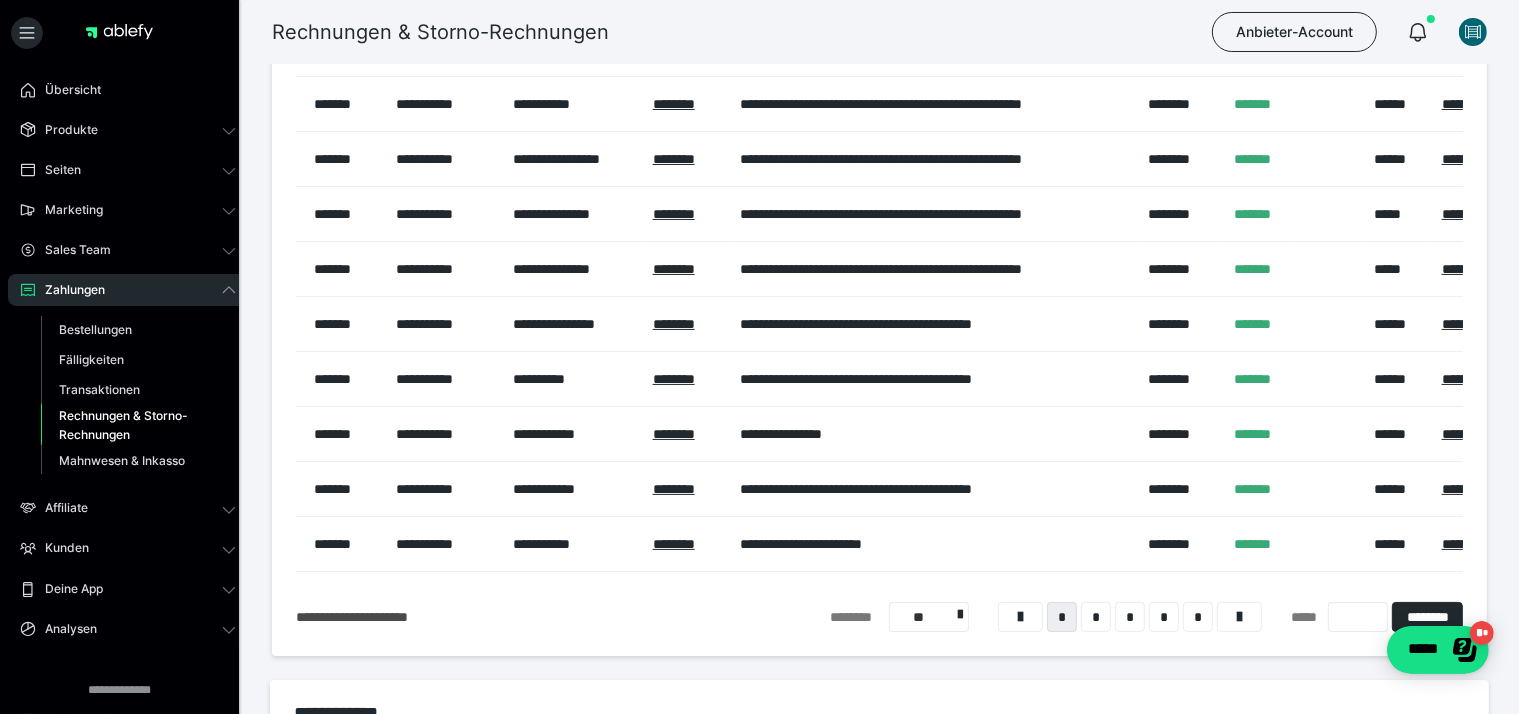 scroll, scrollTop: 211, scrollLeft: 0, axis: vertical 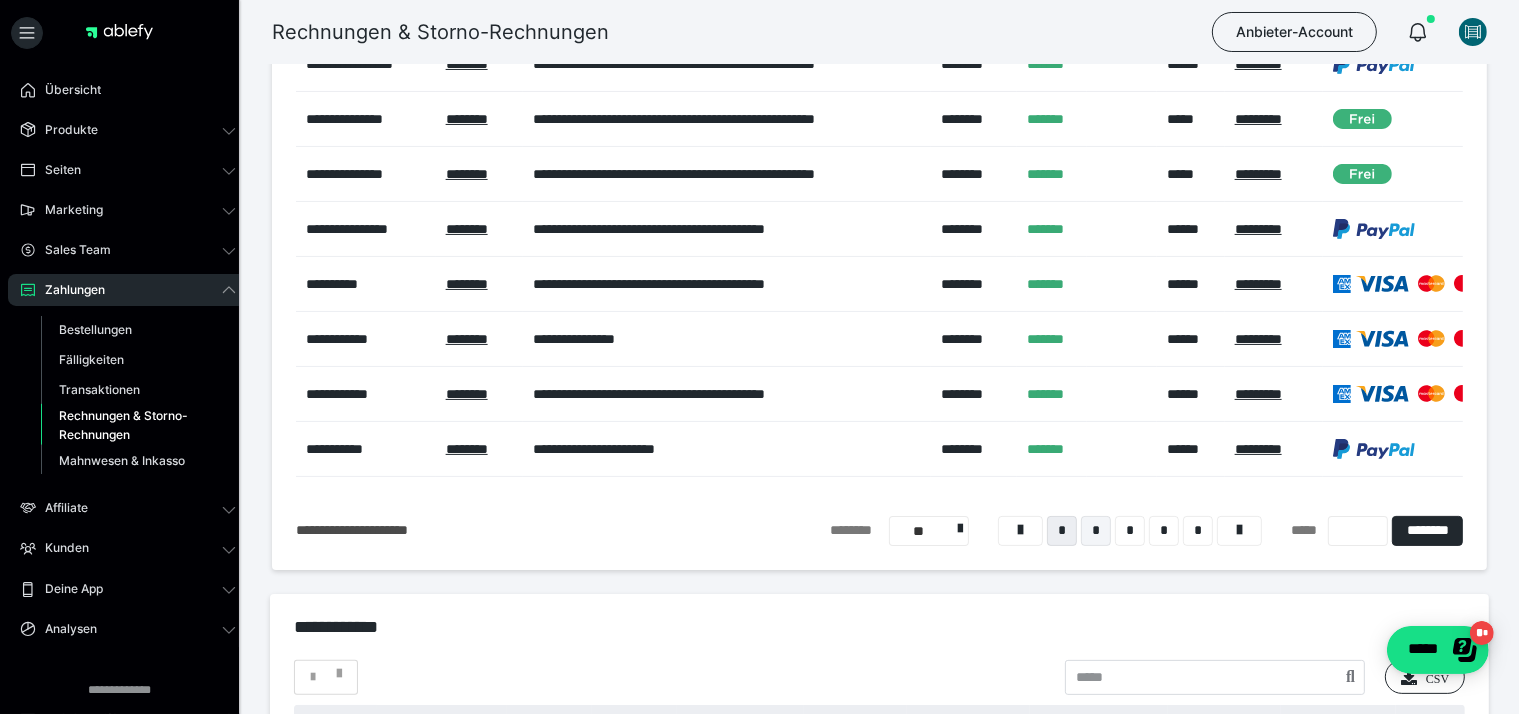 click on "*" at bounding box center [1096, 531] 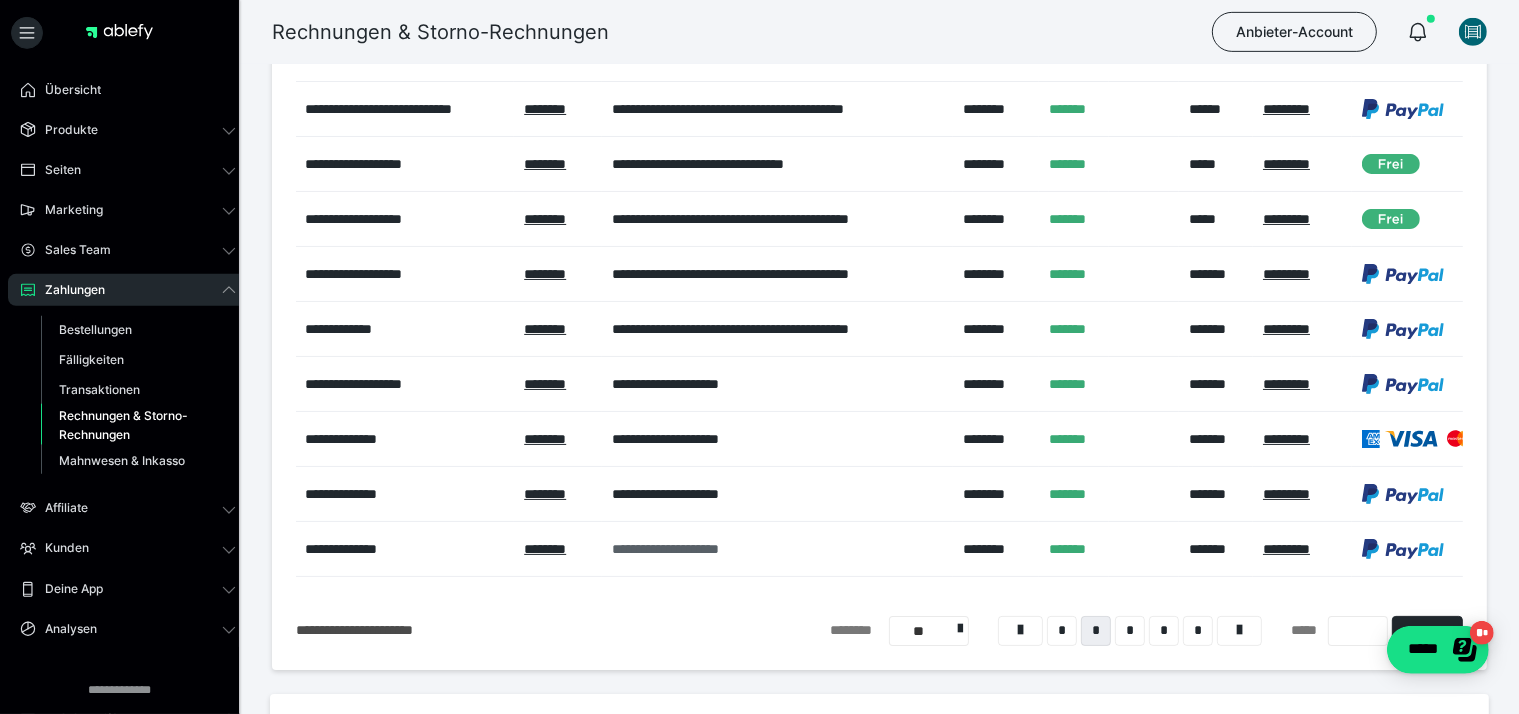 scroll, scrollTop: 227, scrollLeft: 0, axis: vertical 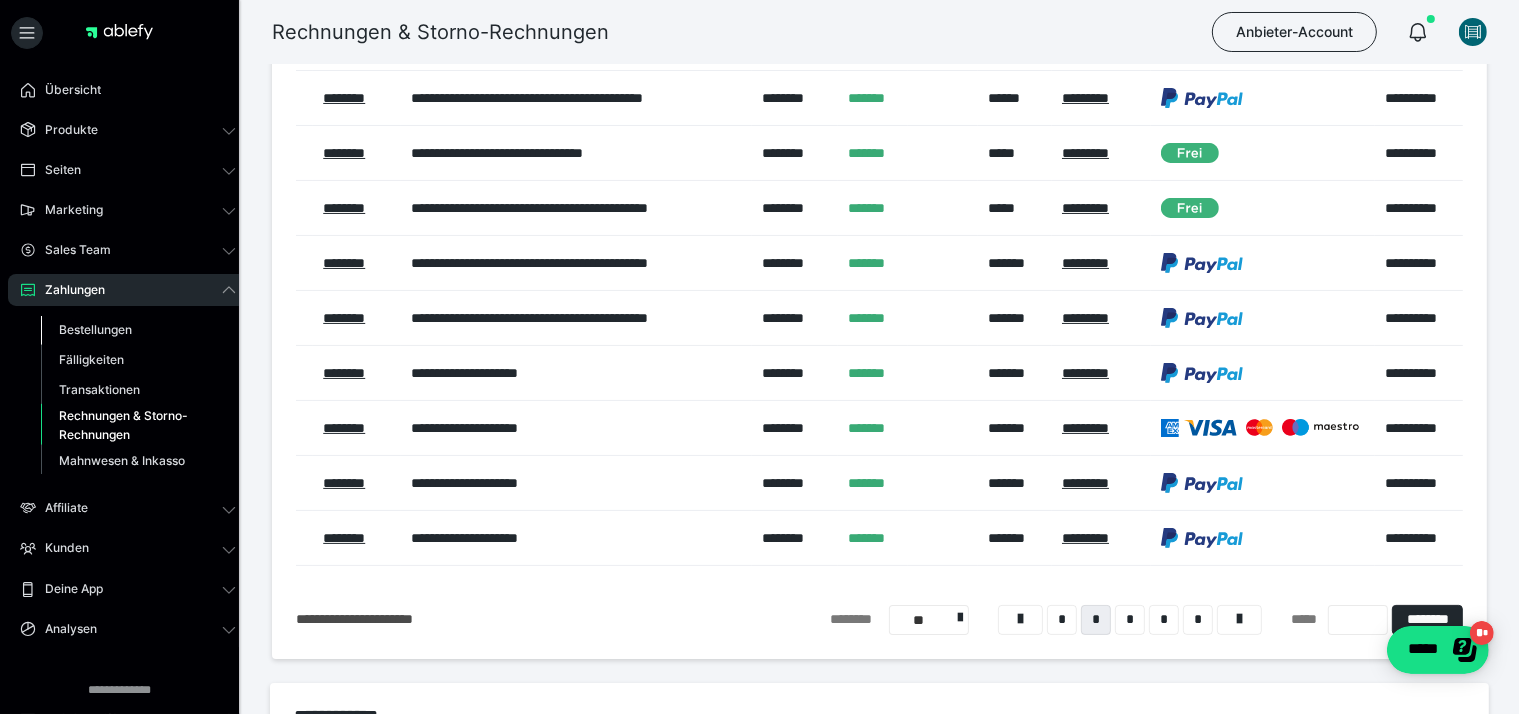 click on "Bestellungen" at bounding box center [95, 329] 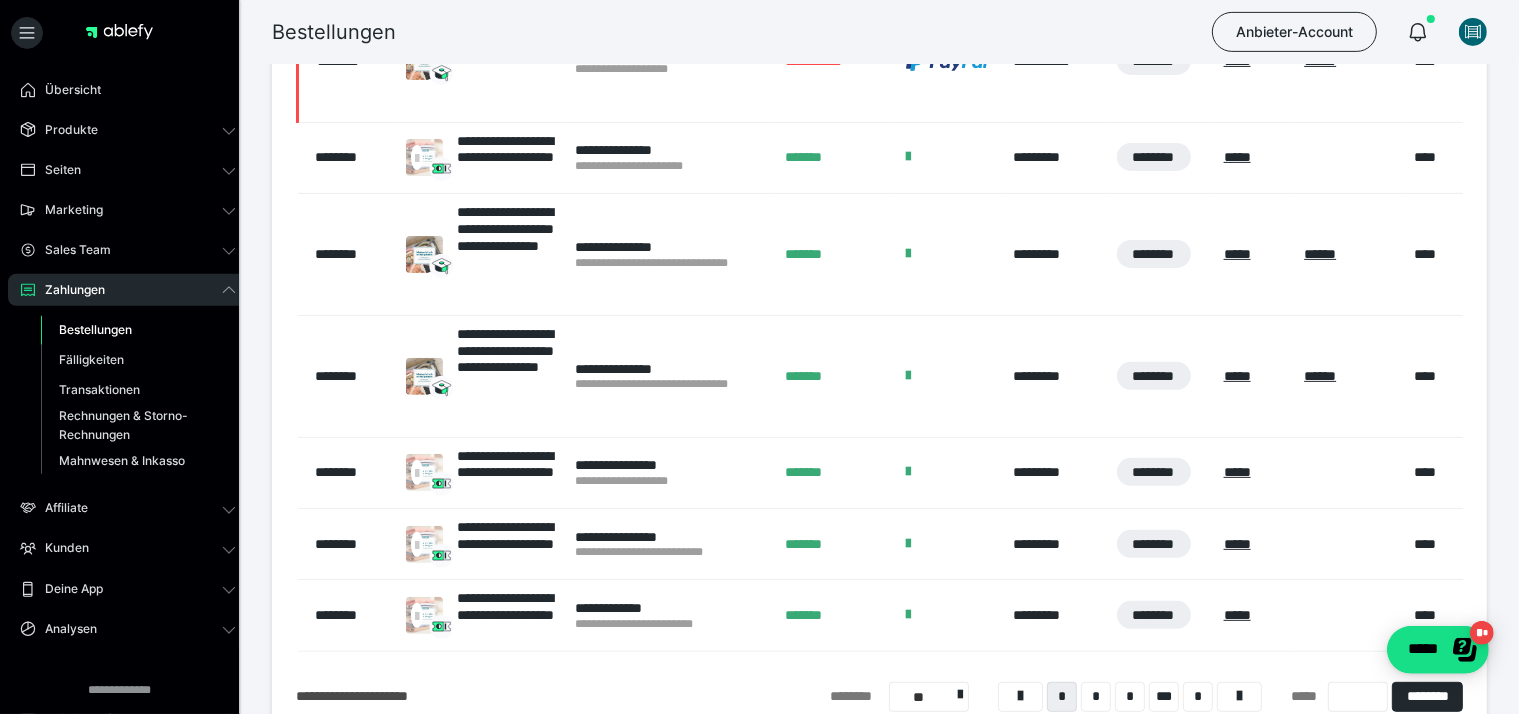 scroll, scrollTop: 633, scrollLeft: 0, axis: vertical 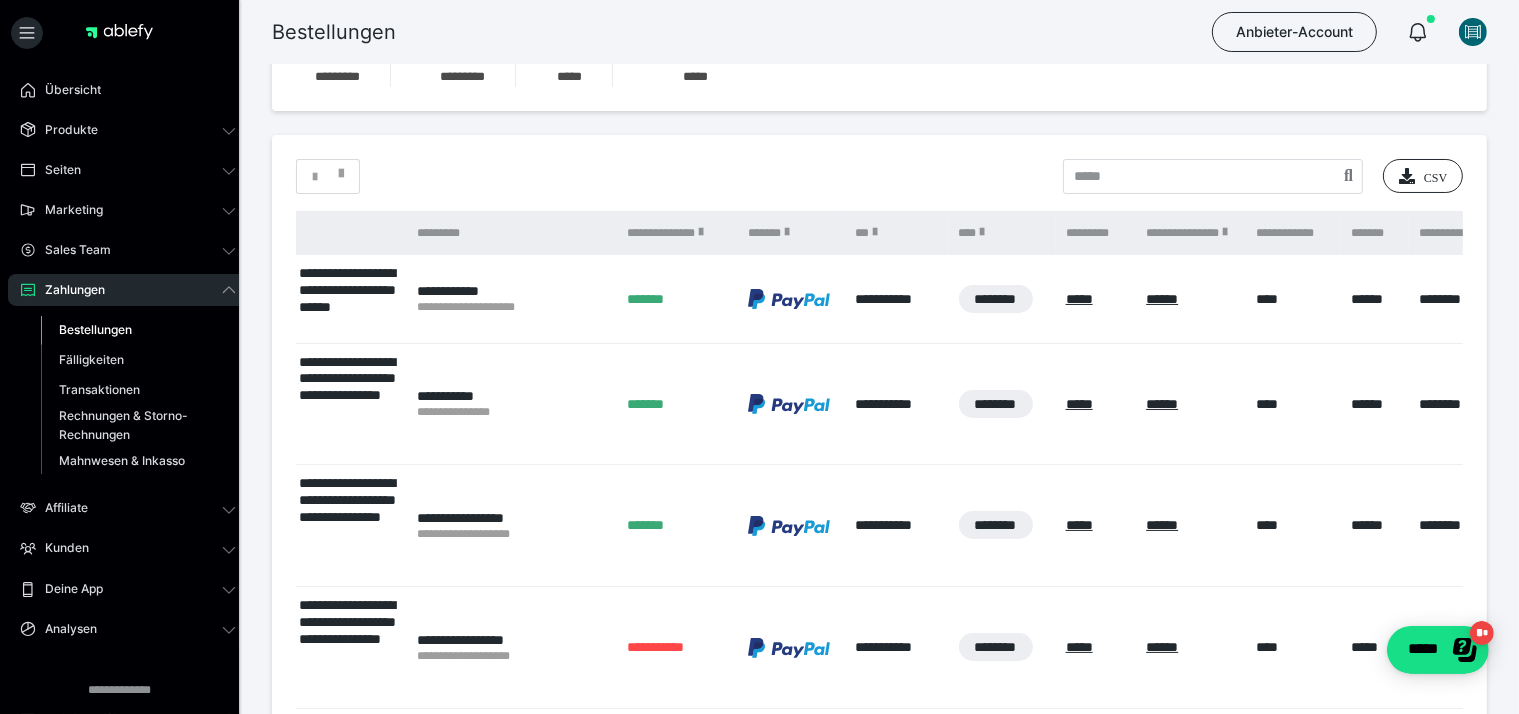 click on "Bestellungen" at bounding box center [95, 329] 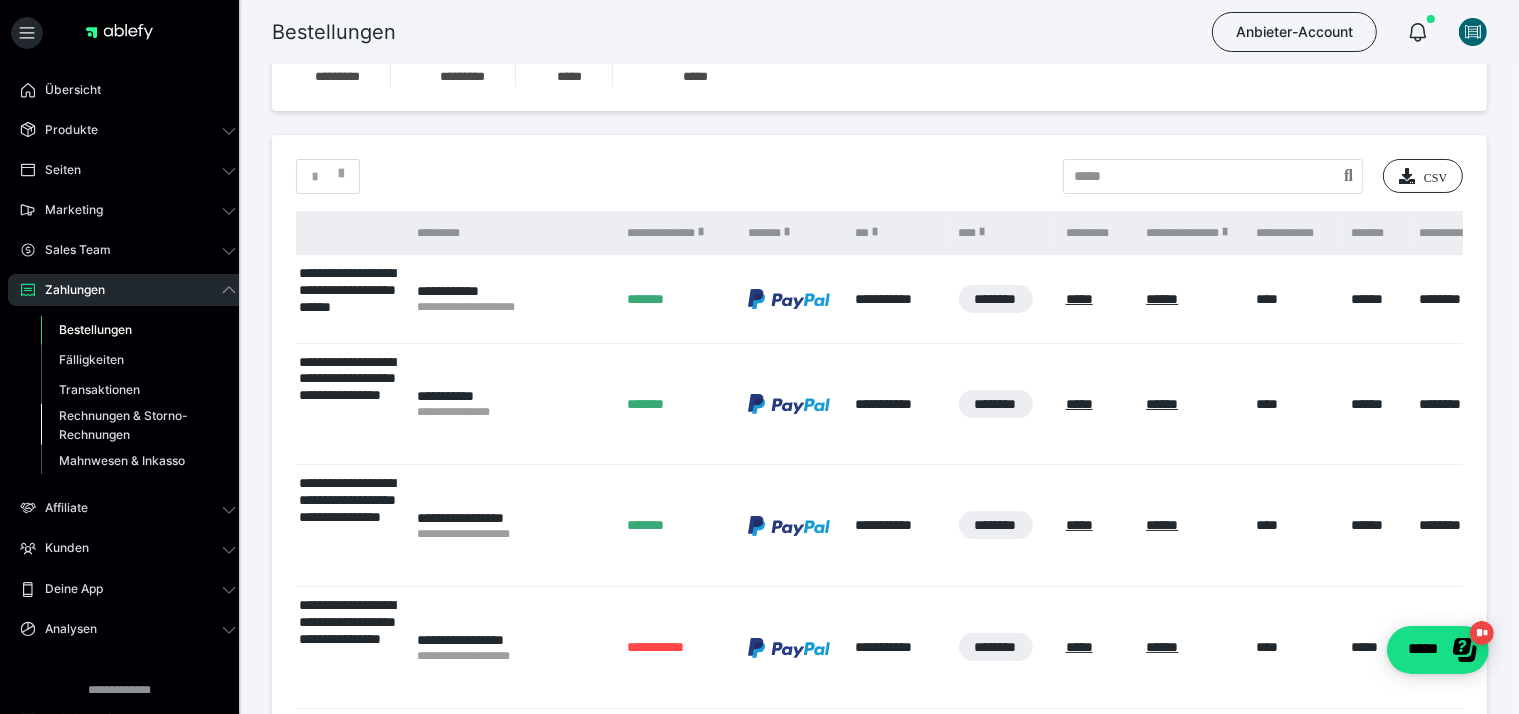 click on "Rechnungen & Storno-Rechnungen" at bounding box center [126, 425] 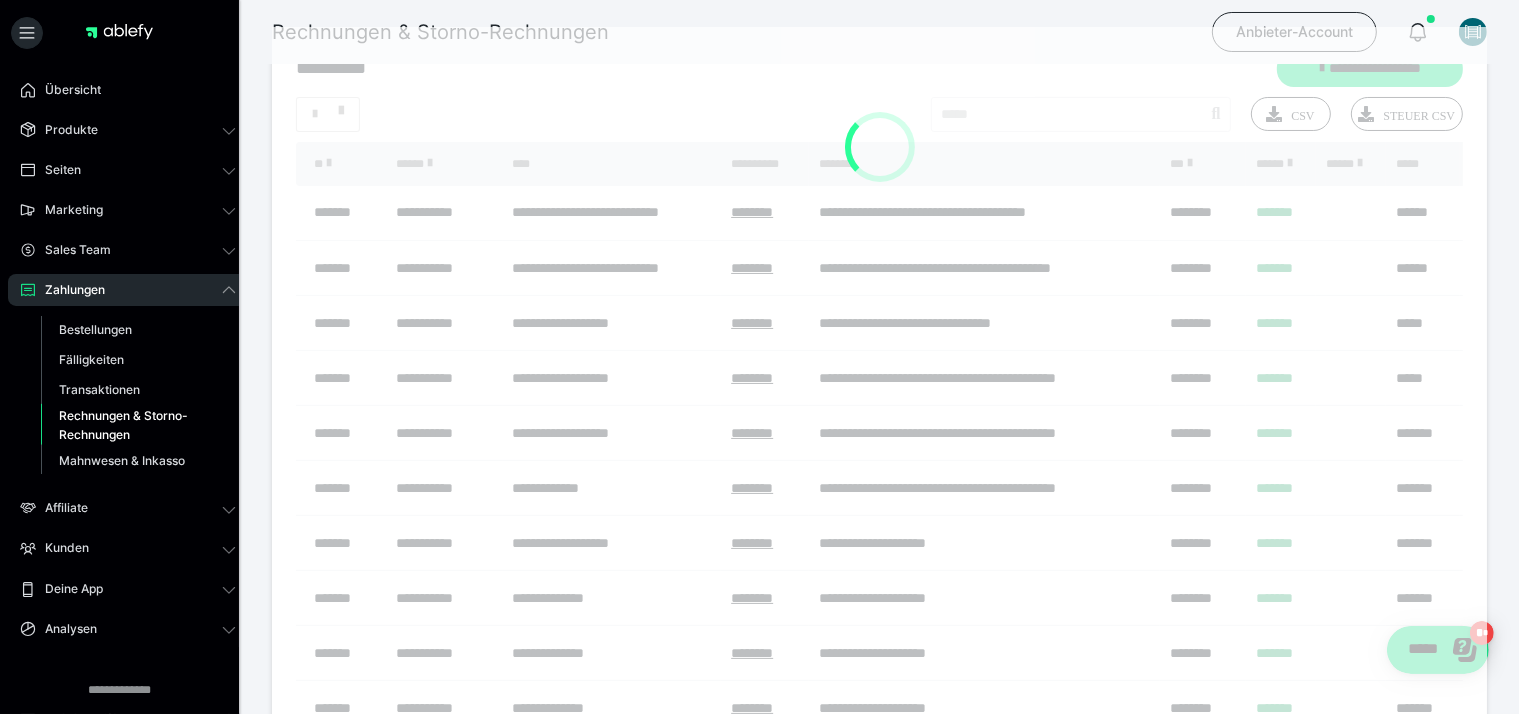 scroll, scrollTop: 0, scrollLeft: 0, axis: both 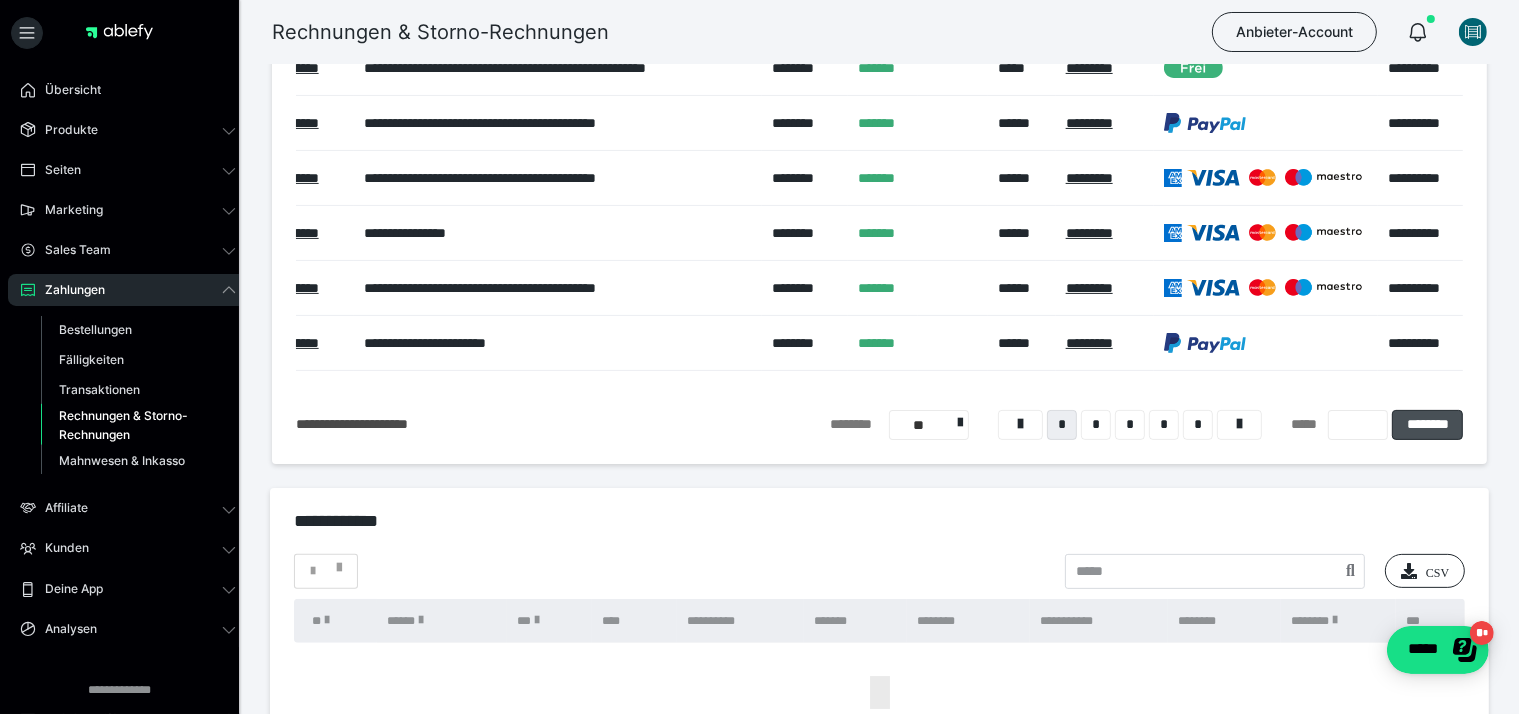 click on "********" at bounding box center [1427, 425] 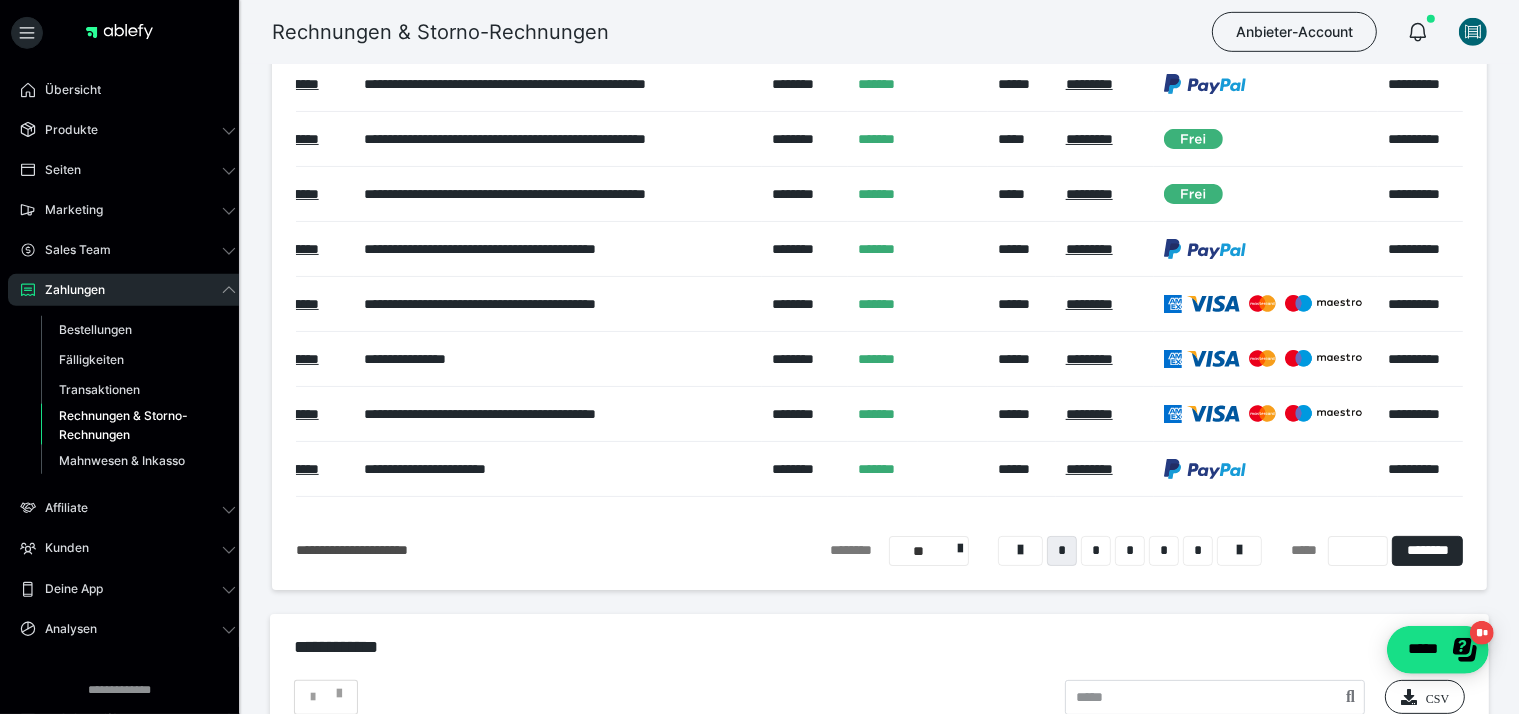 scroll, scrollTop: 332, scrollLeft: 0, axis: vertical 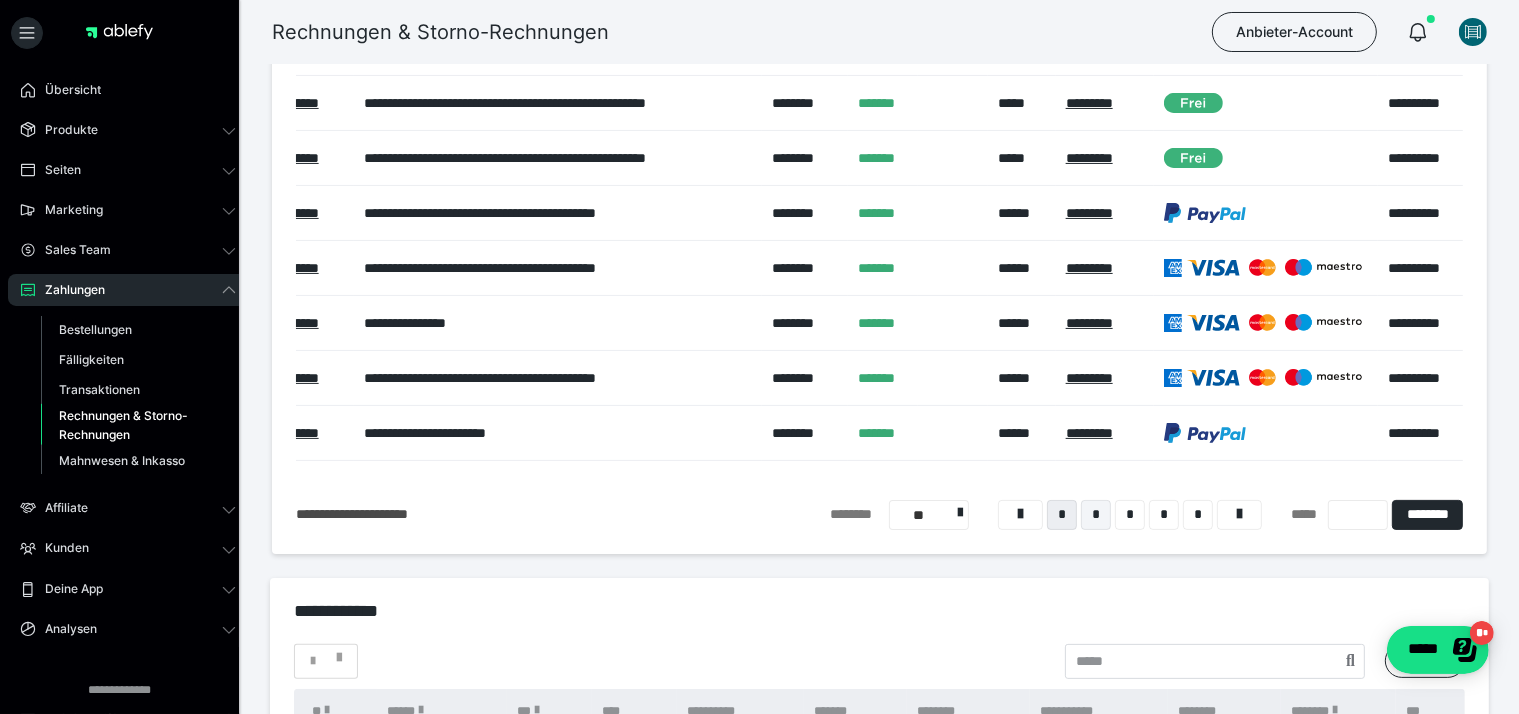 click on "*" at bounding box center [1096, 515] 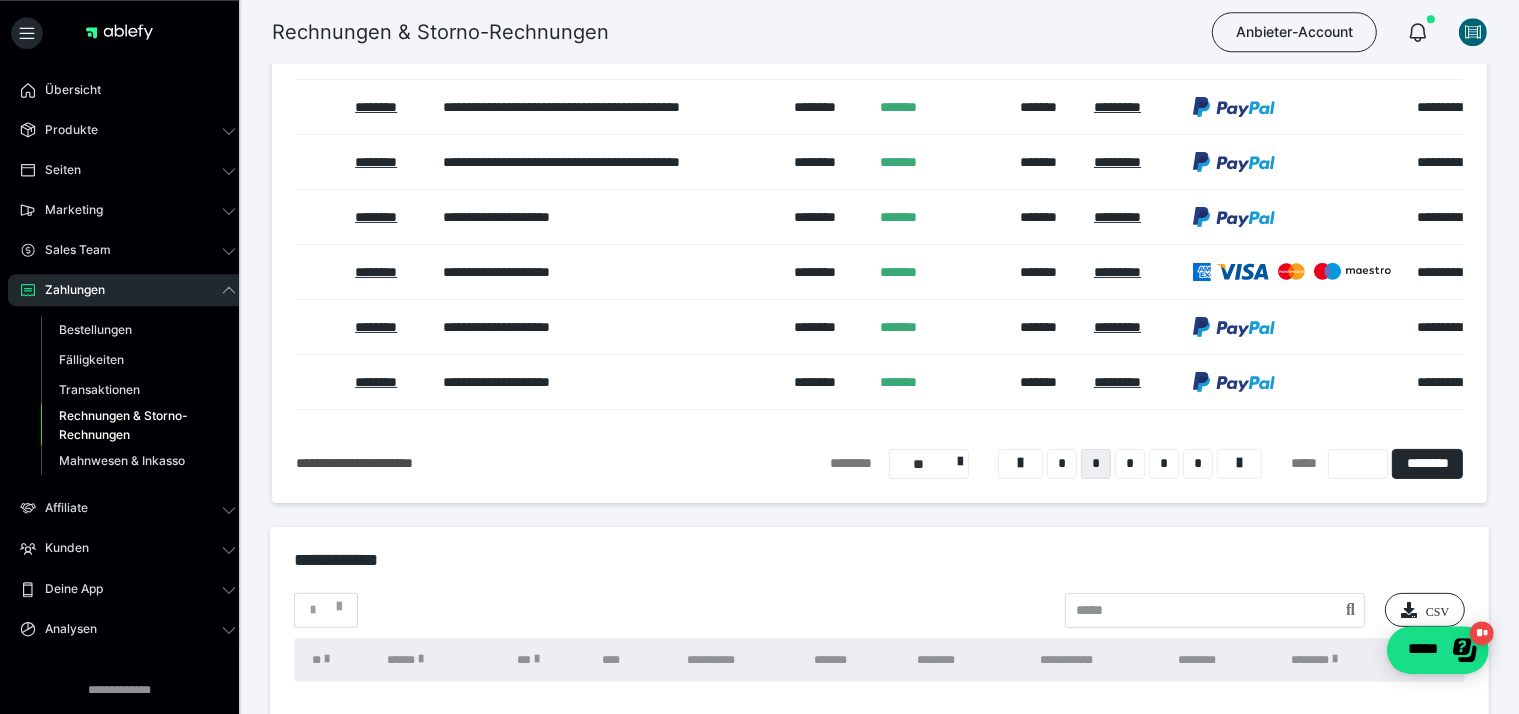 scroll, scrollTop: 438, scrollLeft: 0, axis: vertical 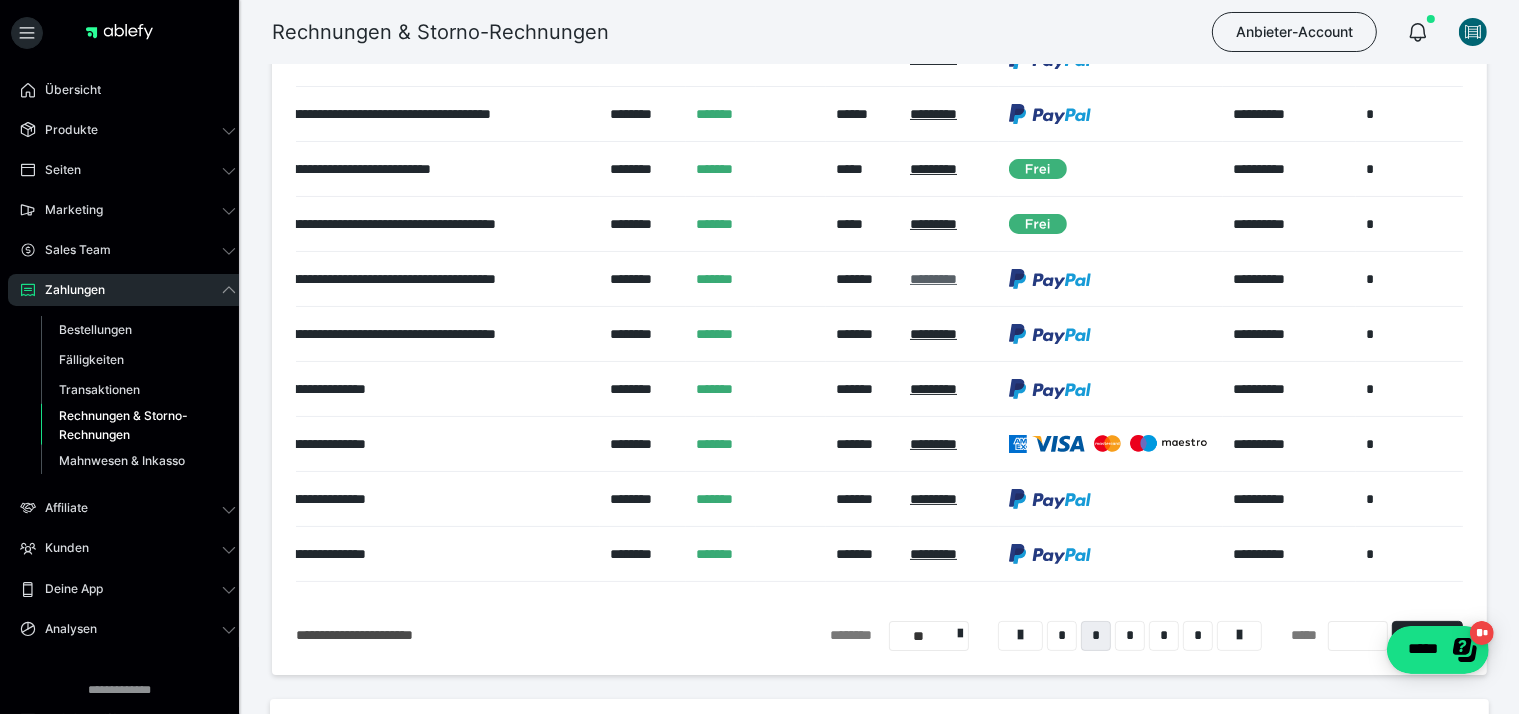 click on "*********" at bounding box center [933, 279] 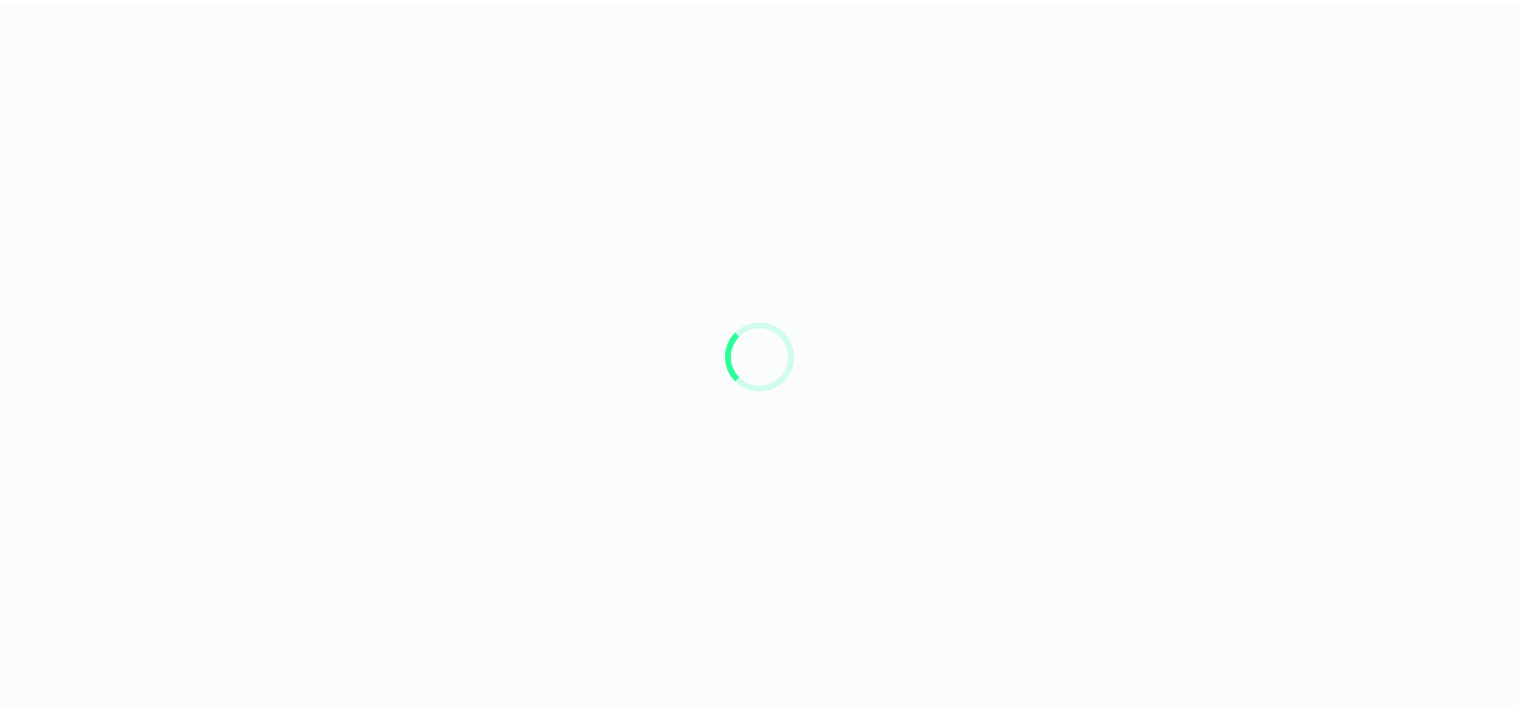 scroll, scrollTop: 0, scrollLeft: 0, axis: both 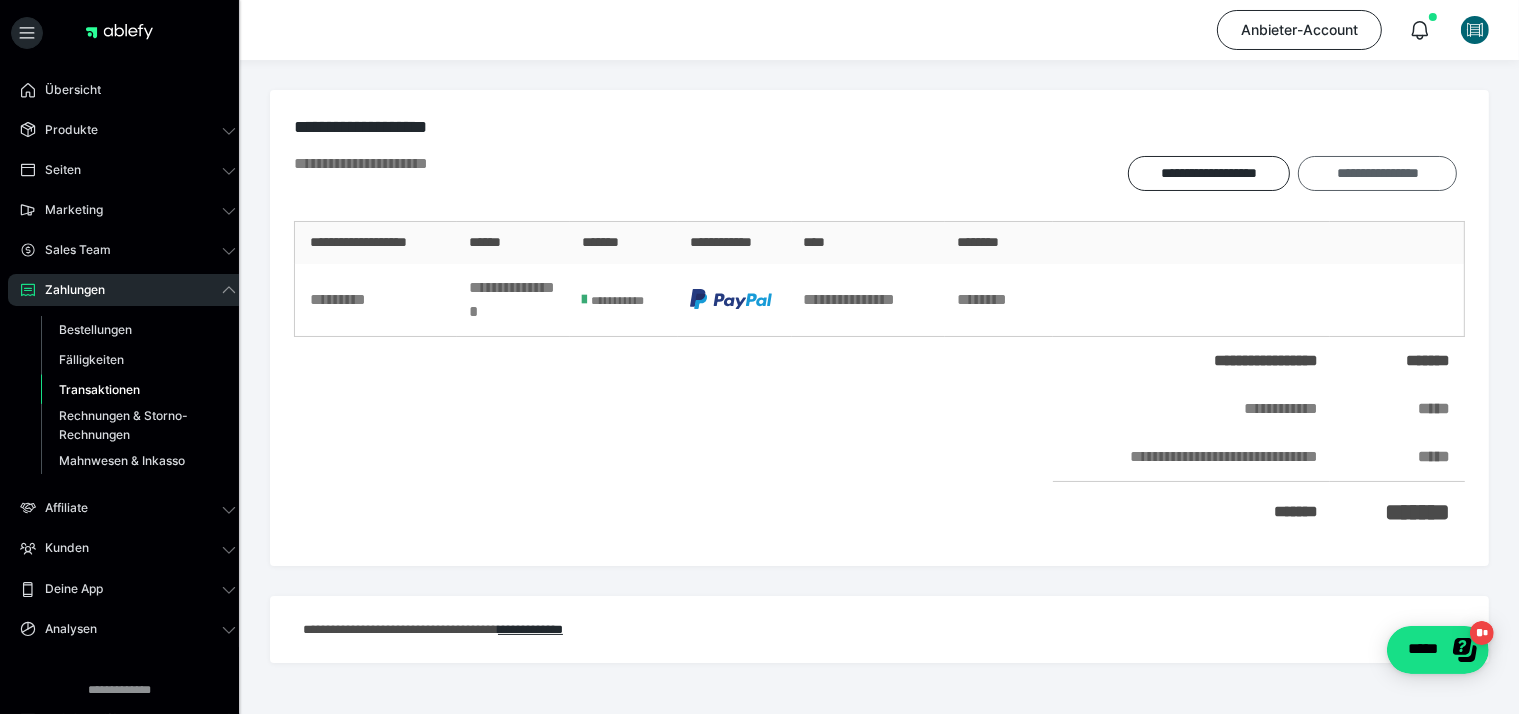 click on "**********" at bounding box center (1377, 173) 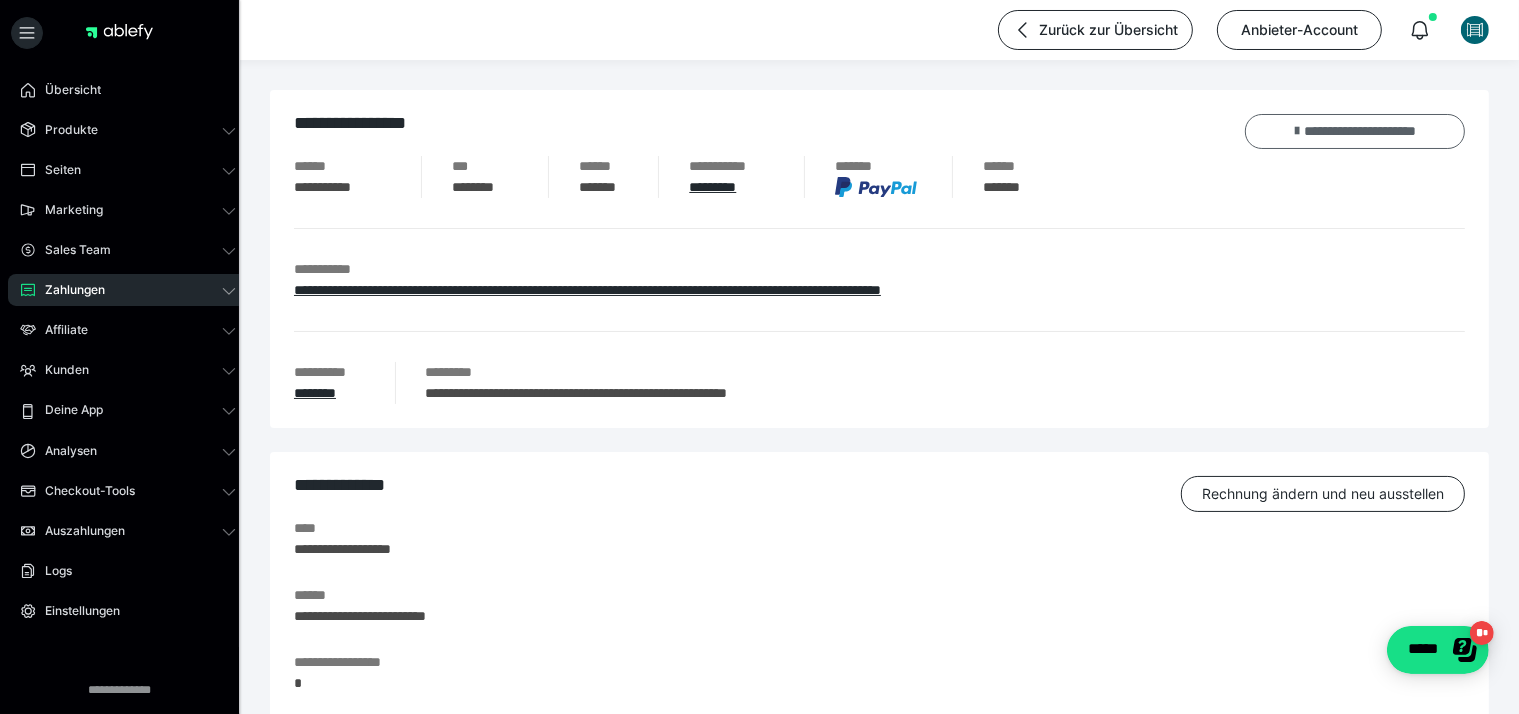 click on "**********" at bounding box center (1355, 131) 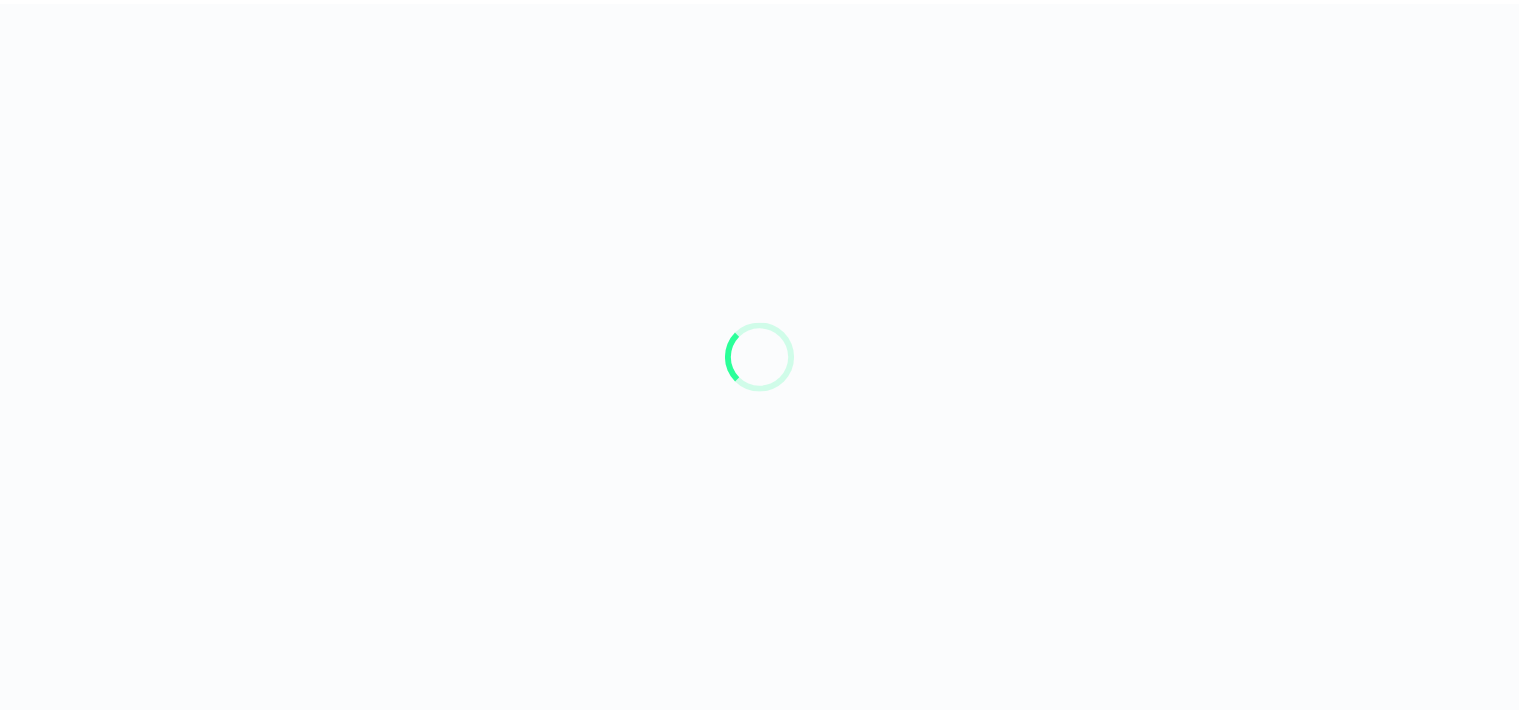 scroll, scrollTop: 0, scrollLeft: 0, axis: both 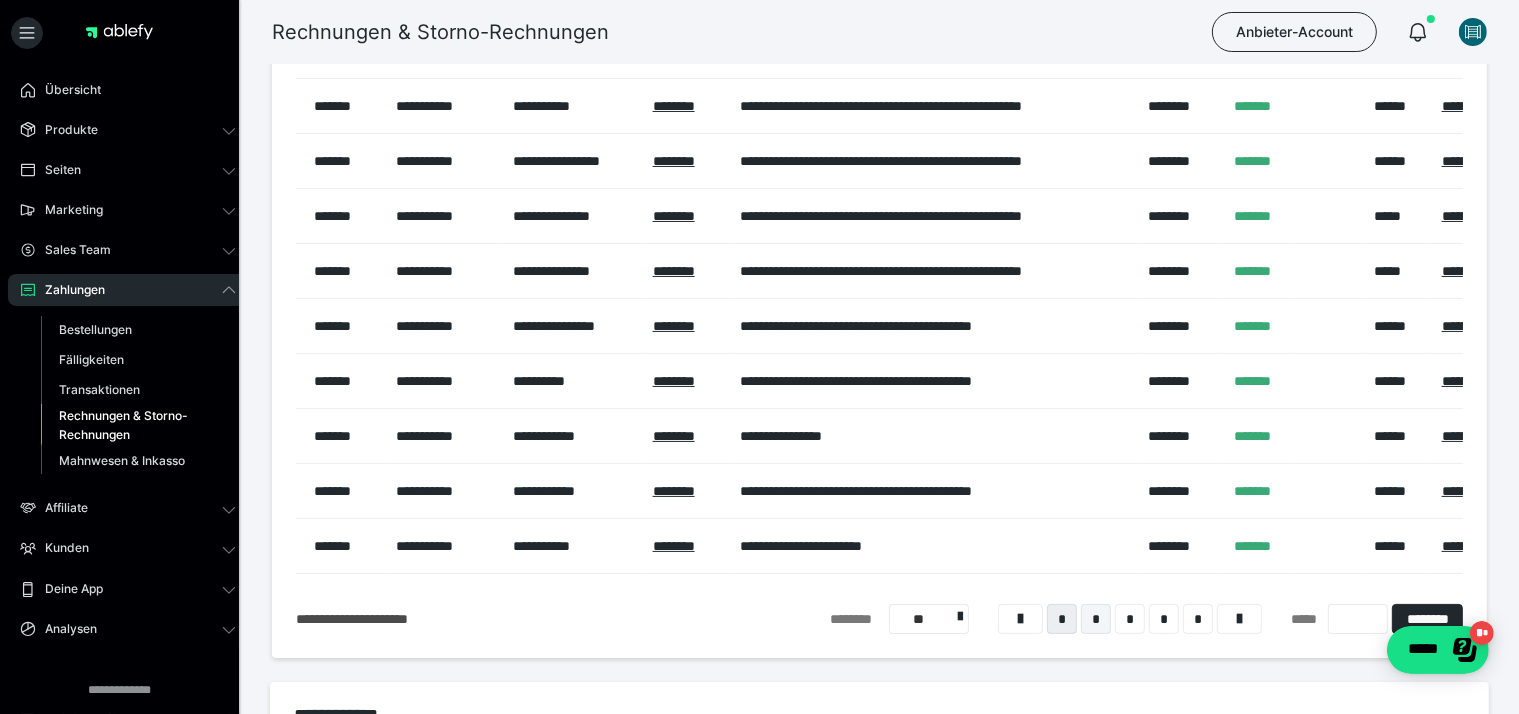 click on "*" at bounding box center (1096, 619) 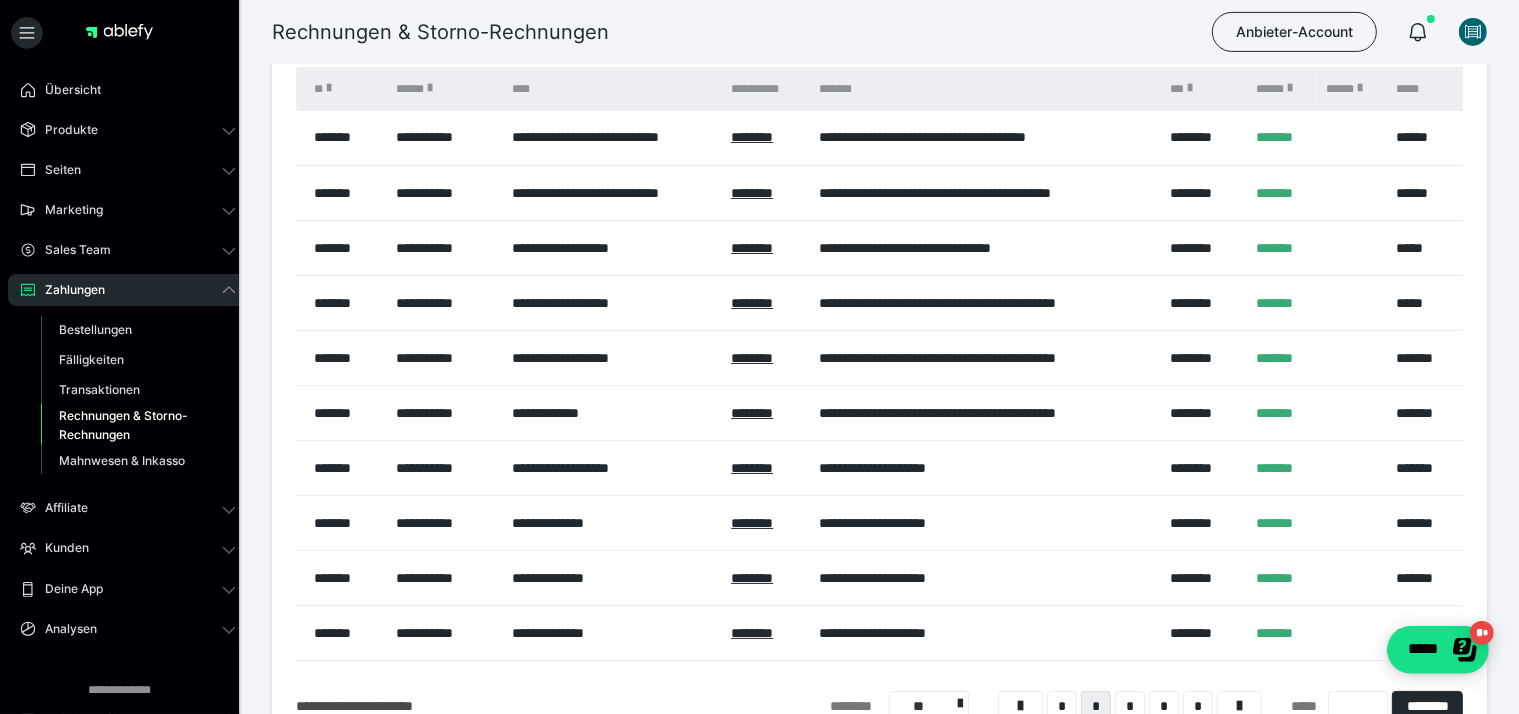 scroll, scrollTop: 121, scrollLeft: 0, axis: vertical 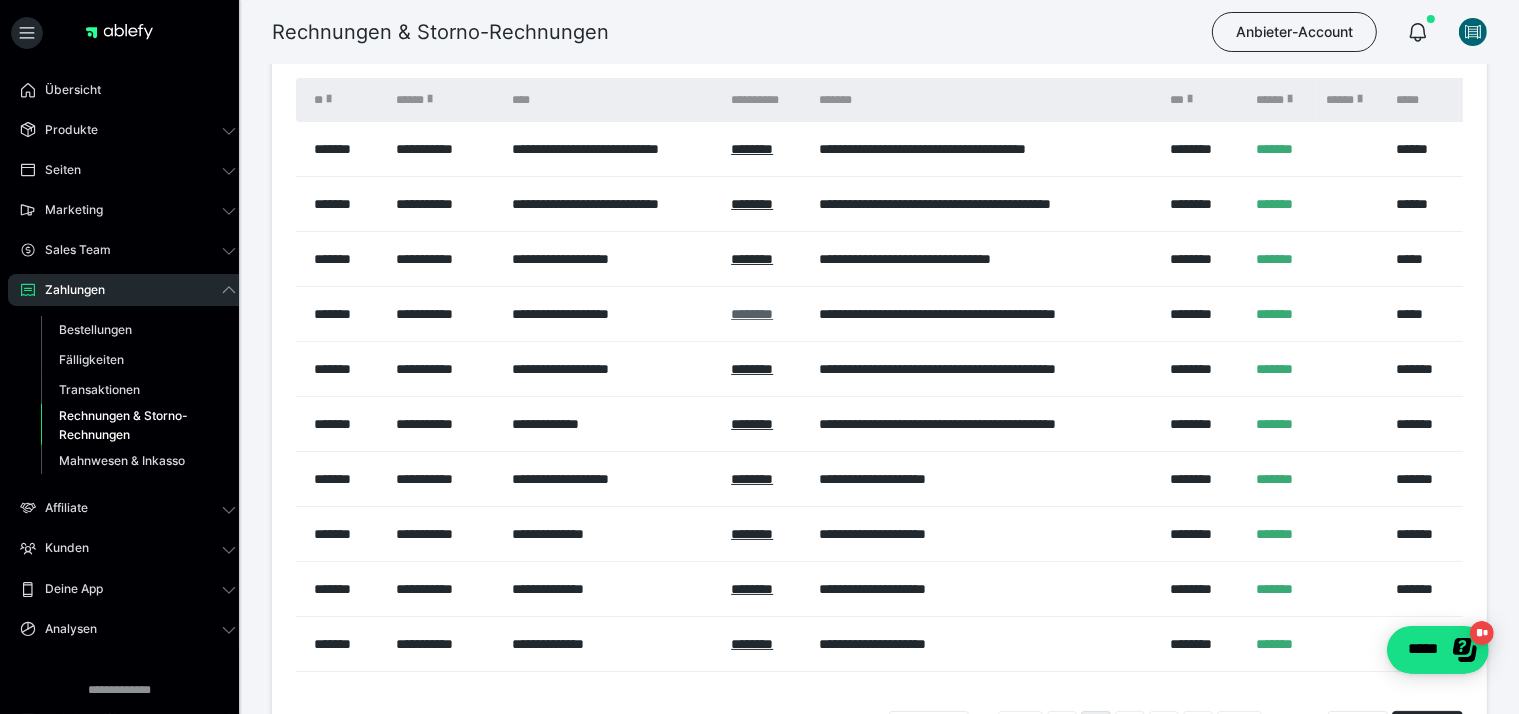 click on "********" at bounding box center (752, 314) 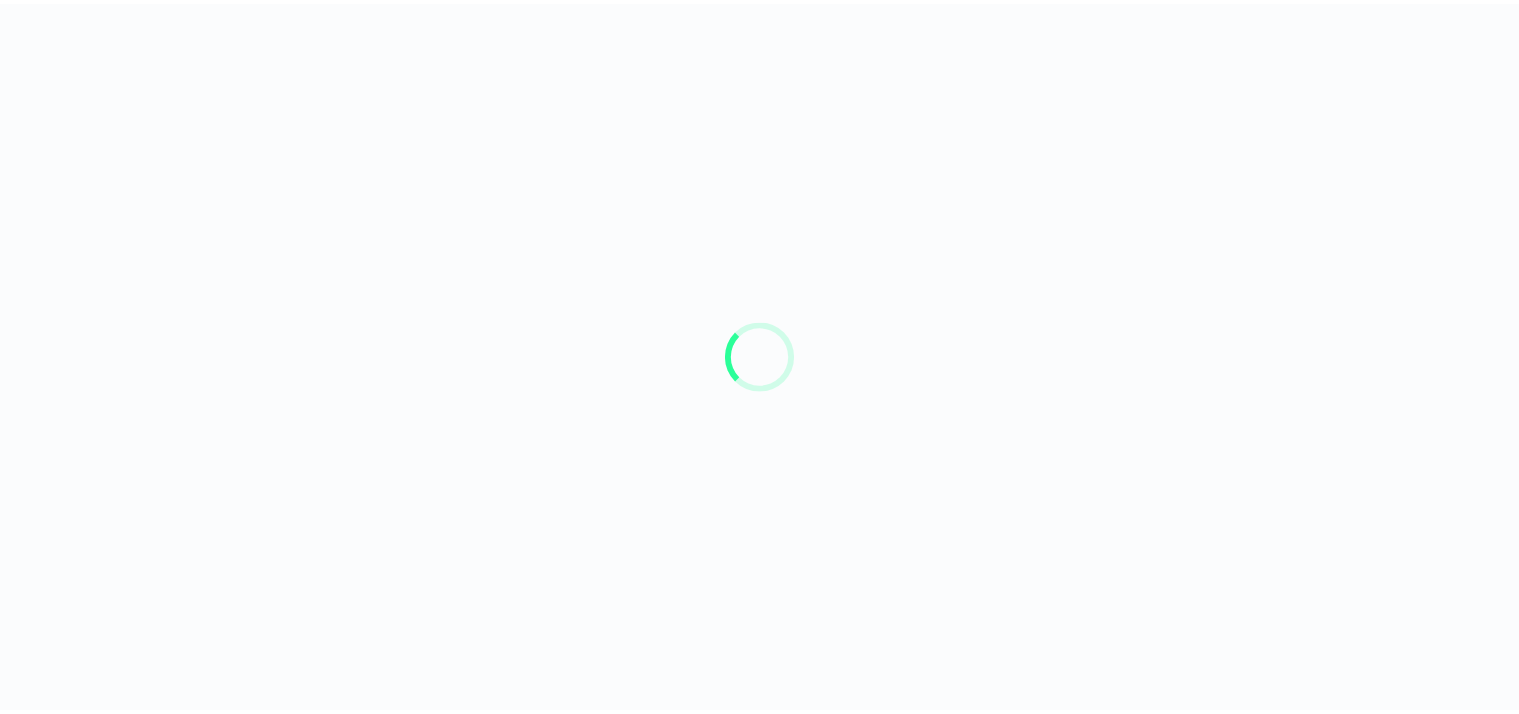 scroll, scrollTop: 0, scrollLeft: 0, axis: both 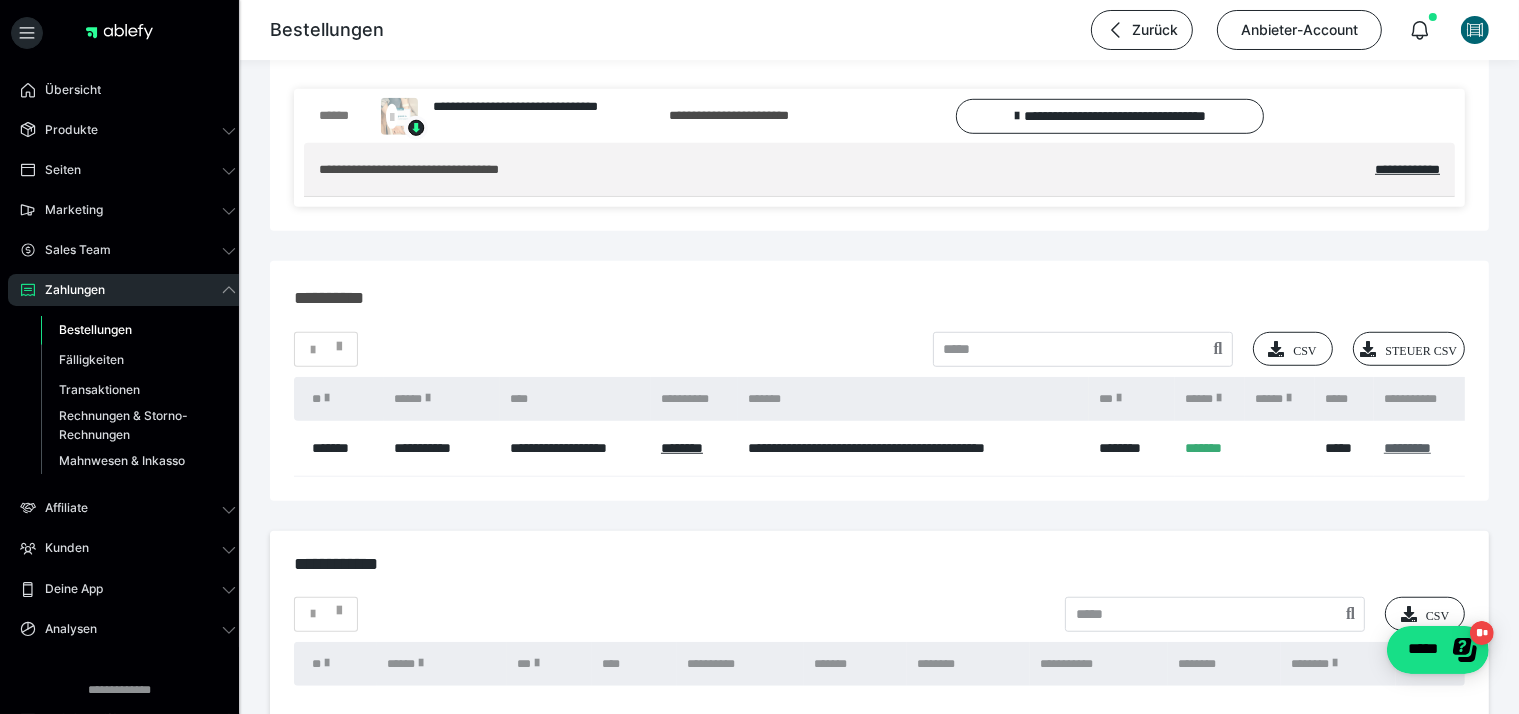 click on "*********" at bounding box center [1407, 448] 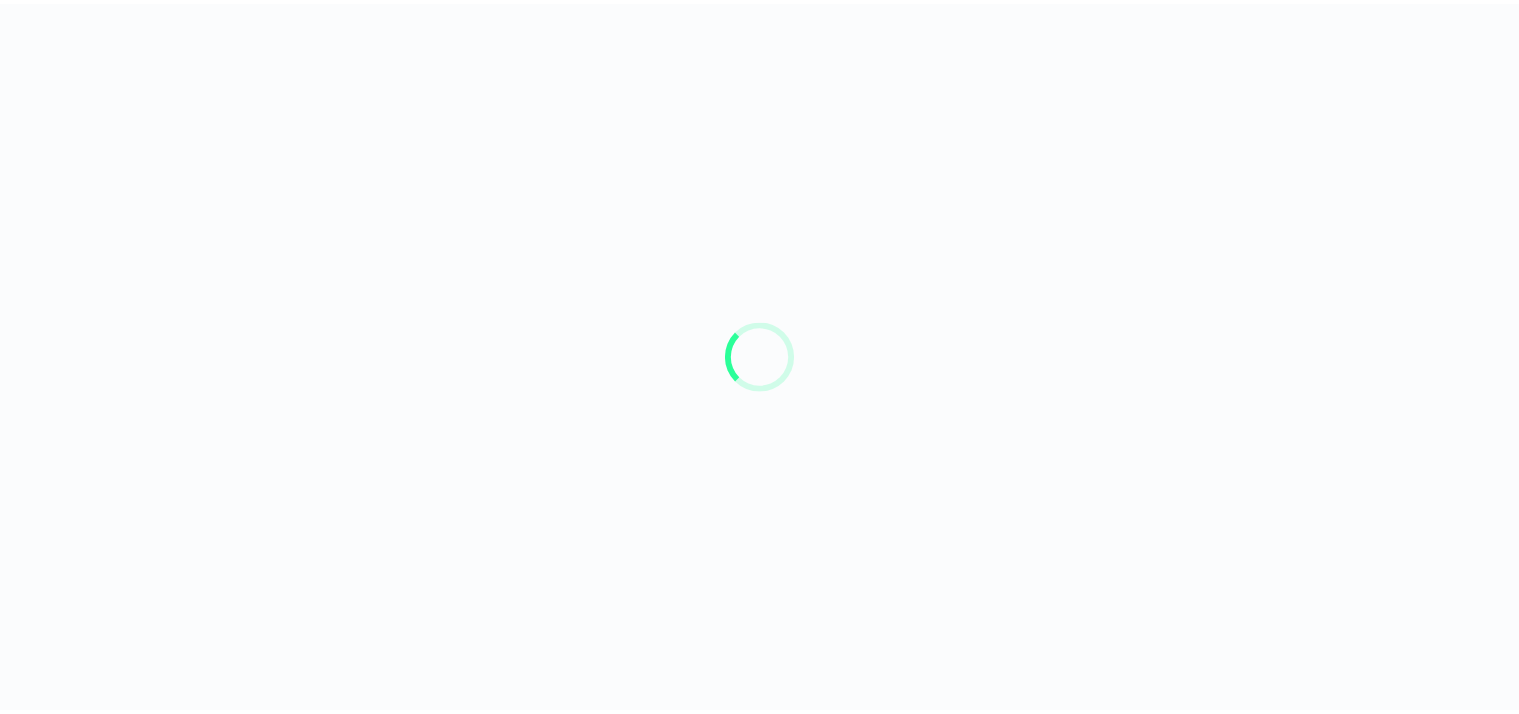 scroll, scrollTop: 0, scrollLeft: 0, axis: both 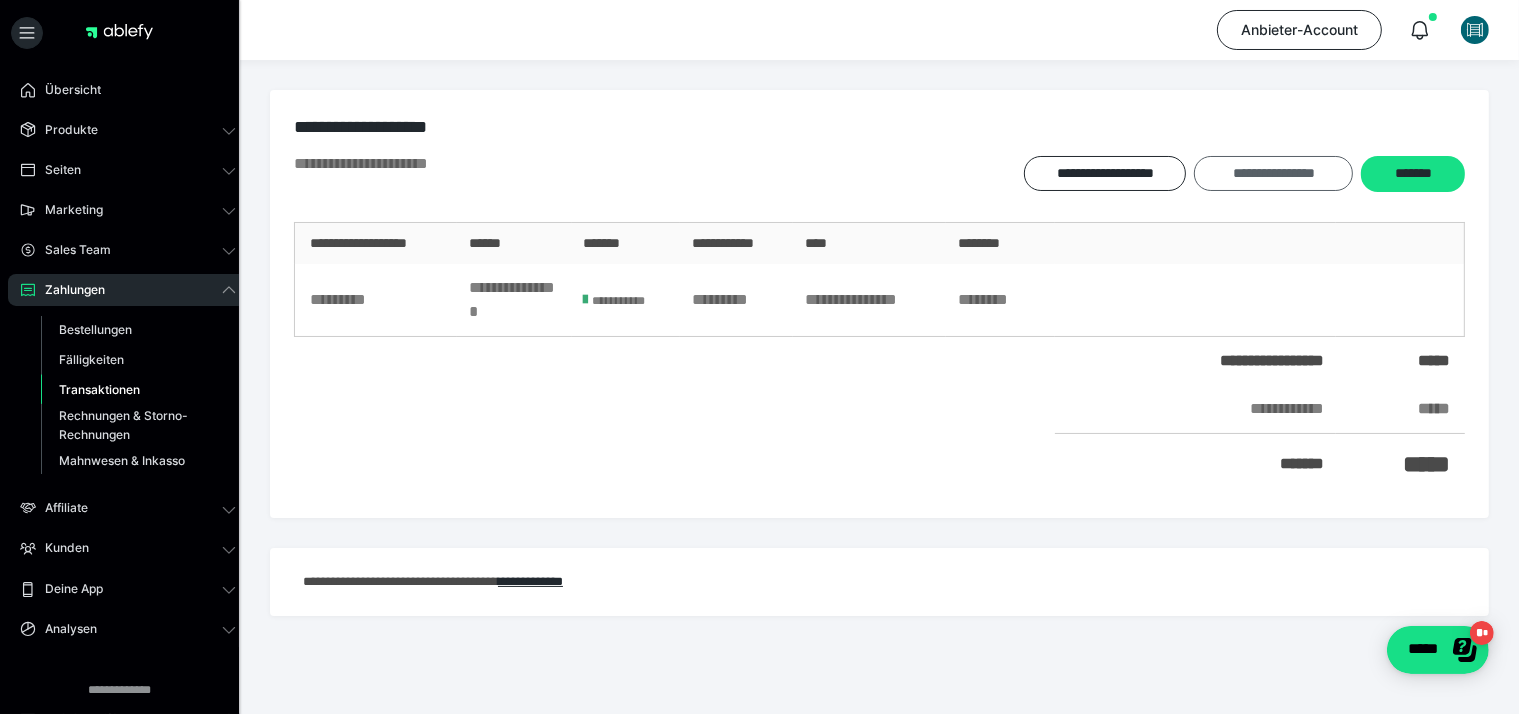 click on "**********" at bounding box center (1273, 173) 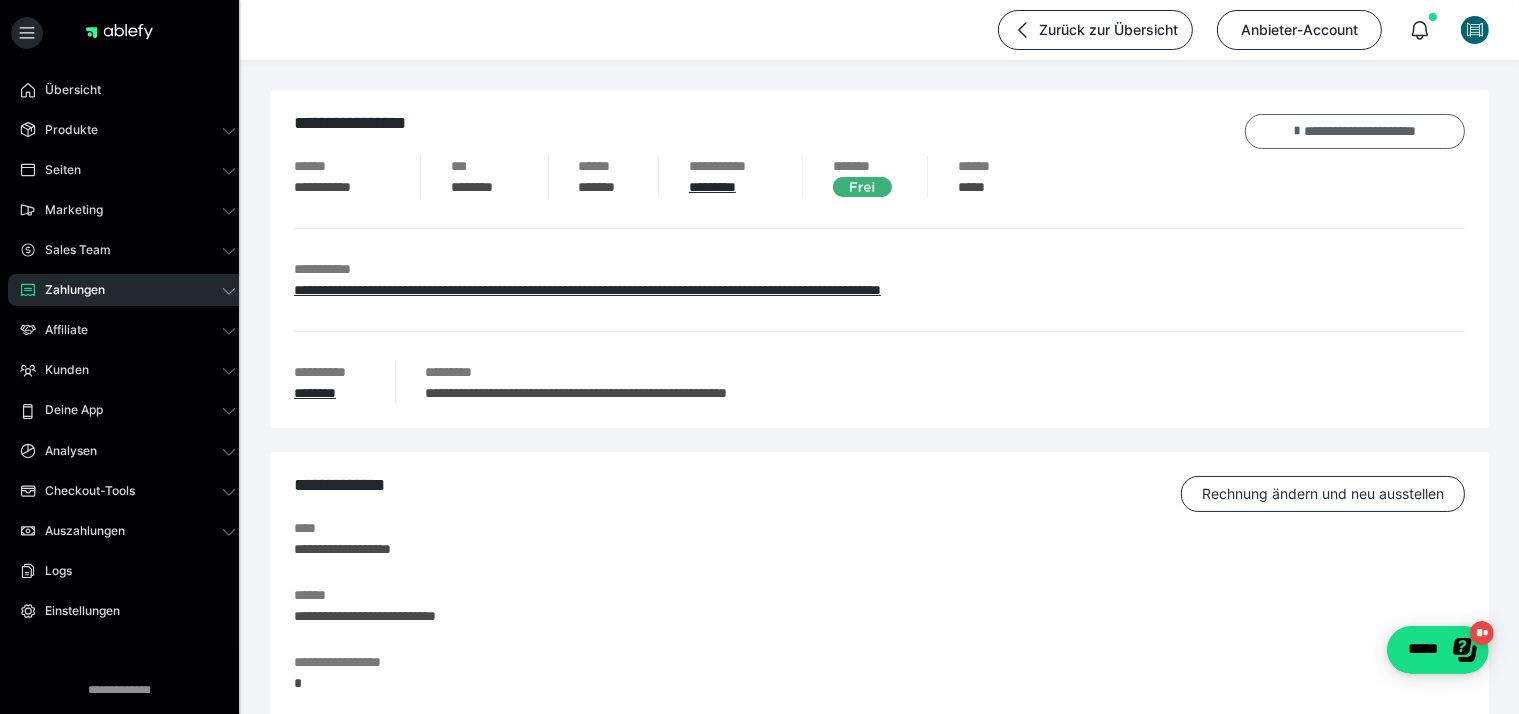 click on "**********" at bounding box center (1355, 131) 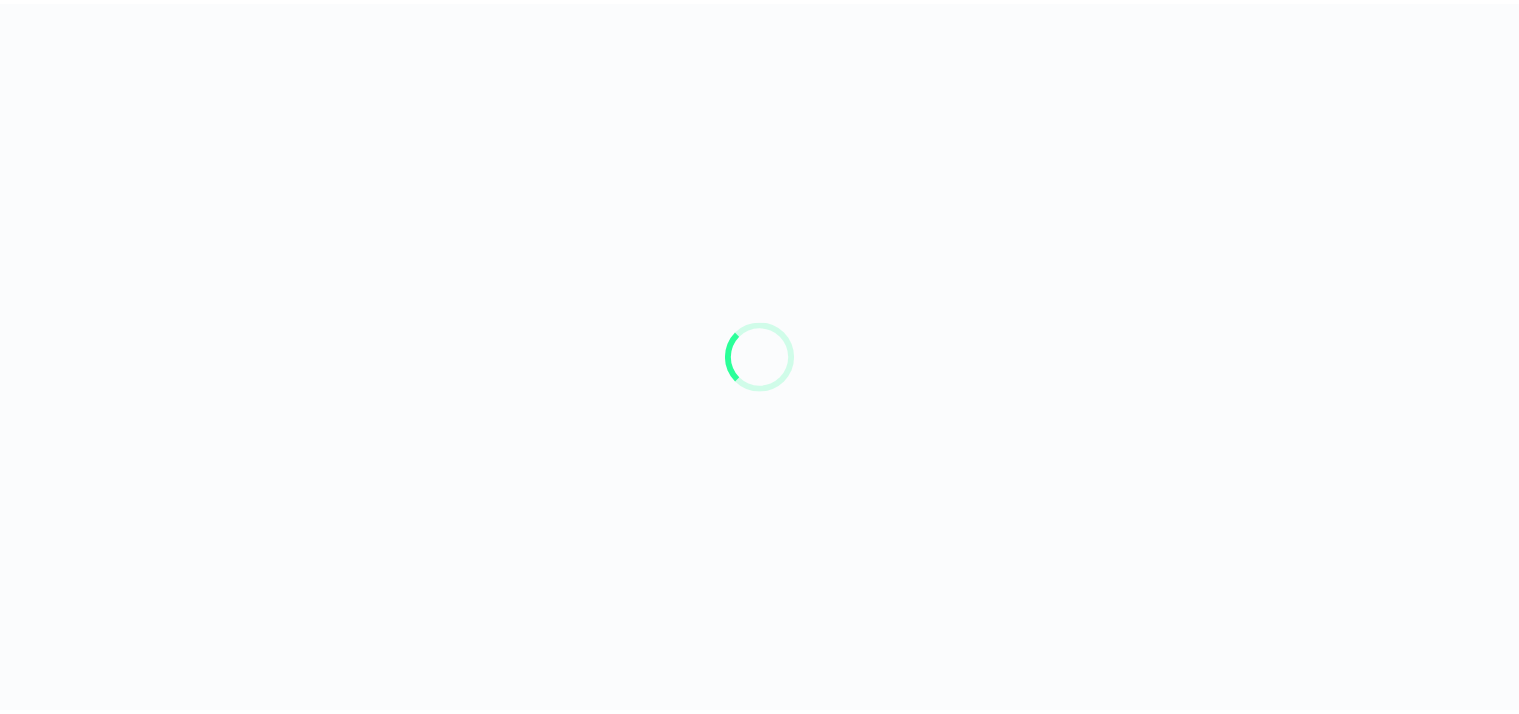 scroll, scrollTop: 0, scrollLeft: 0, axis: both 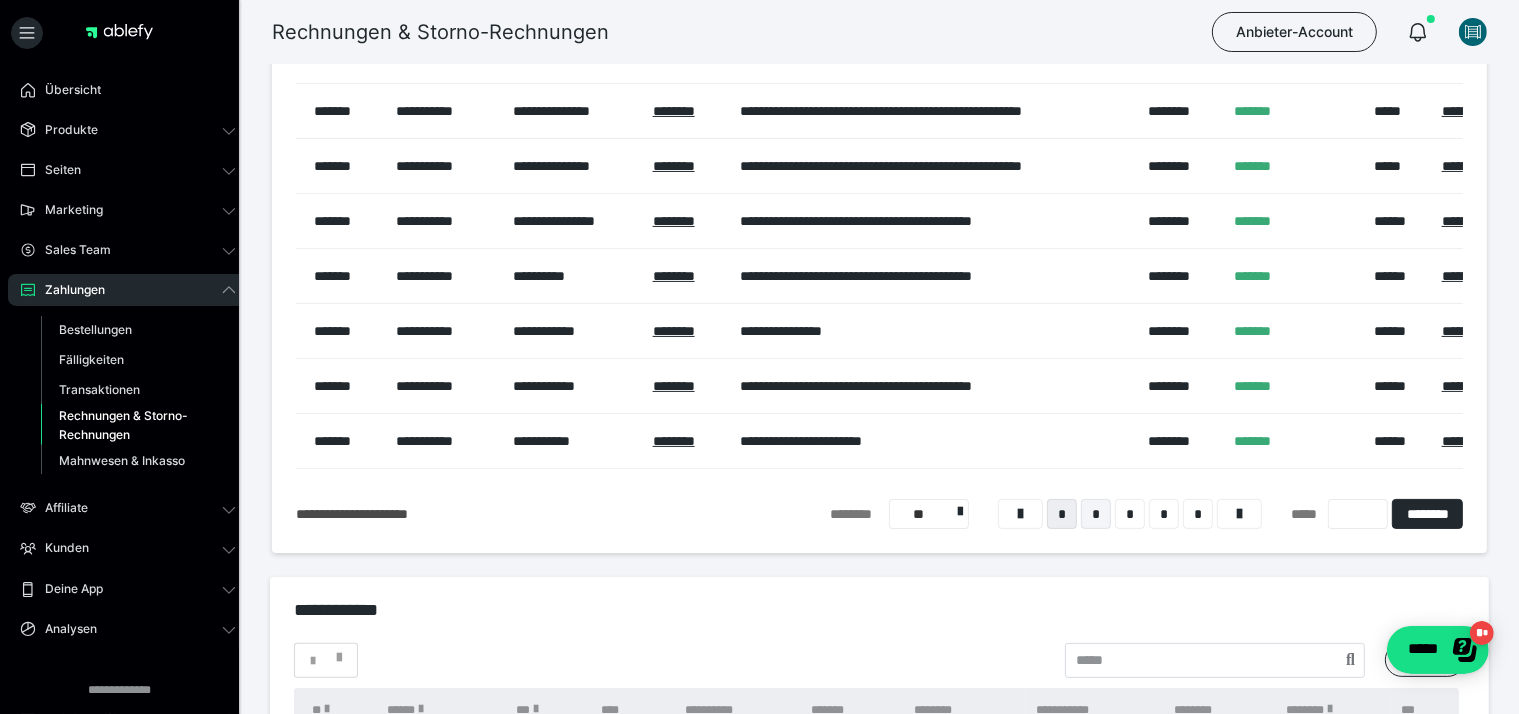 click on "*" at bounding box center (1096, 514) 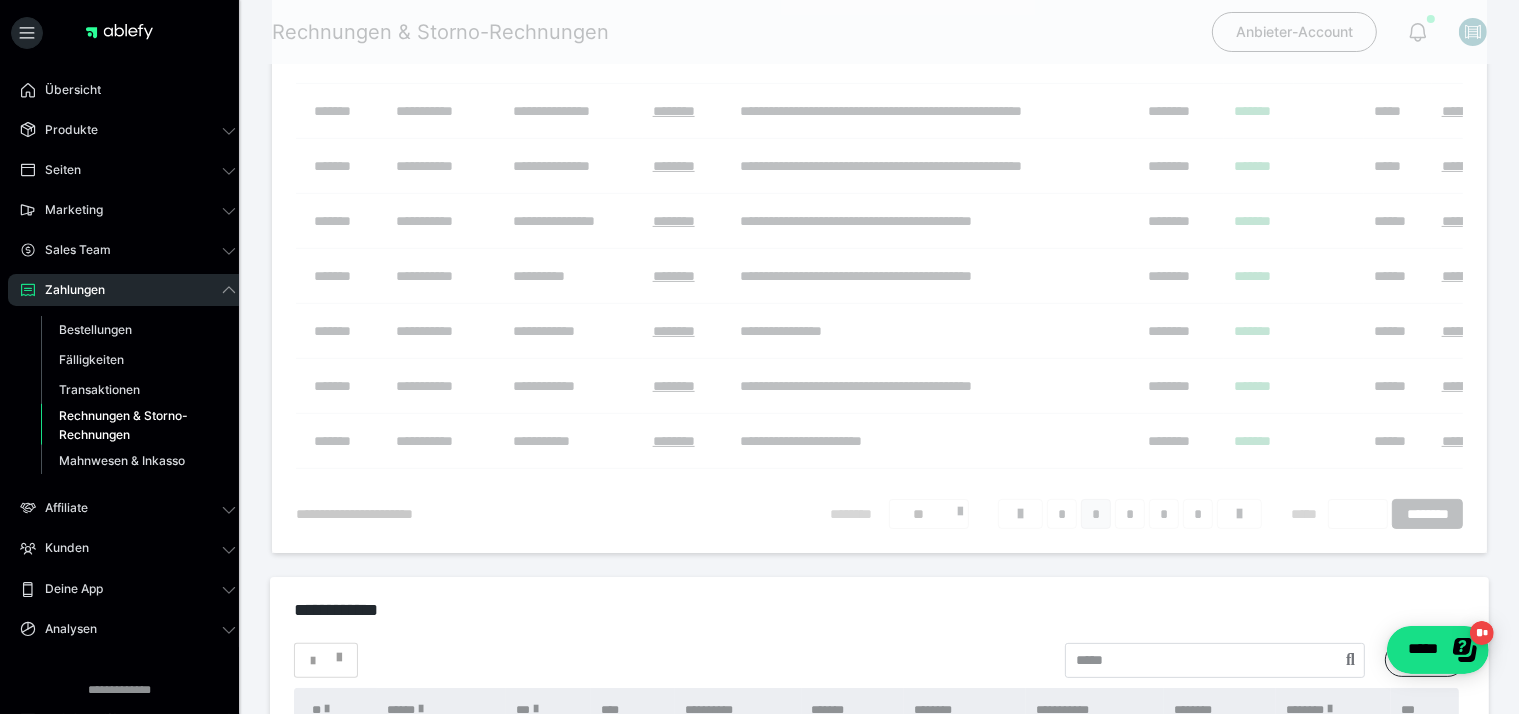 scroll, scrollTop: 16, scrollLeft: 0, axis: vertical 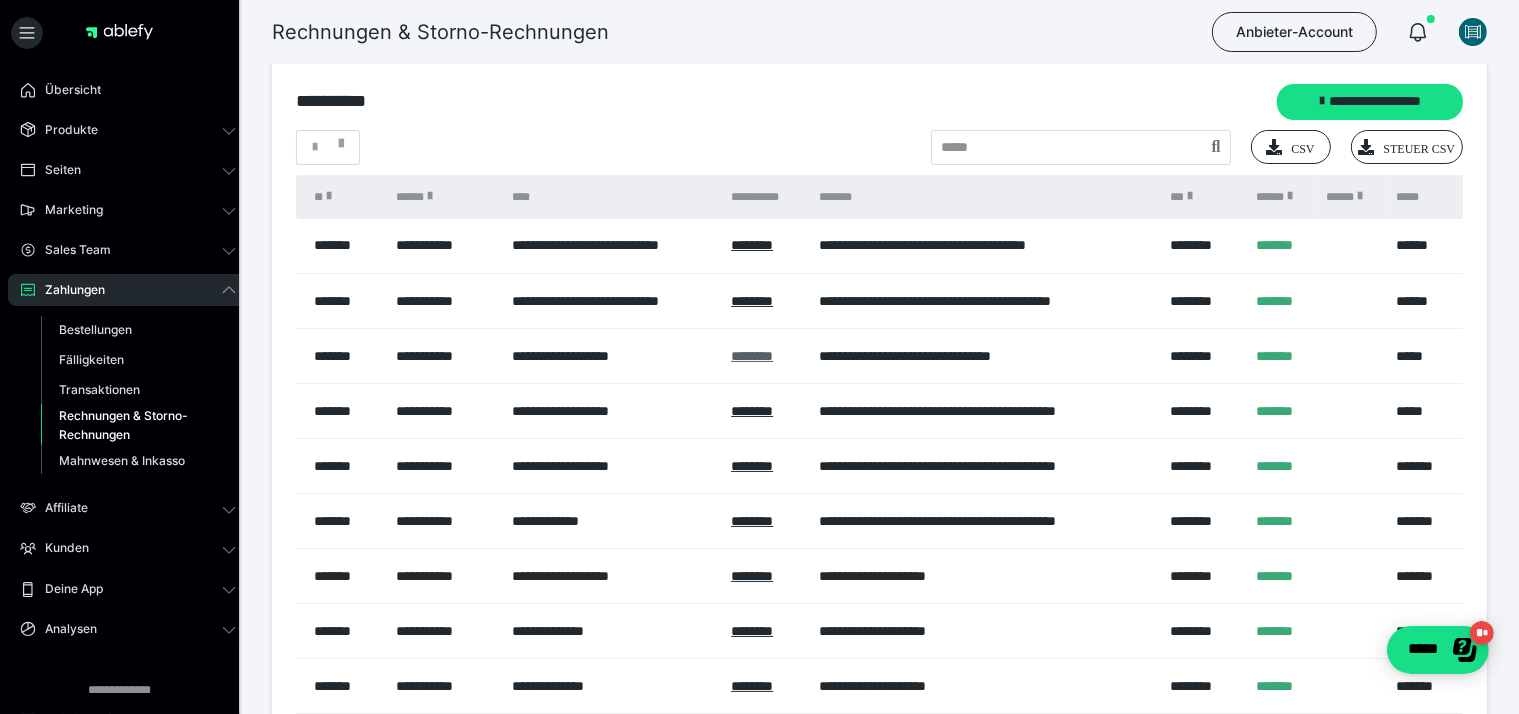 click on "********" at bounding box center (752, 356) 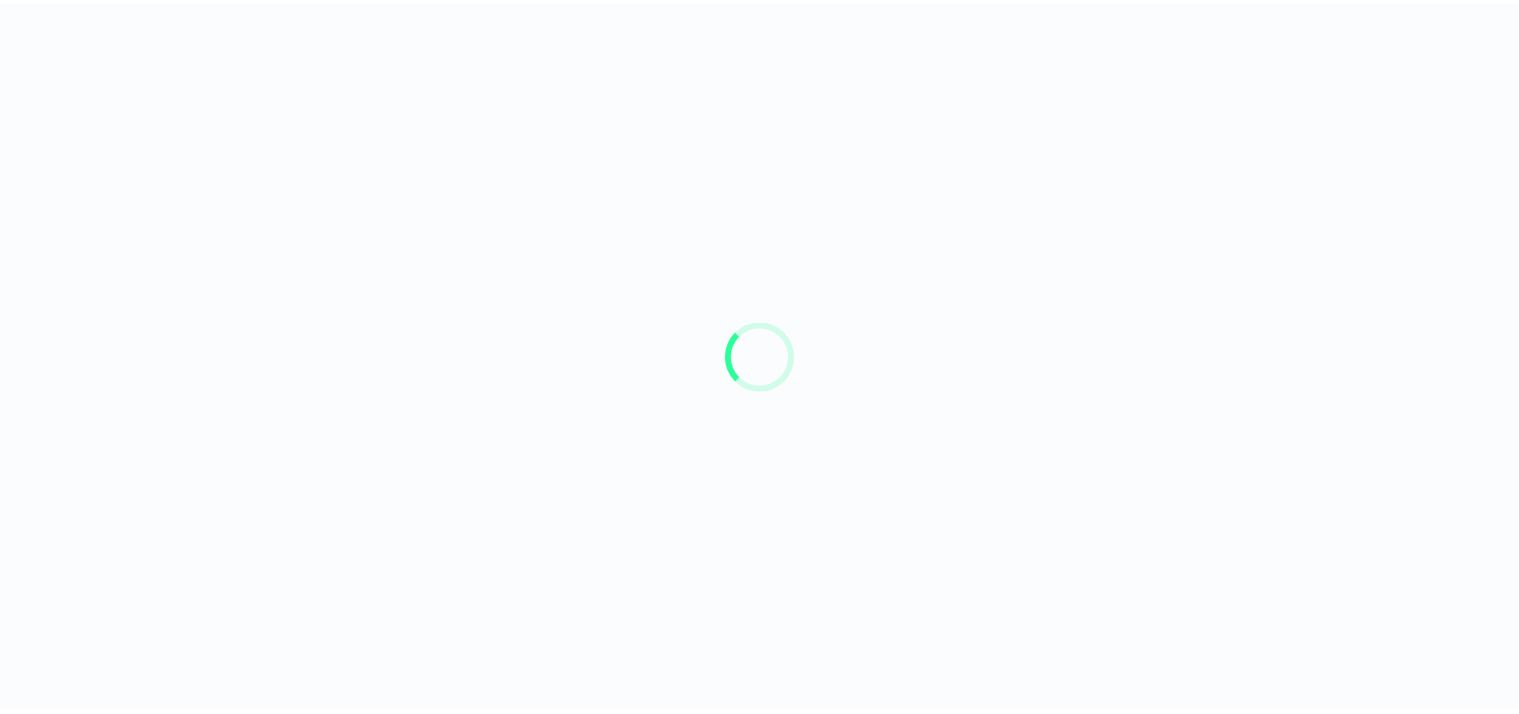 scroll, scrollTop: 0, scrollLeft: 0, axis: both 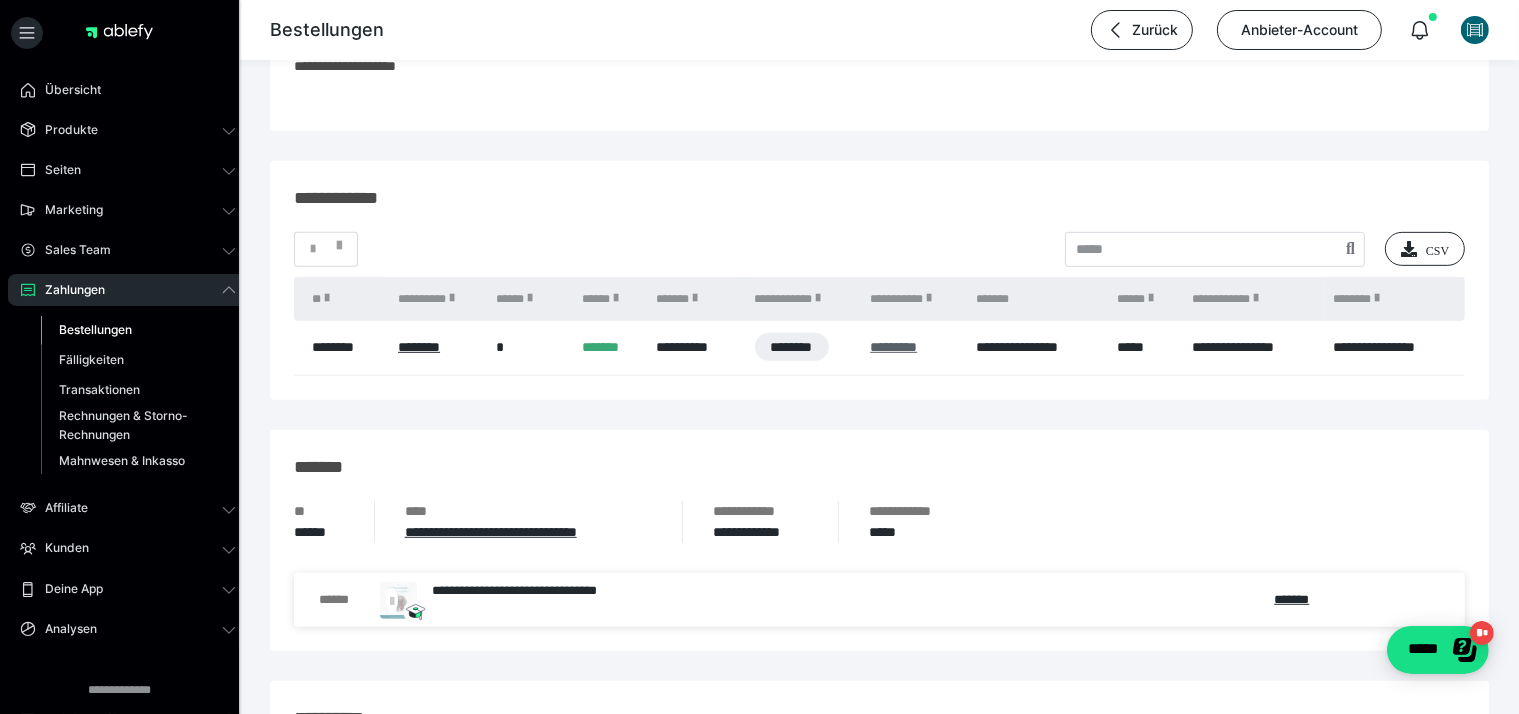 click on "*********" at bounding box center [893, 347] 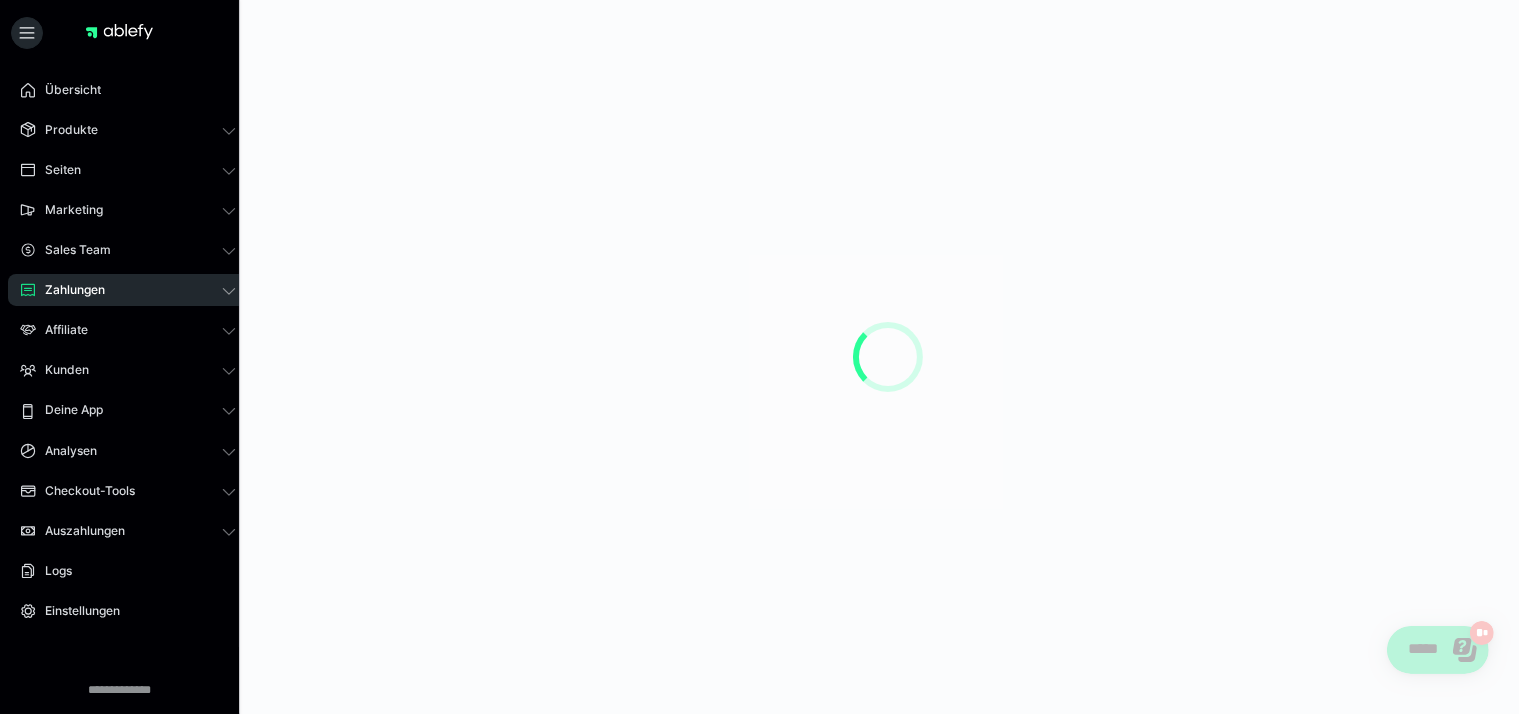scroll, scrollTop: 0, scrollLeft: 0, axis: both 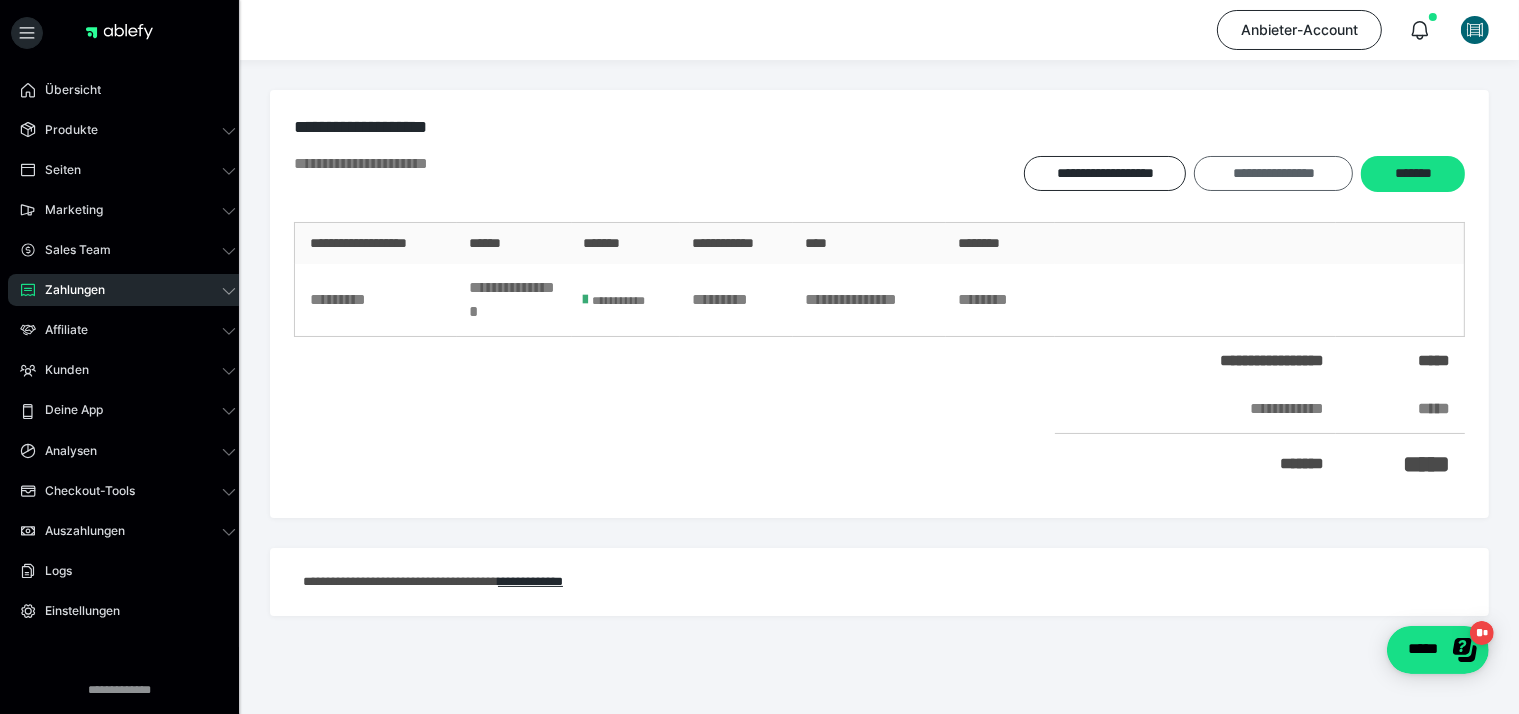 click on "**********" at bounding box center [1273, 173] 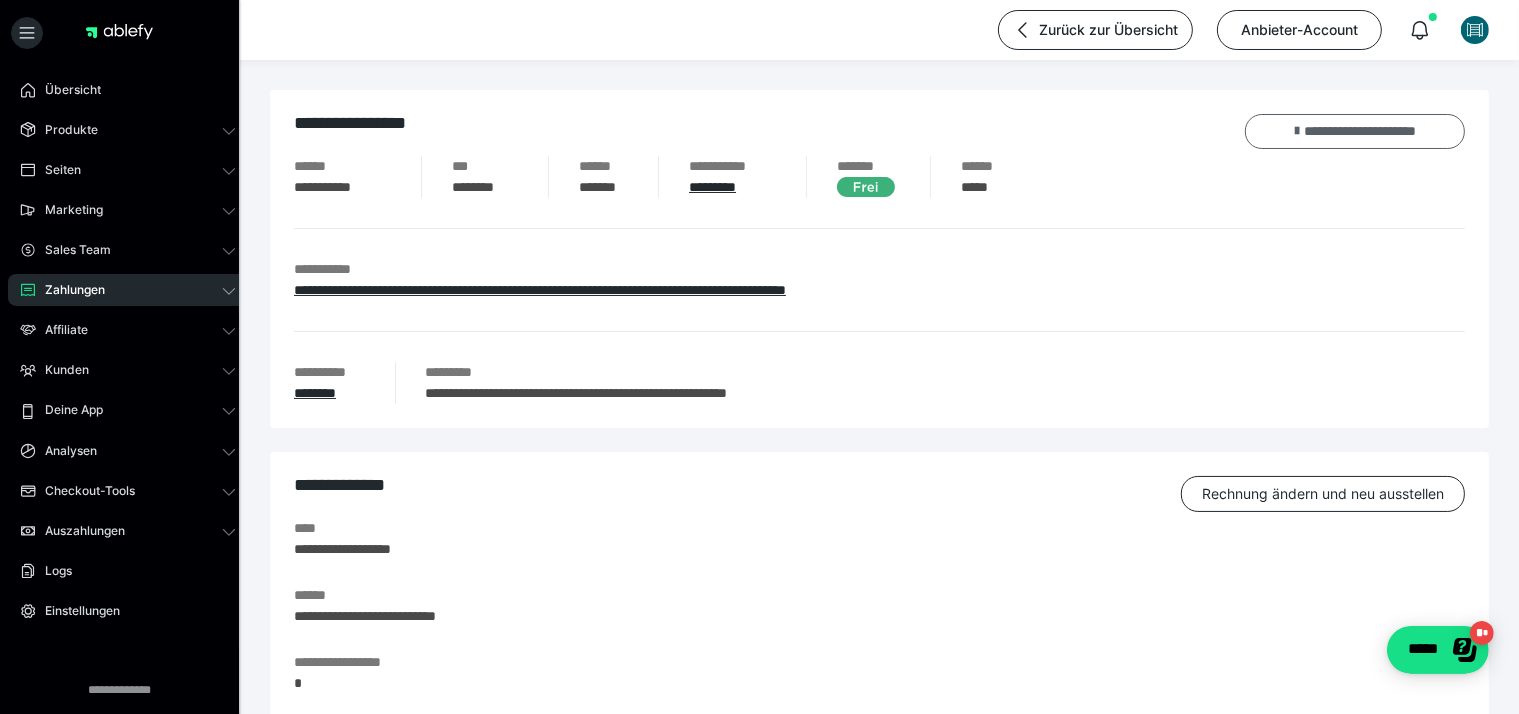 click on "**********" at bounding box center (1355, 131) 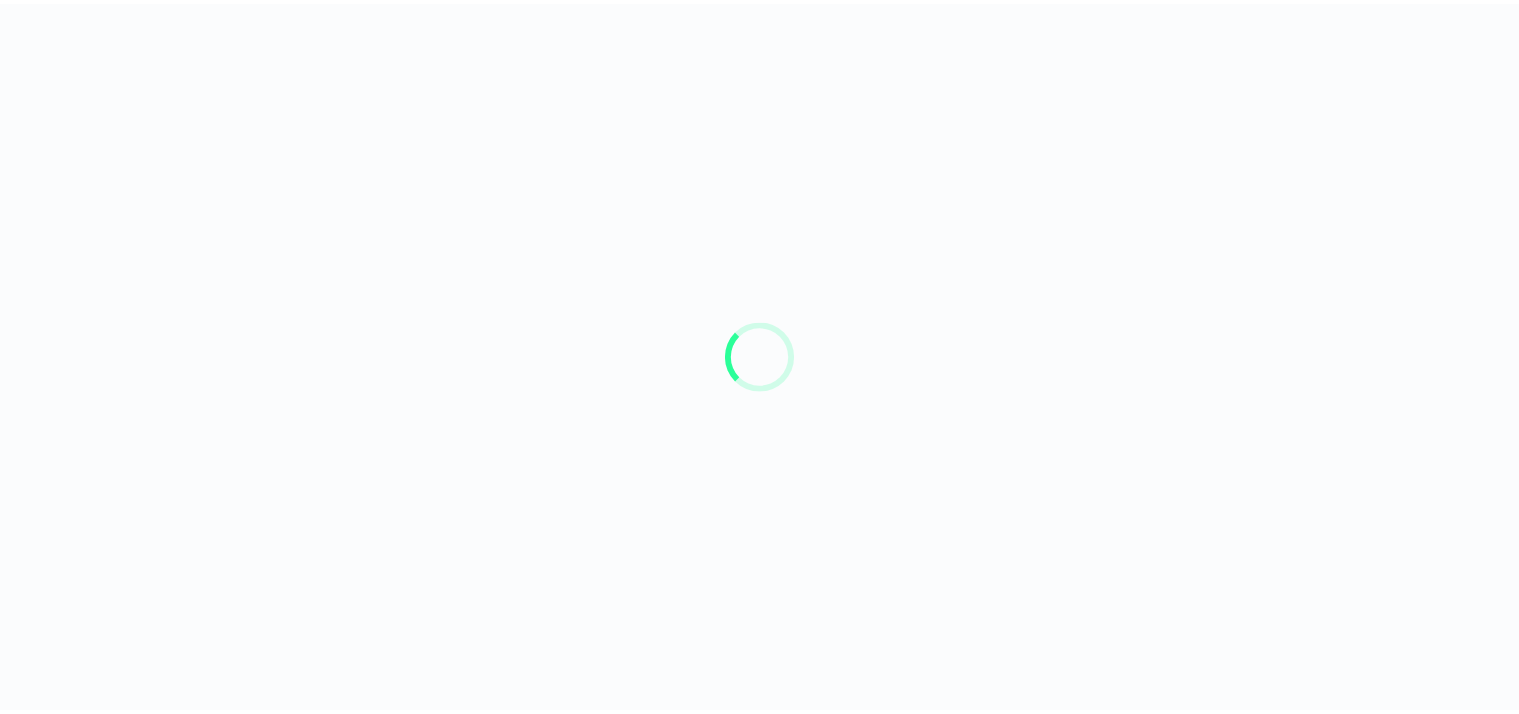 scroll, scrollTop: 0, scrollLeft: 0, axis: both 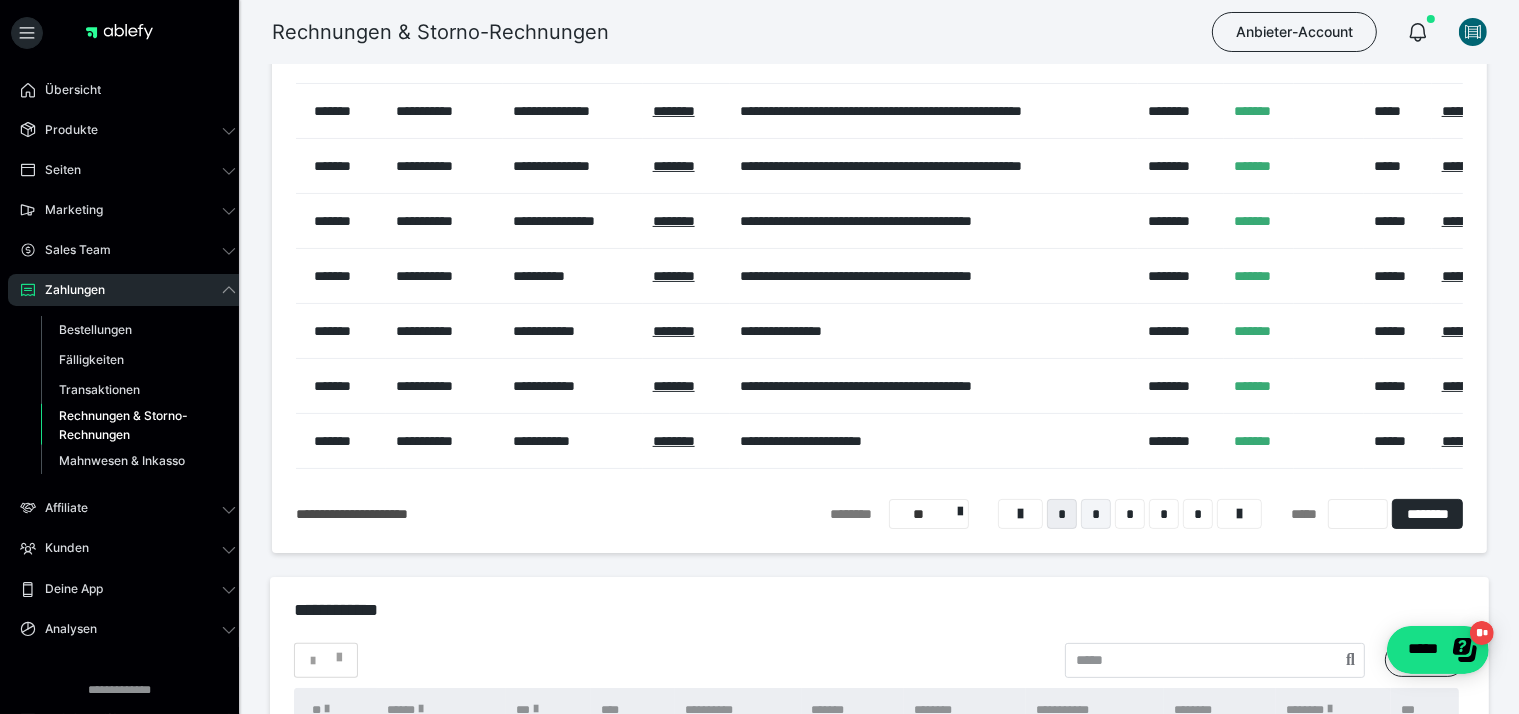 click on "*" at bounding box center [1096, 514] 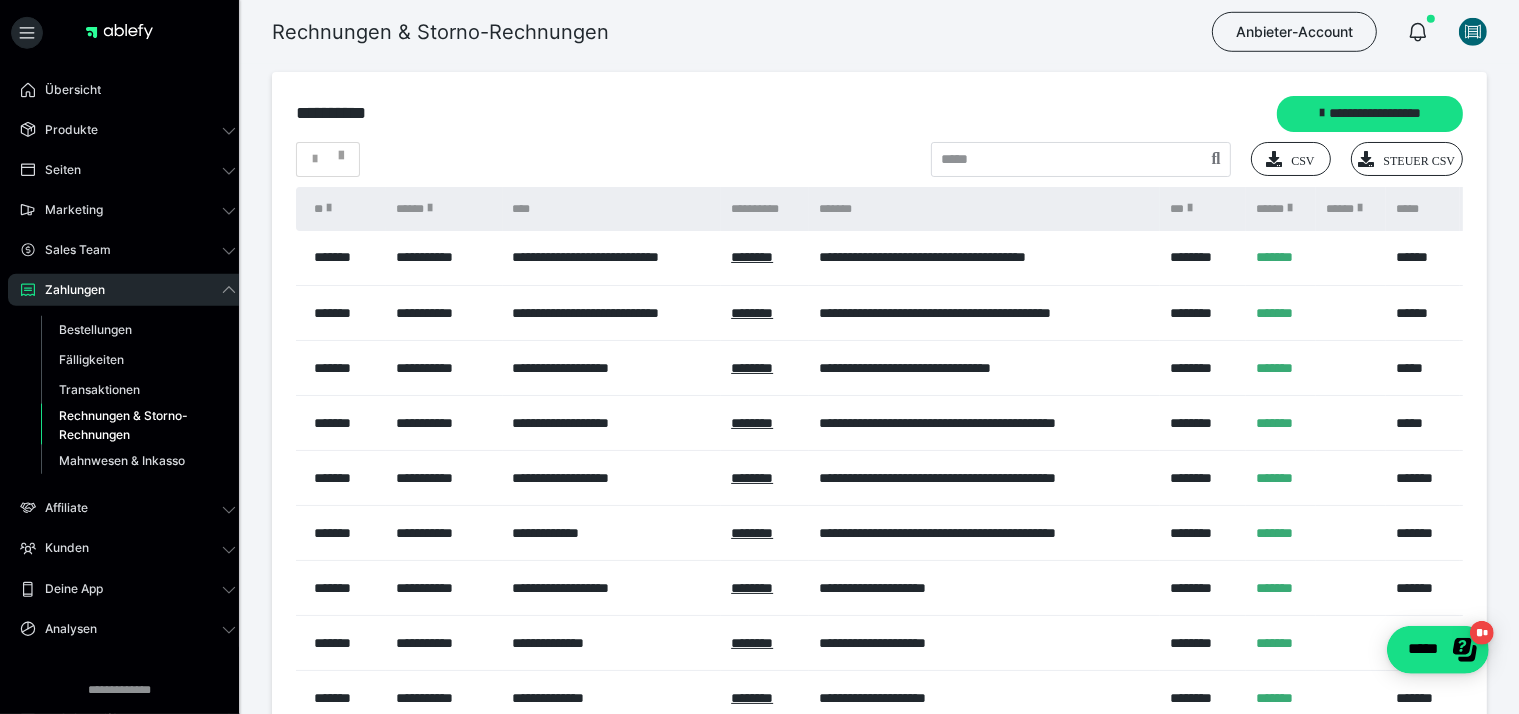scroll, scrollTop: 0, scrollLeft: 0, axis: both 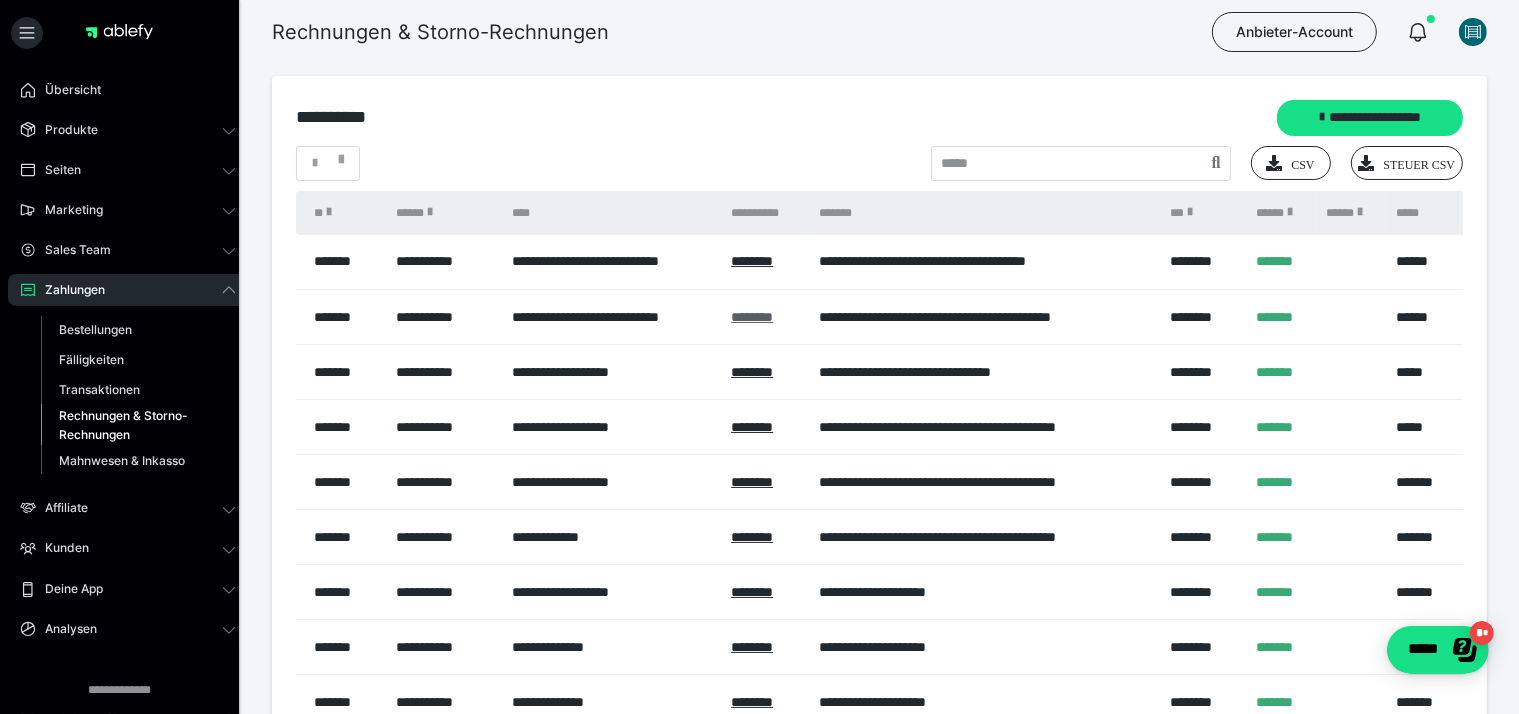 click on "********" at bounding box center [752, 317] 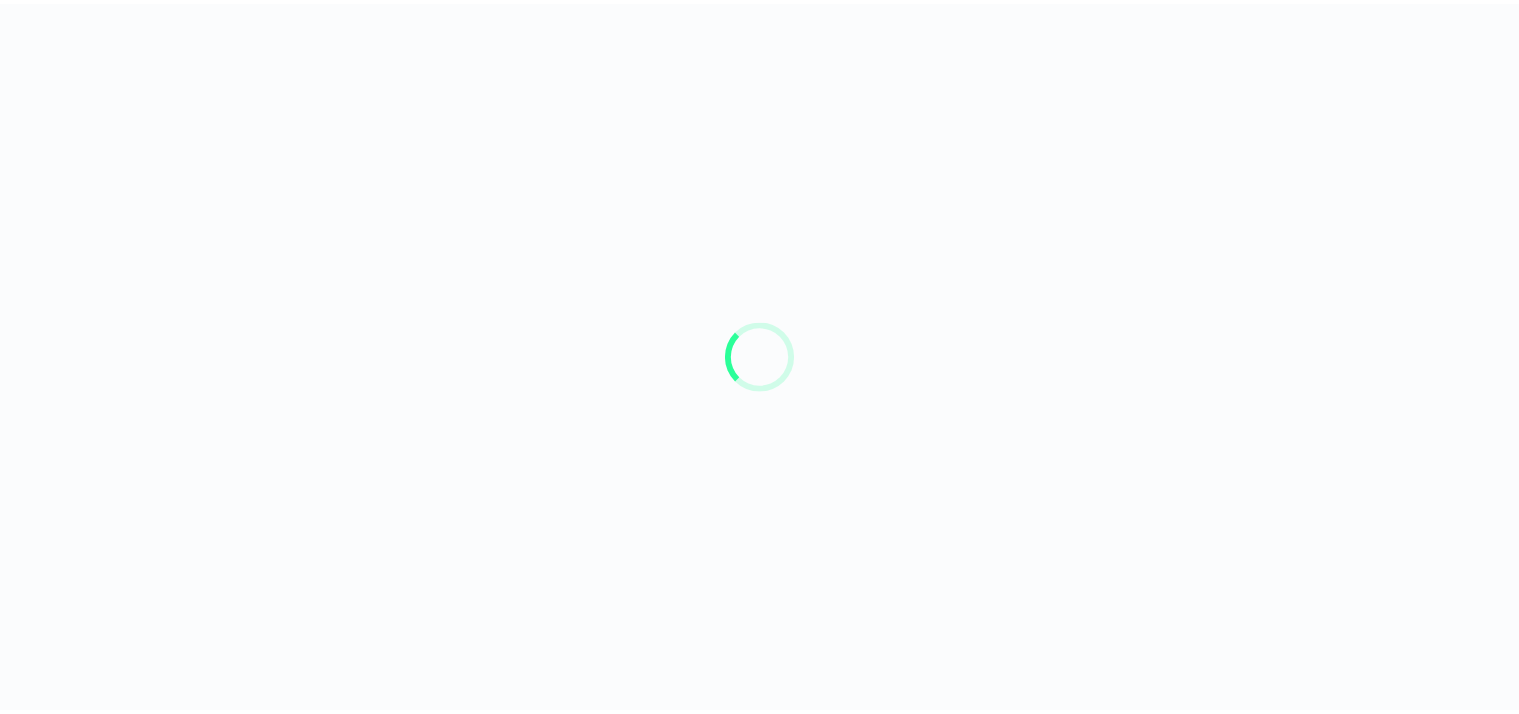 scroll, scrollTop: 0, scrollLeft: 0, axis: both 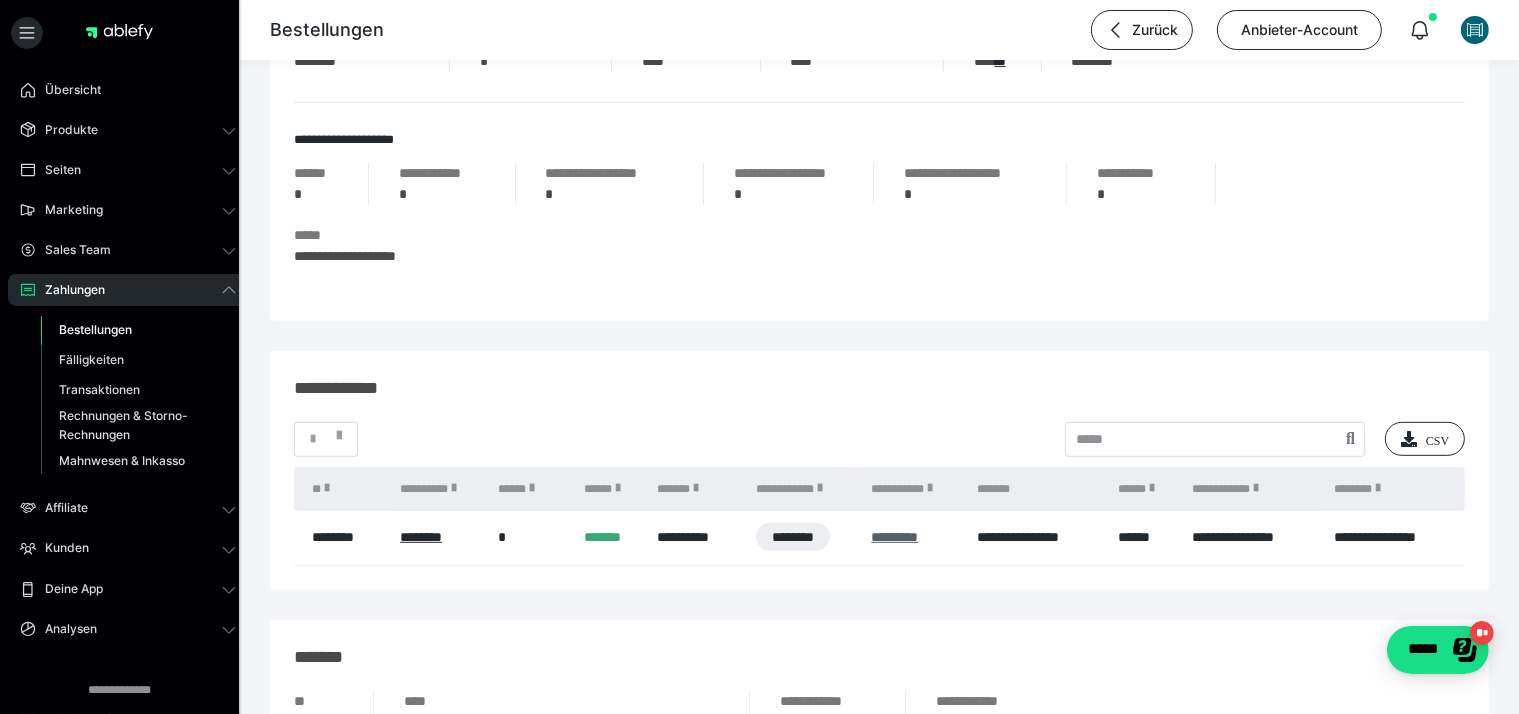 click on "*********" at bounding box center (894, 537) 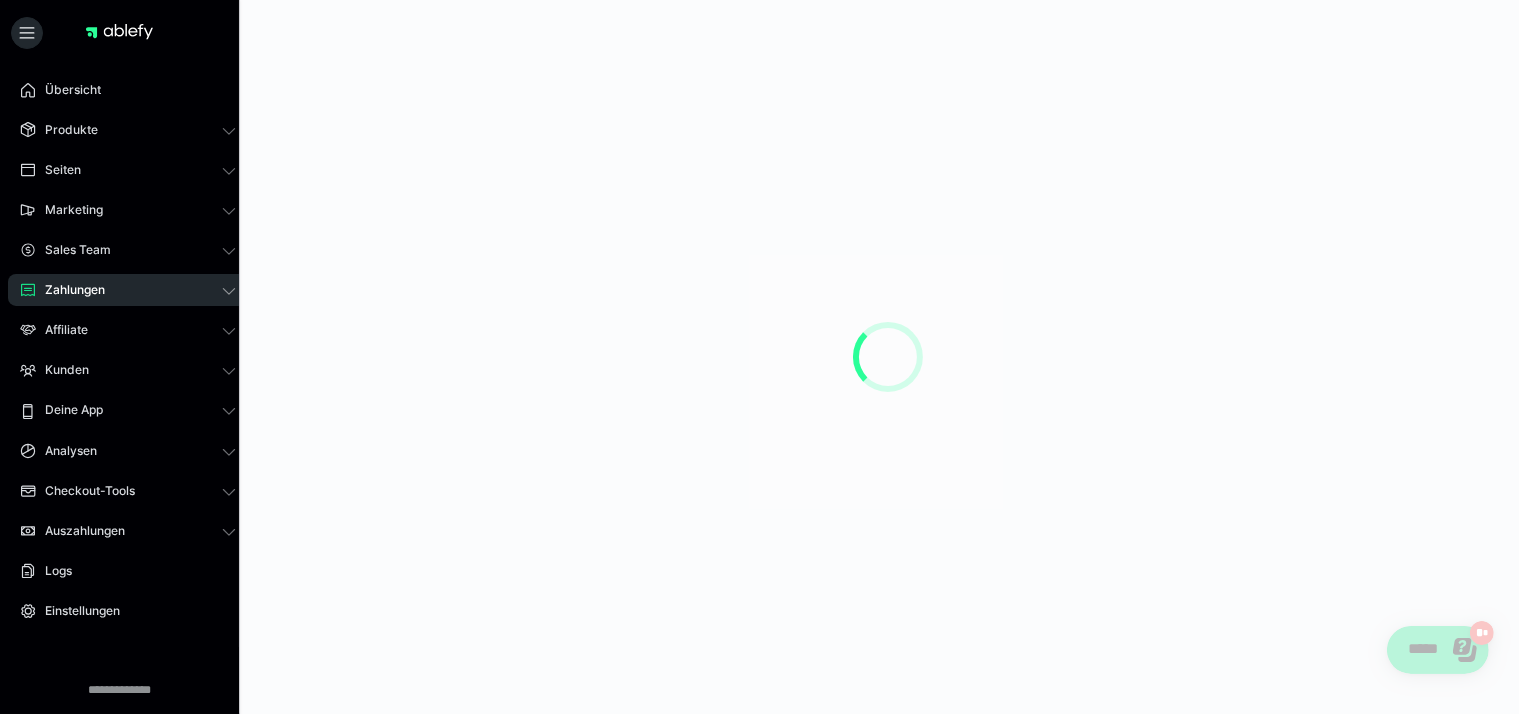 scroll, scrollTop: 0, scrollLeft: 0, axis: both 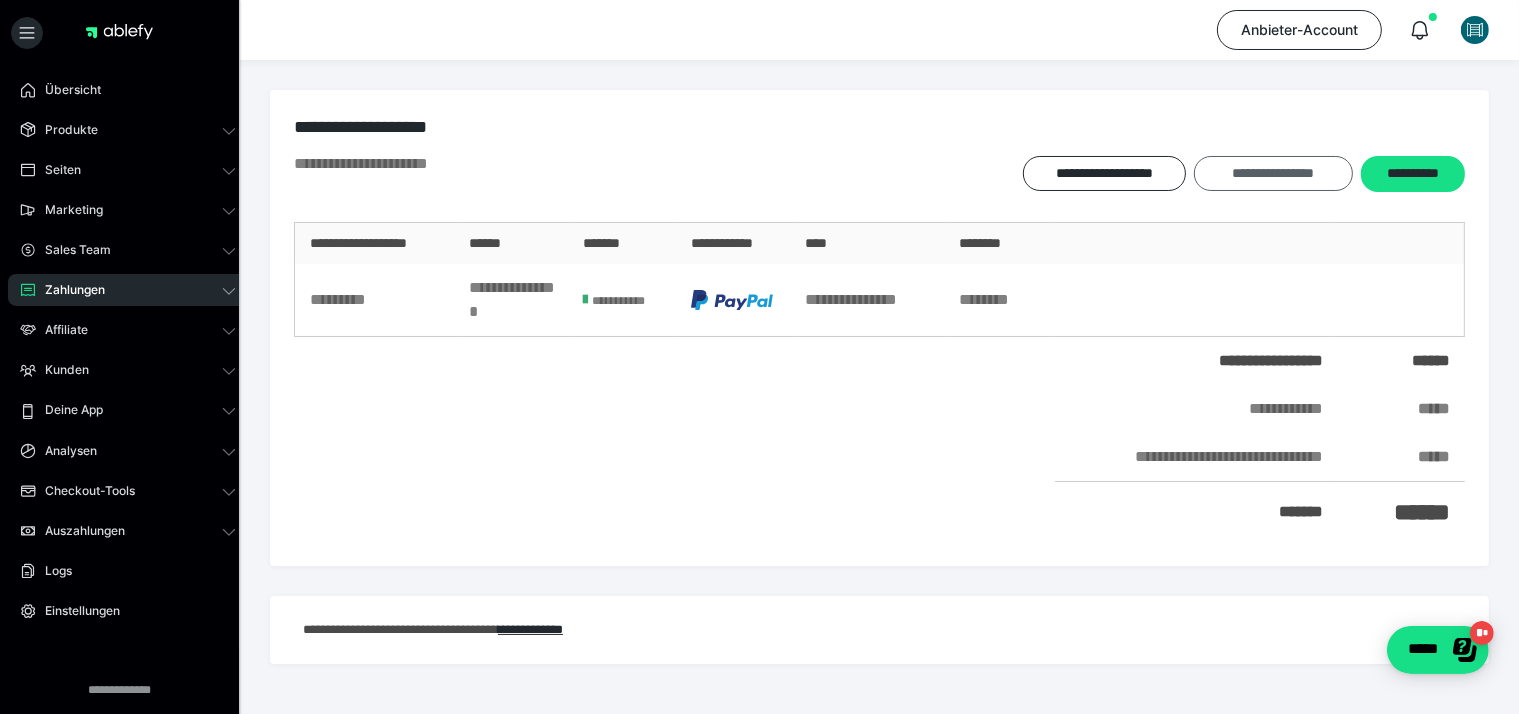 click on "**********" at bounding box center (1273, 173) 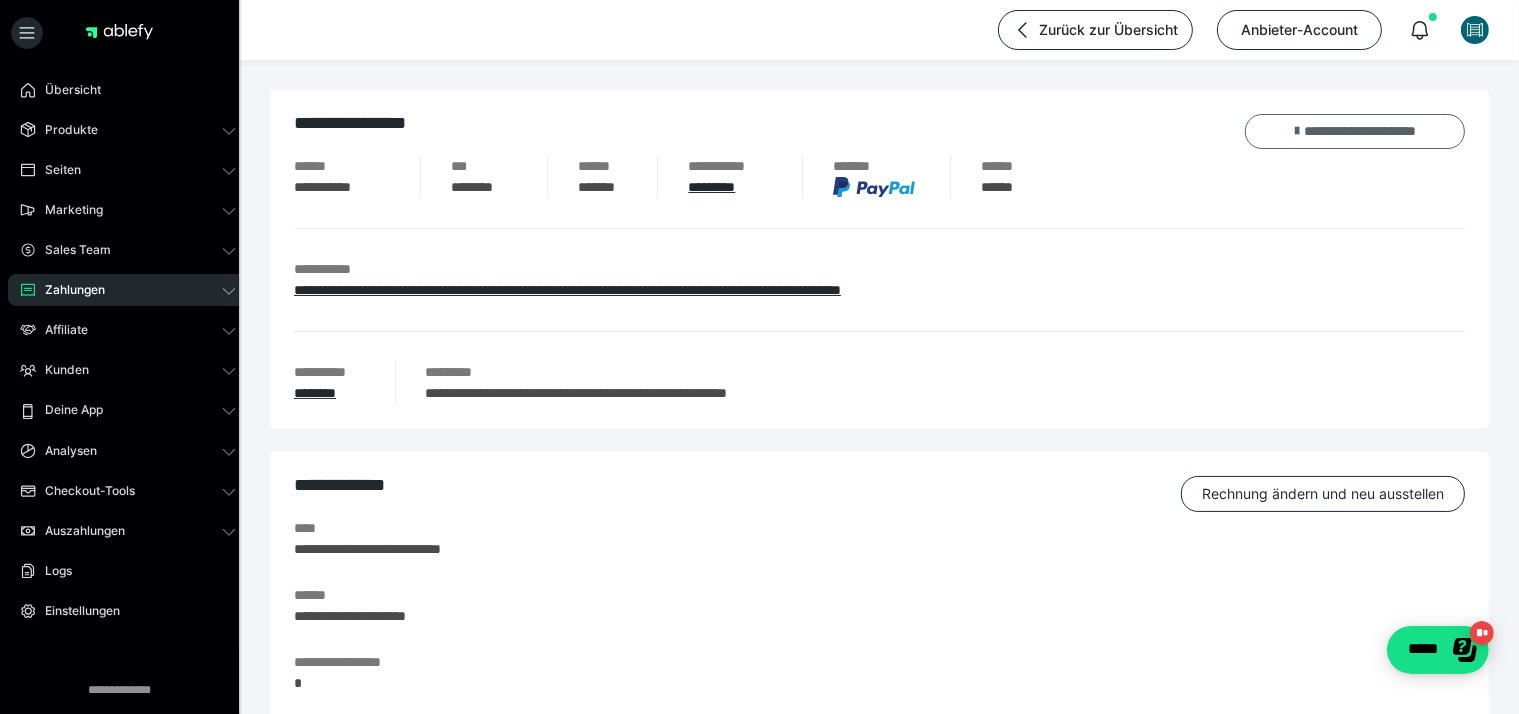 click on "**********" at bounding box center [1355, 131] 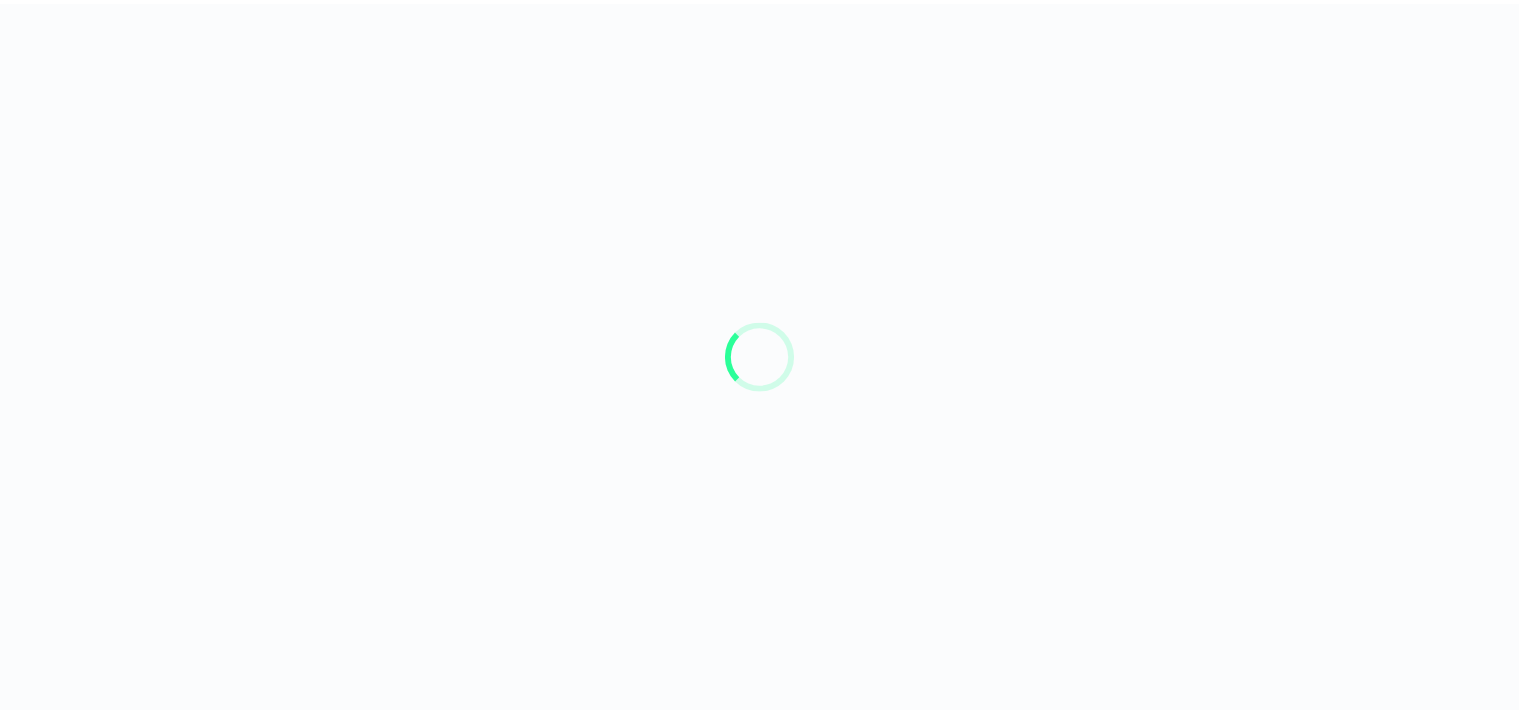 scroll, scrollTop: 0, scrollLeft: 0, axis: both 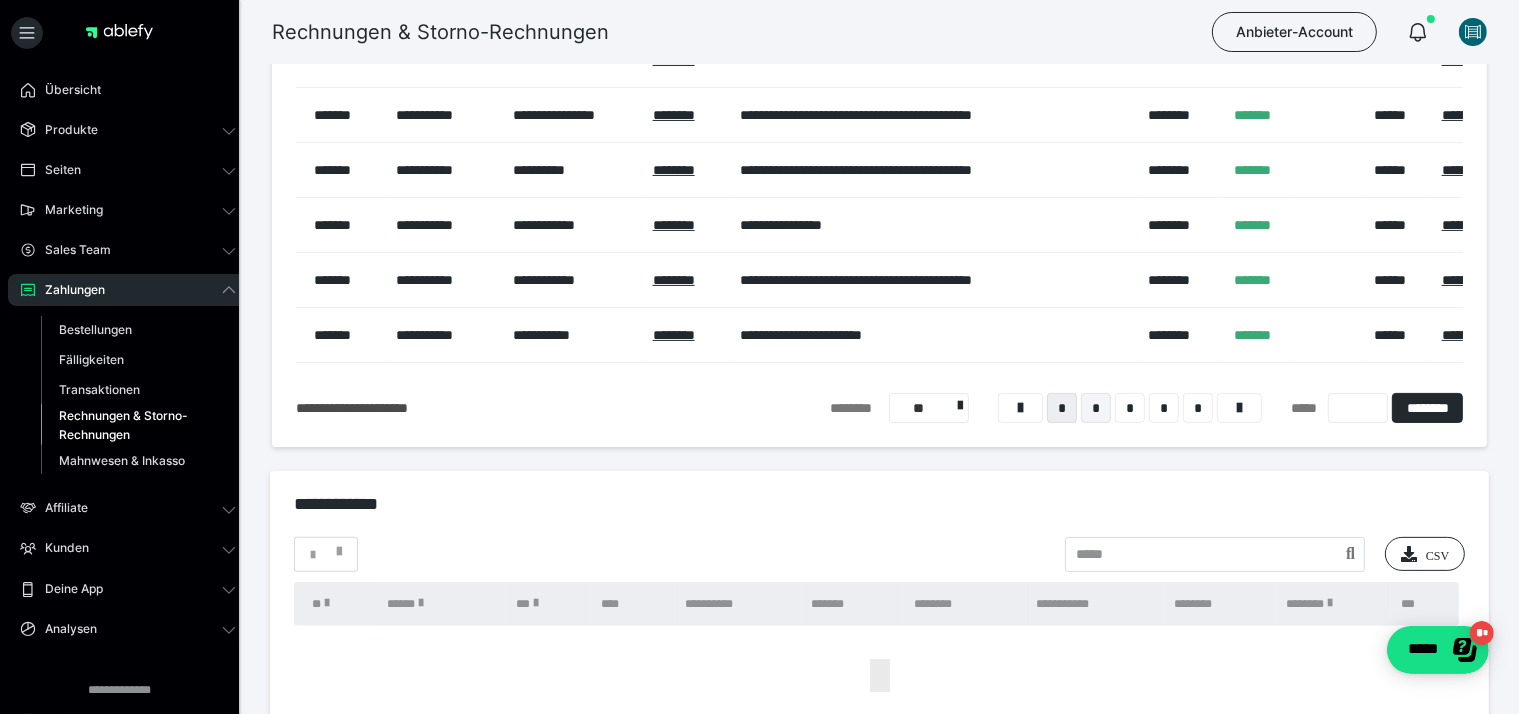 click on "*" at bounding box center [1096, 408] 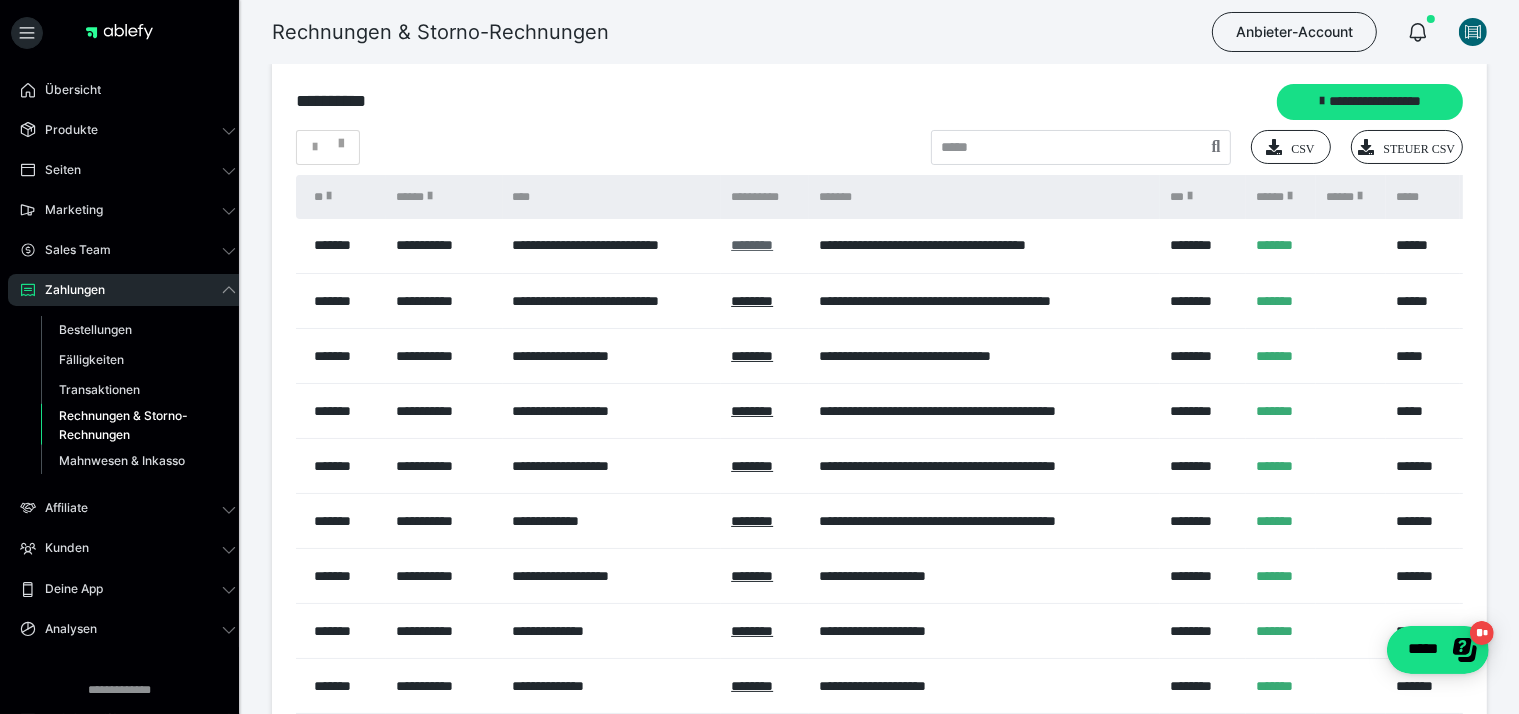 click on "********" at bounding box center [752, 245] 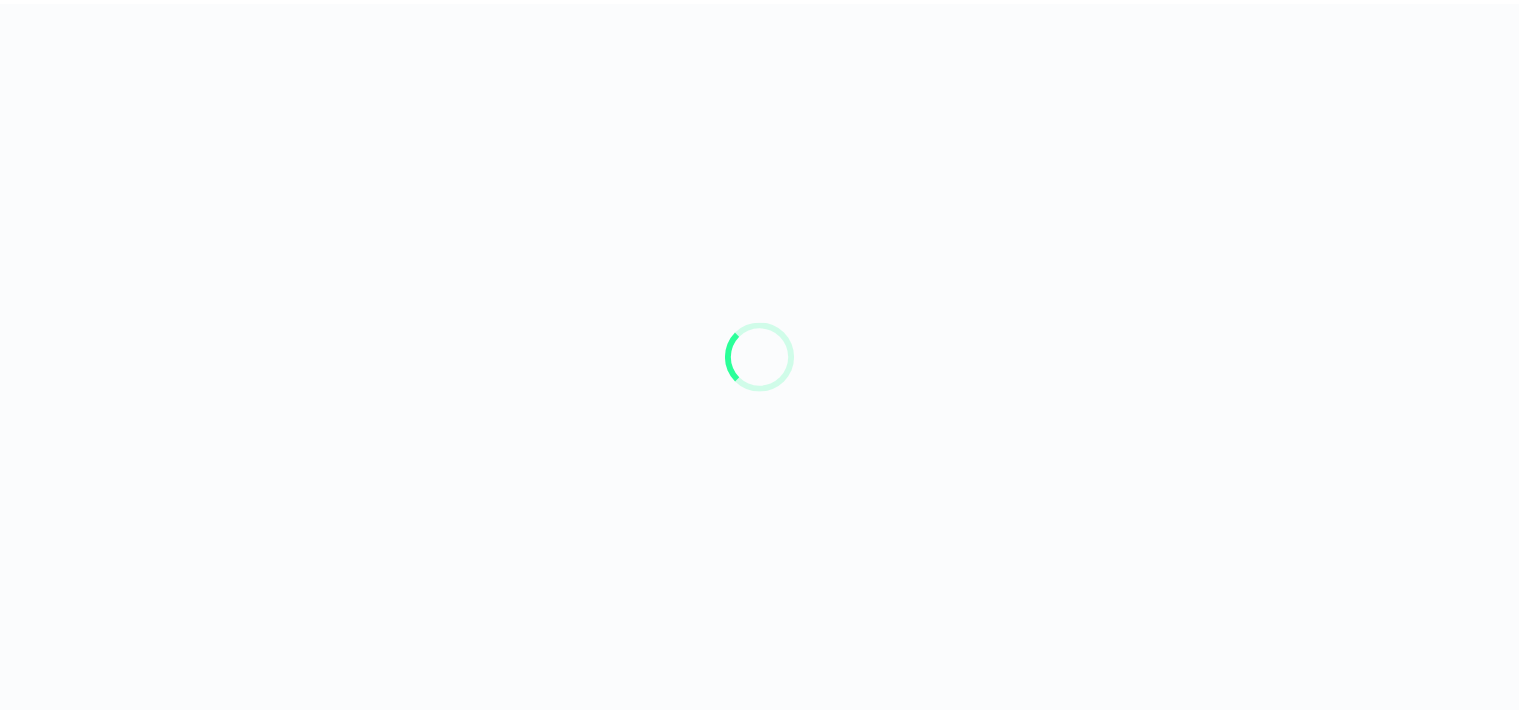 scroll, scrollTop: 0, scrollLeft: 0, axis: both 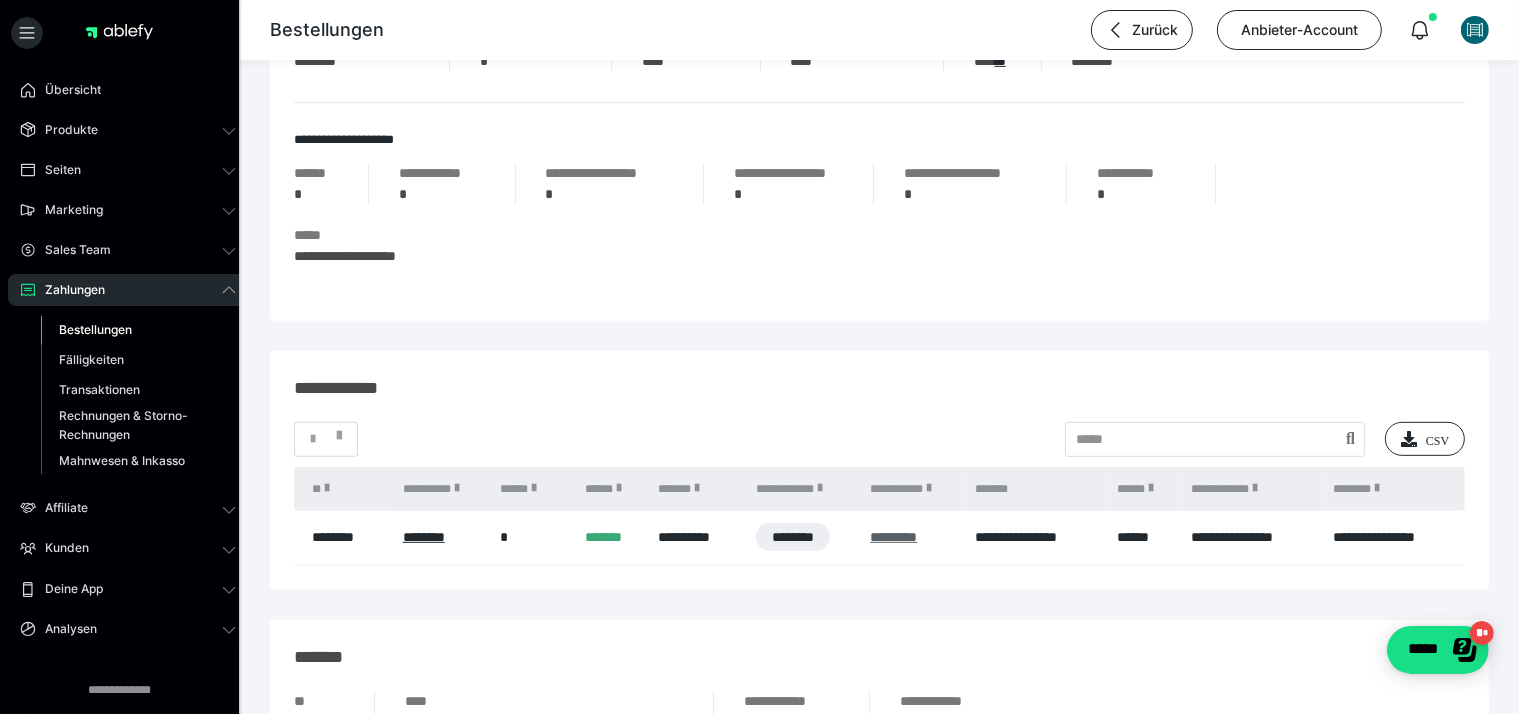 click on "*********" at bounding box center [893, 537] 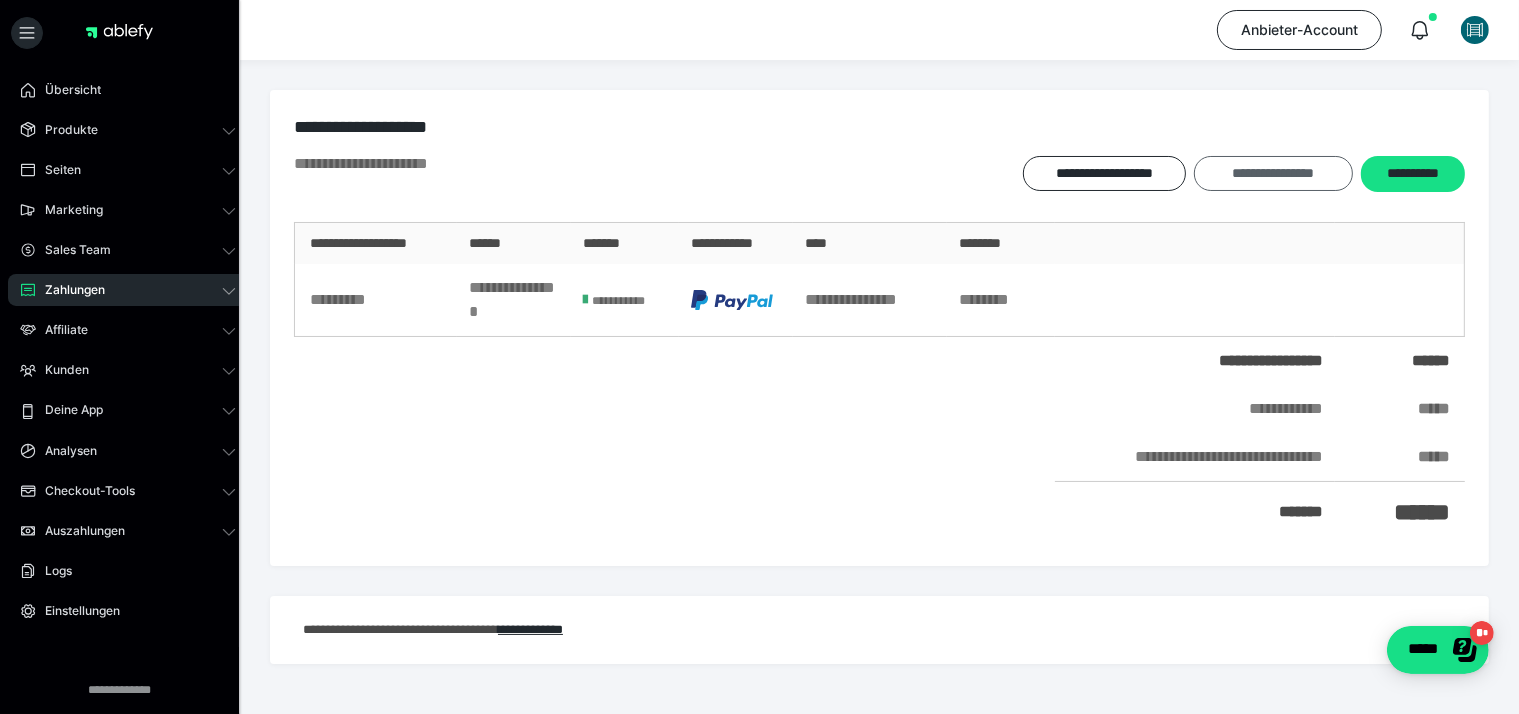 click on "**********" at bounding box center (1273, 173) 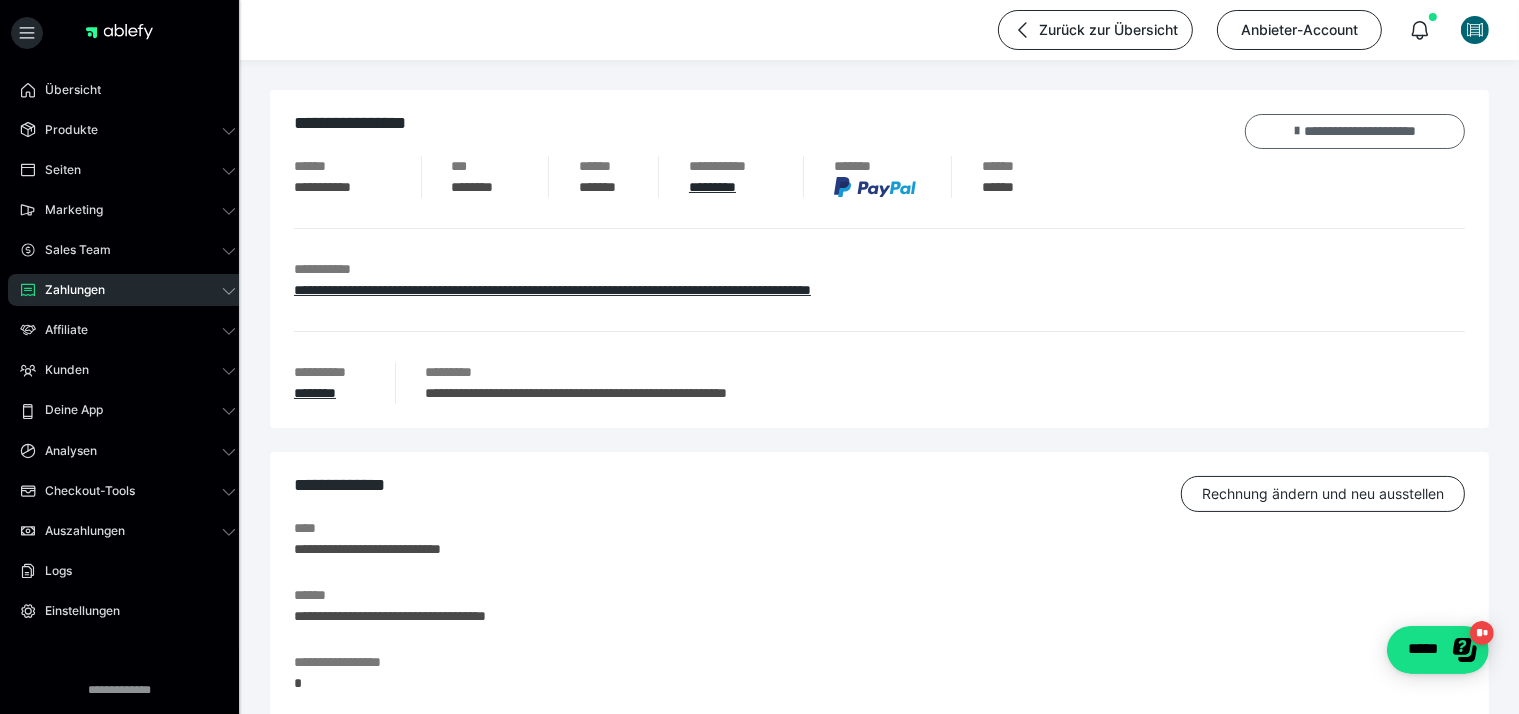 click on "**********" at bounding box center (1355, 131) 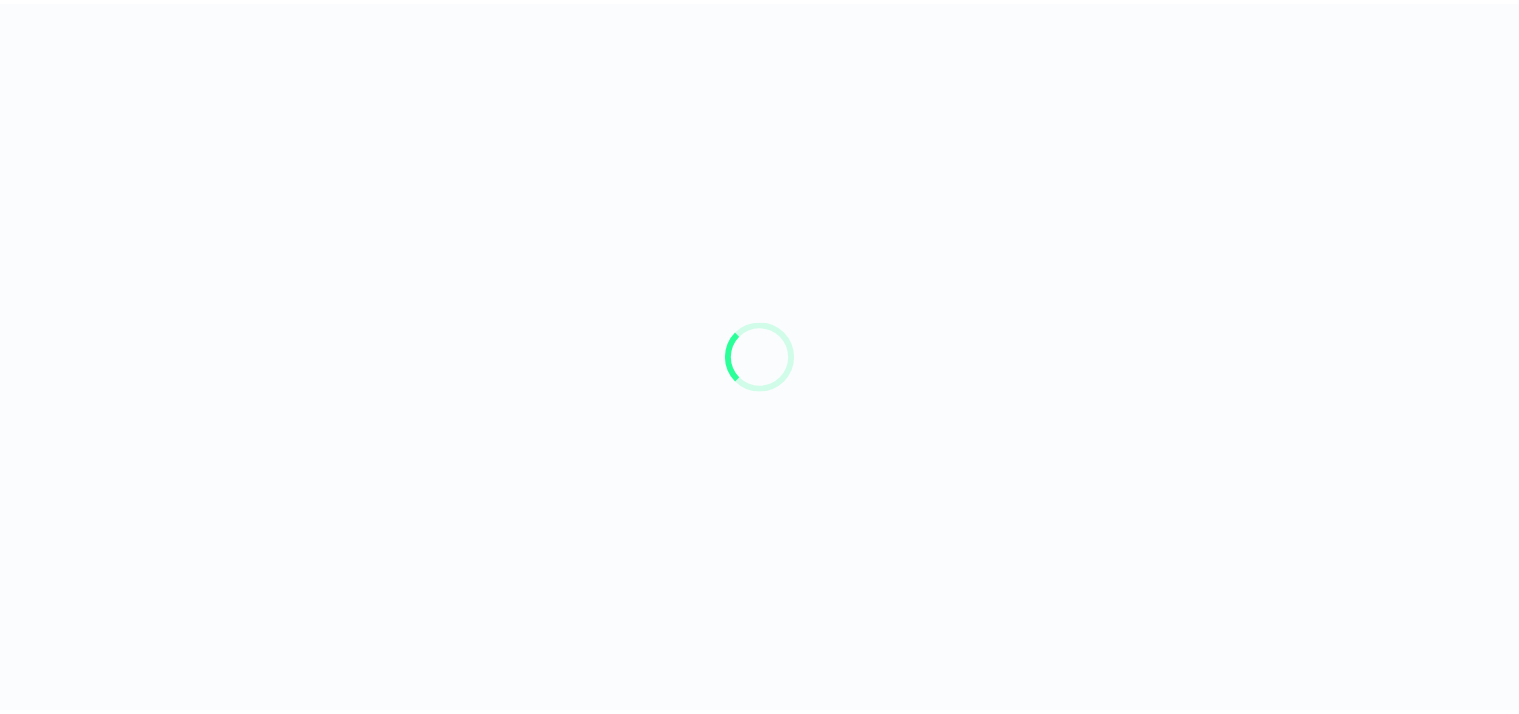 scroll, scrollTop: 0, scrollLeft: 0, axis: both 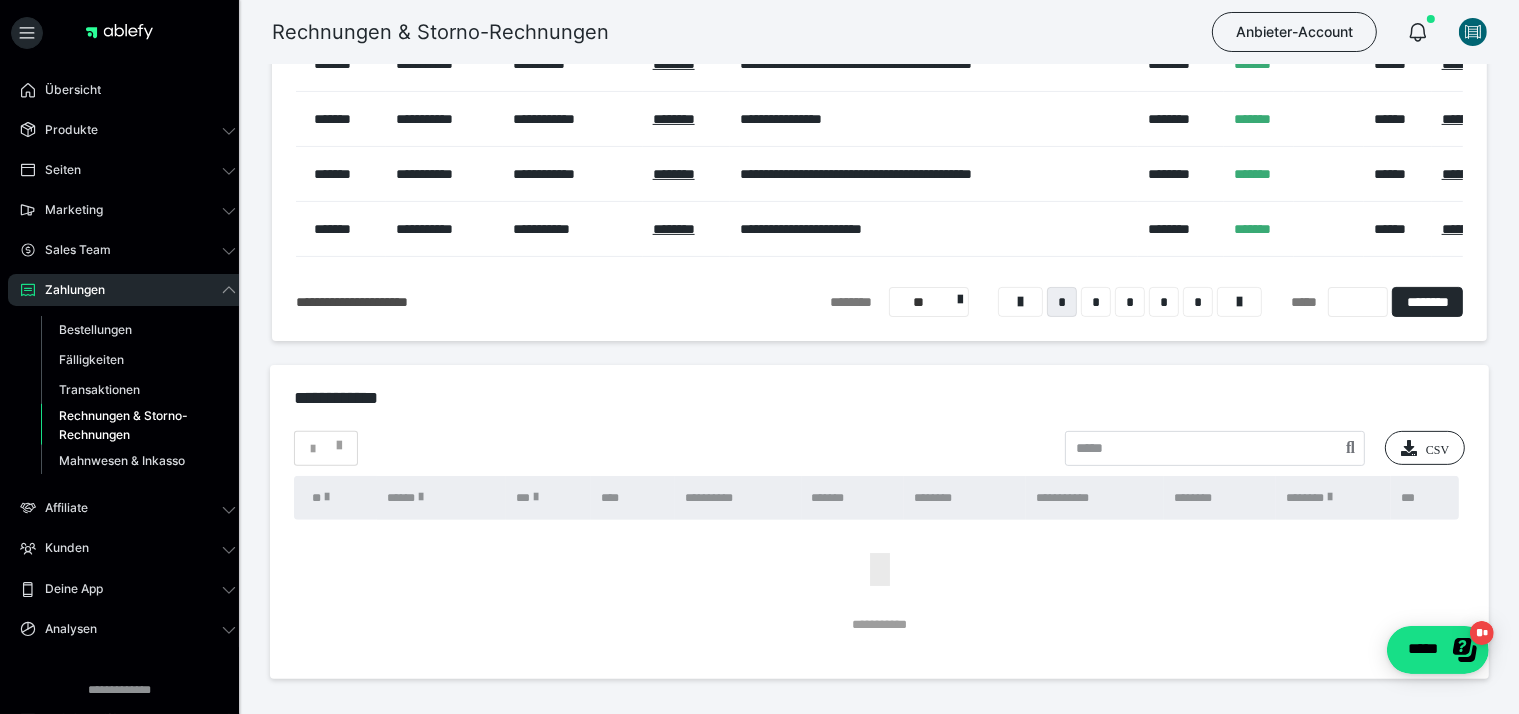 click on "**********" at bounding box center [879, 410] 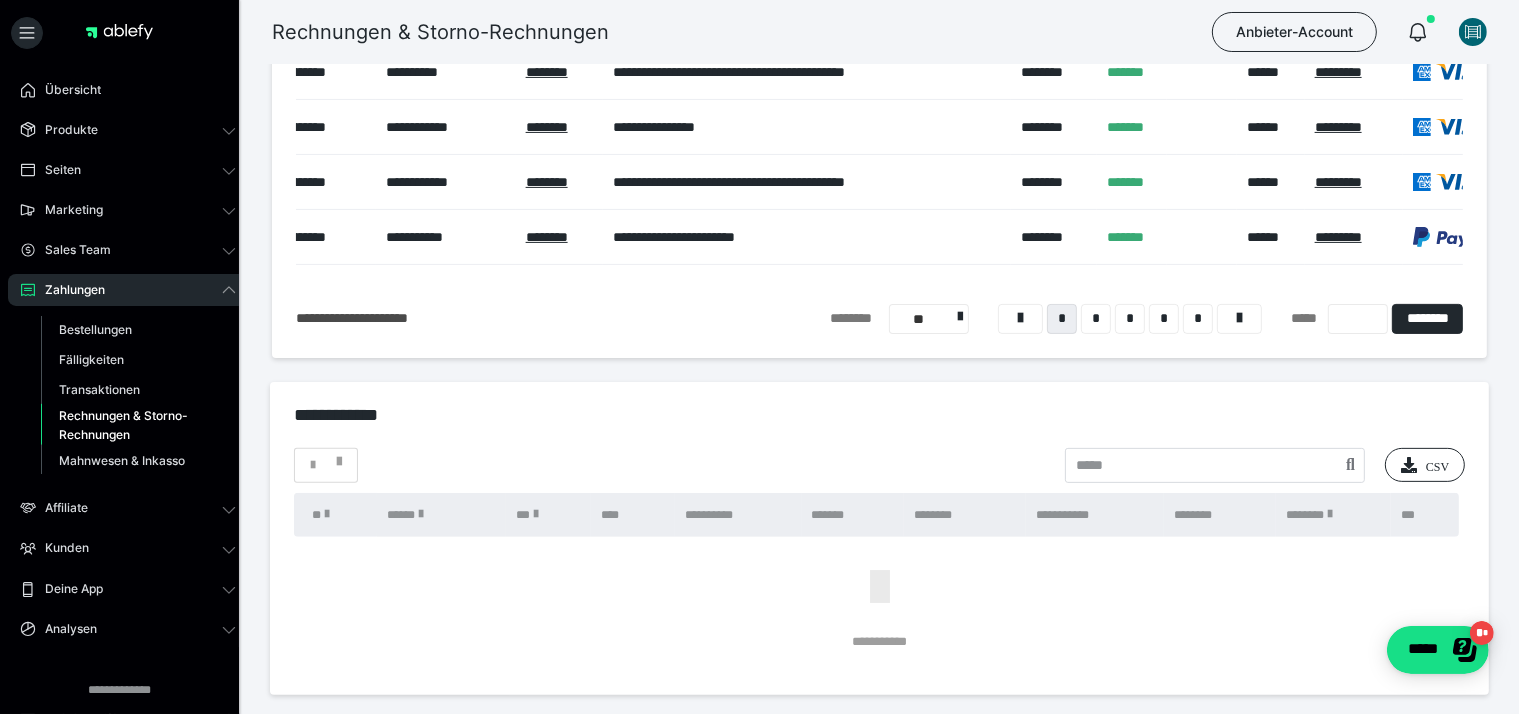 scroll, scrollTop: 0, scrollLeft: 128, axis: horizontal 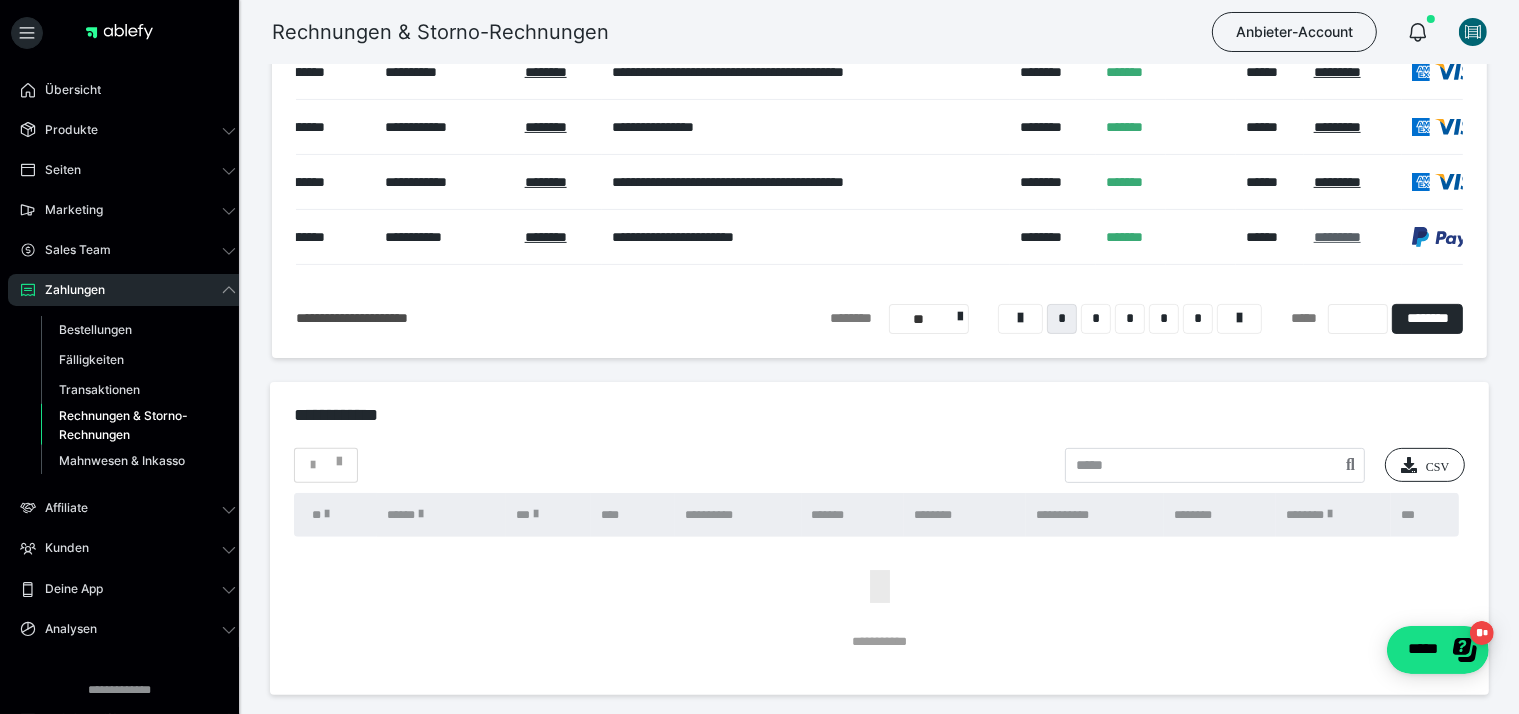 click on "*********" at bounding box center [1337, 237] 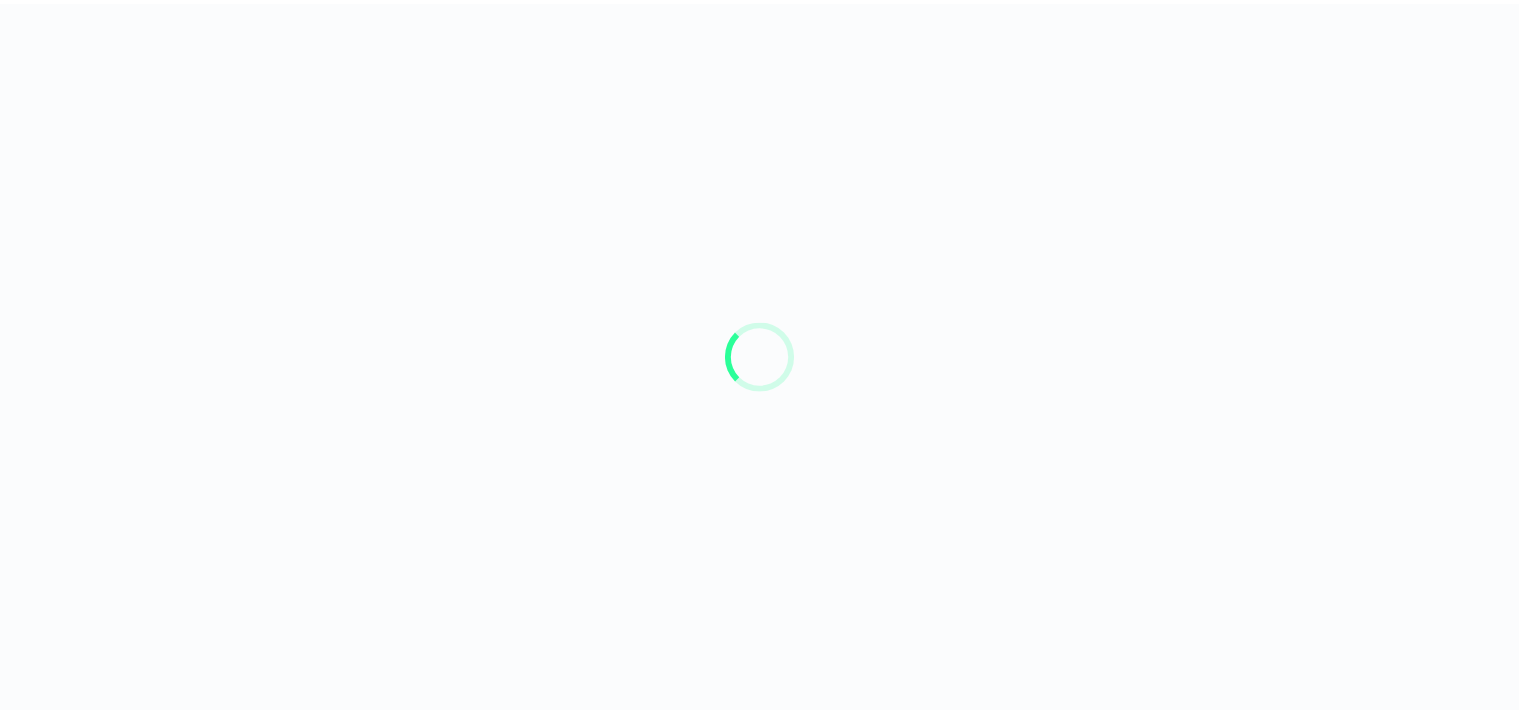 scroll, scrollTop: 0, scrollLeft: 0, axis: both 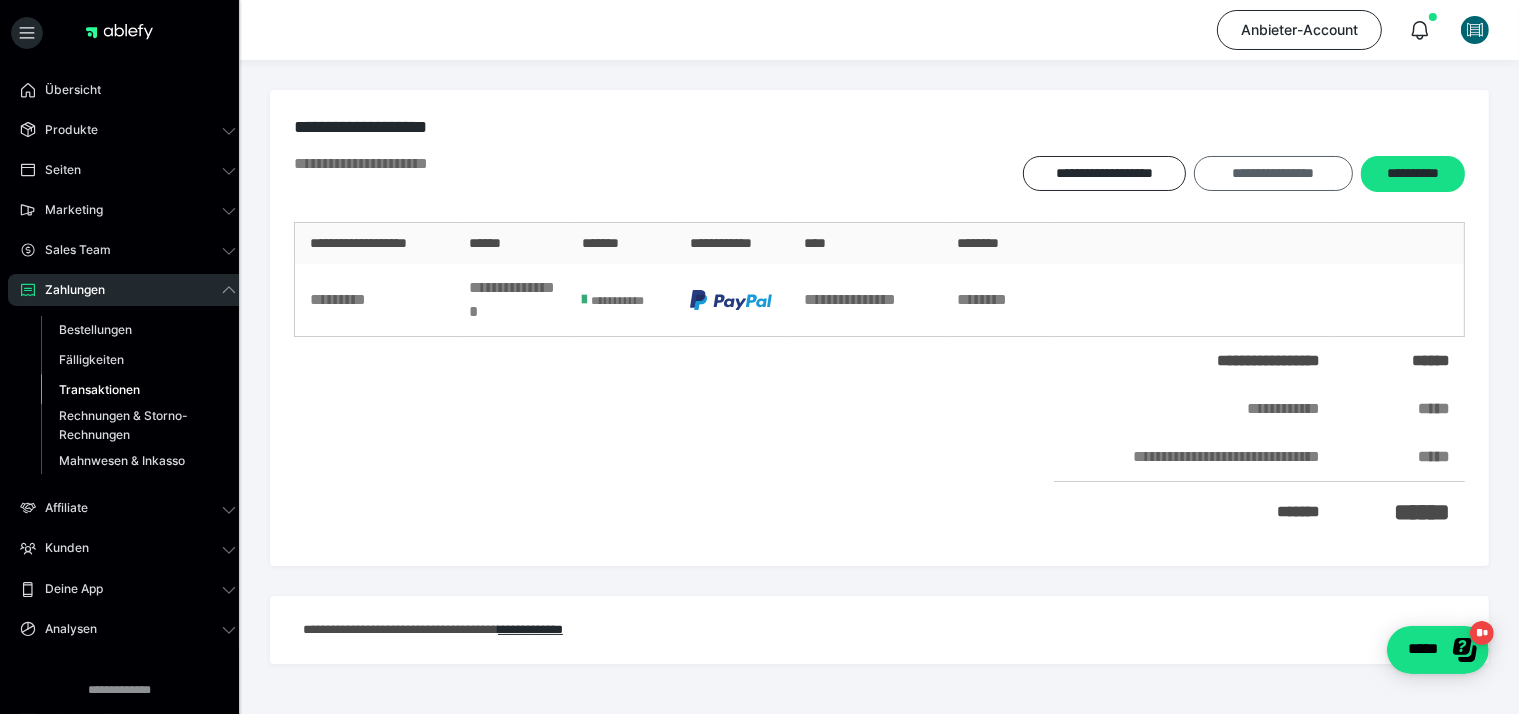 click on "**********" at bounding box center [1273, 173] 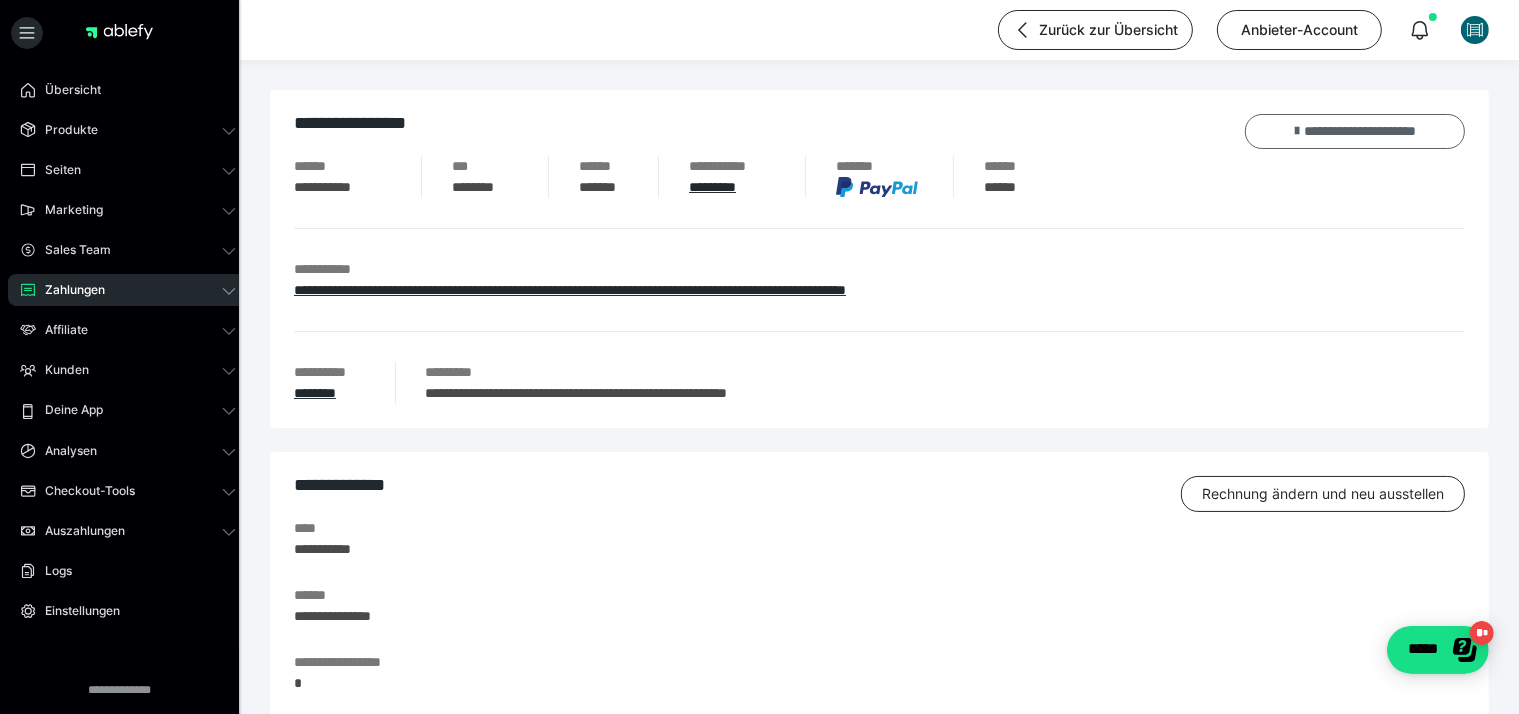 click on "**********" at bounding box center (1355, 131) 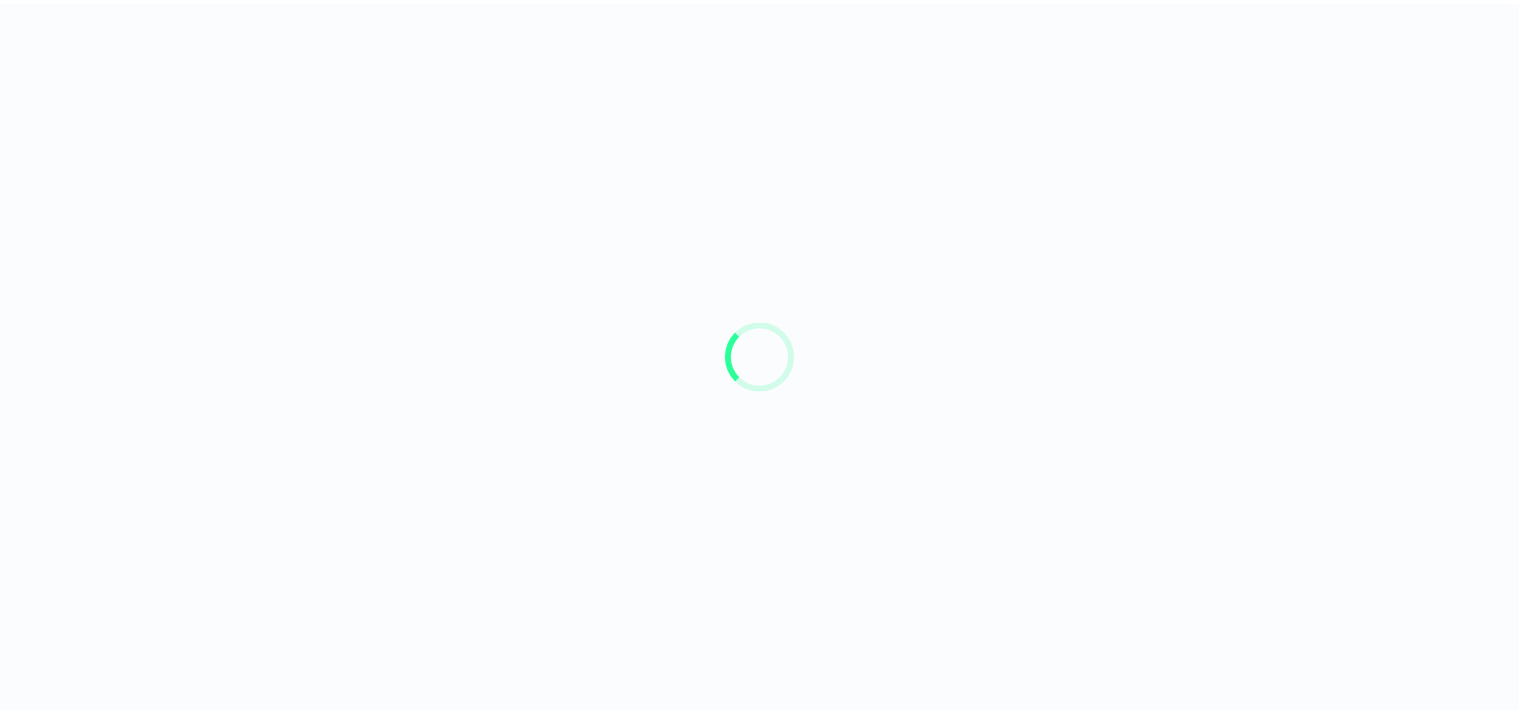 scroll, scrollTop: 0, scrollLeft: 0, axis: both 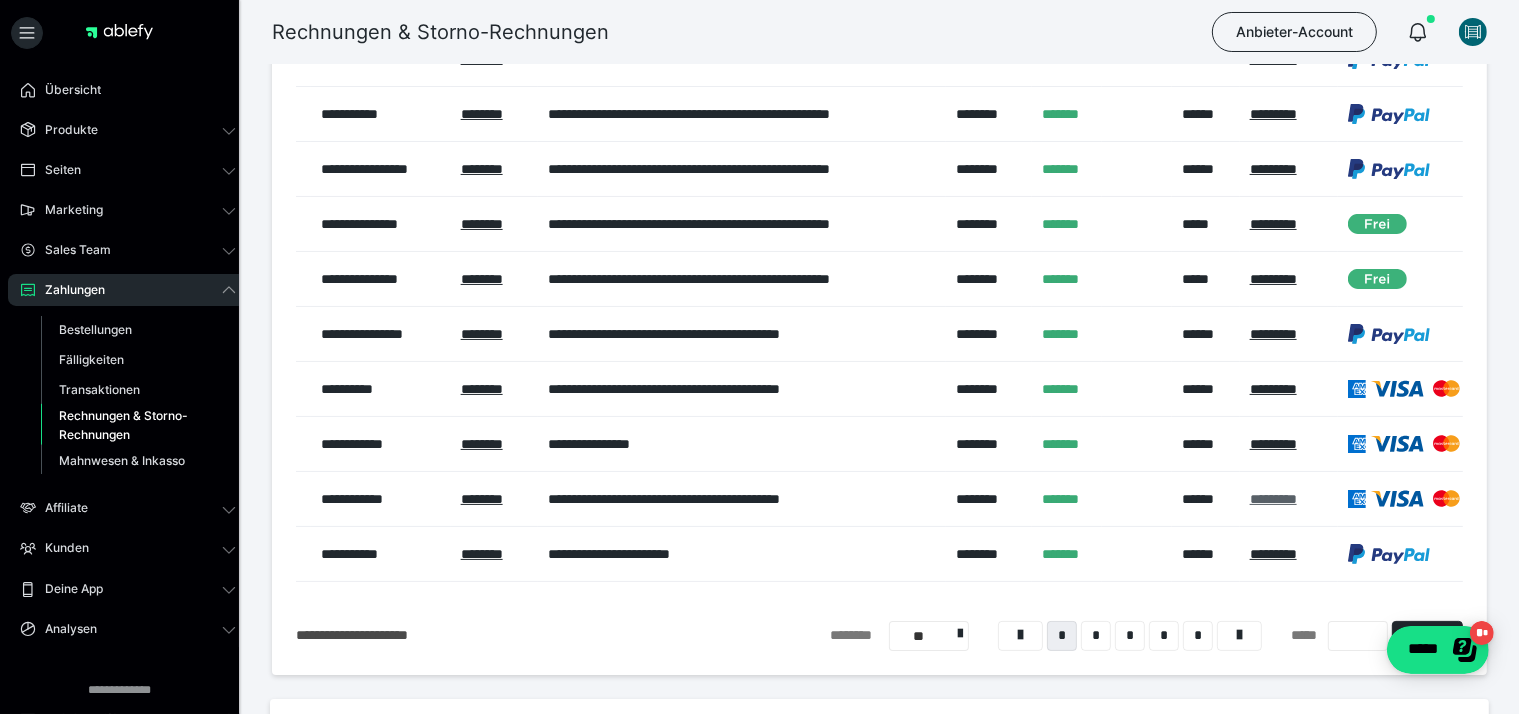 click on "*********" at bounding box center [1273, 499] 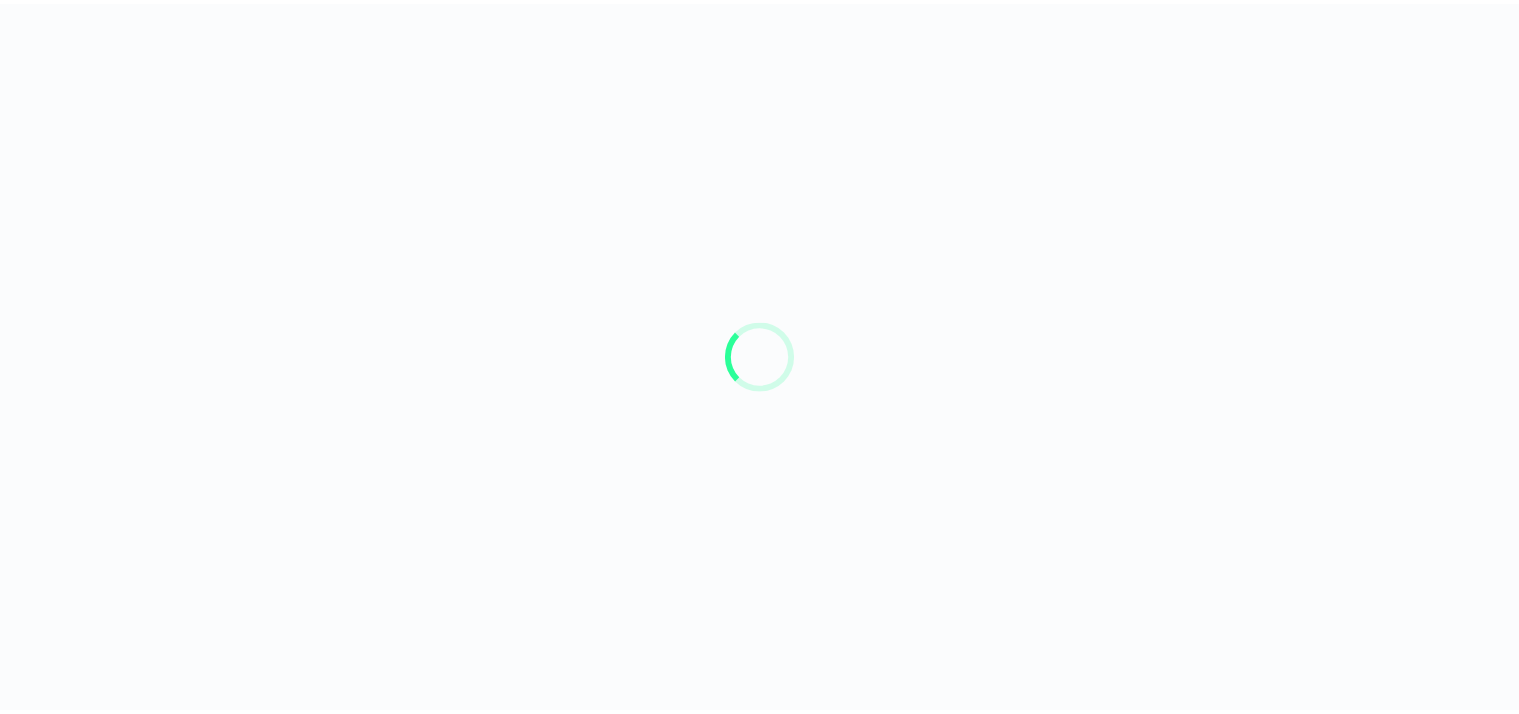 scroll, scrollTop: 0, scrollLeft: 0, axis: both 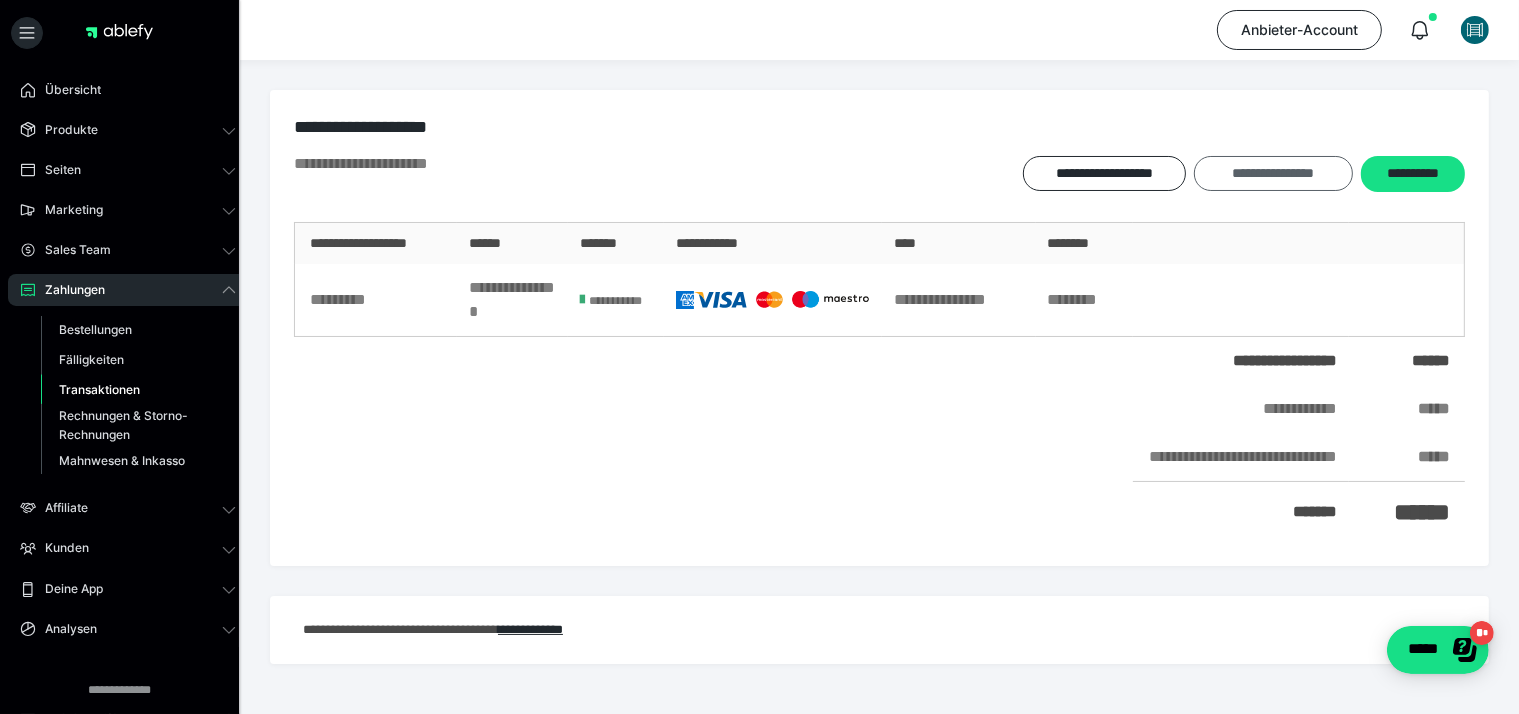 click on "**********" at bounding box center (1273, 173) 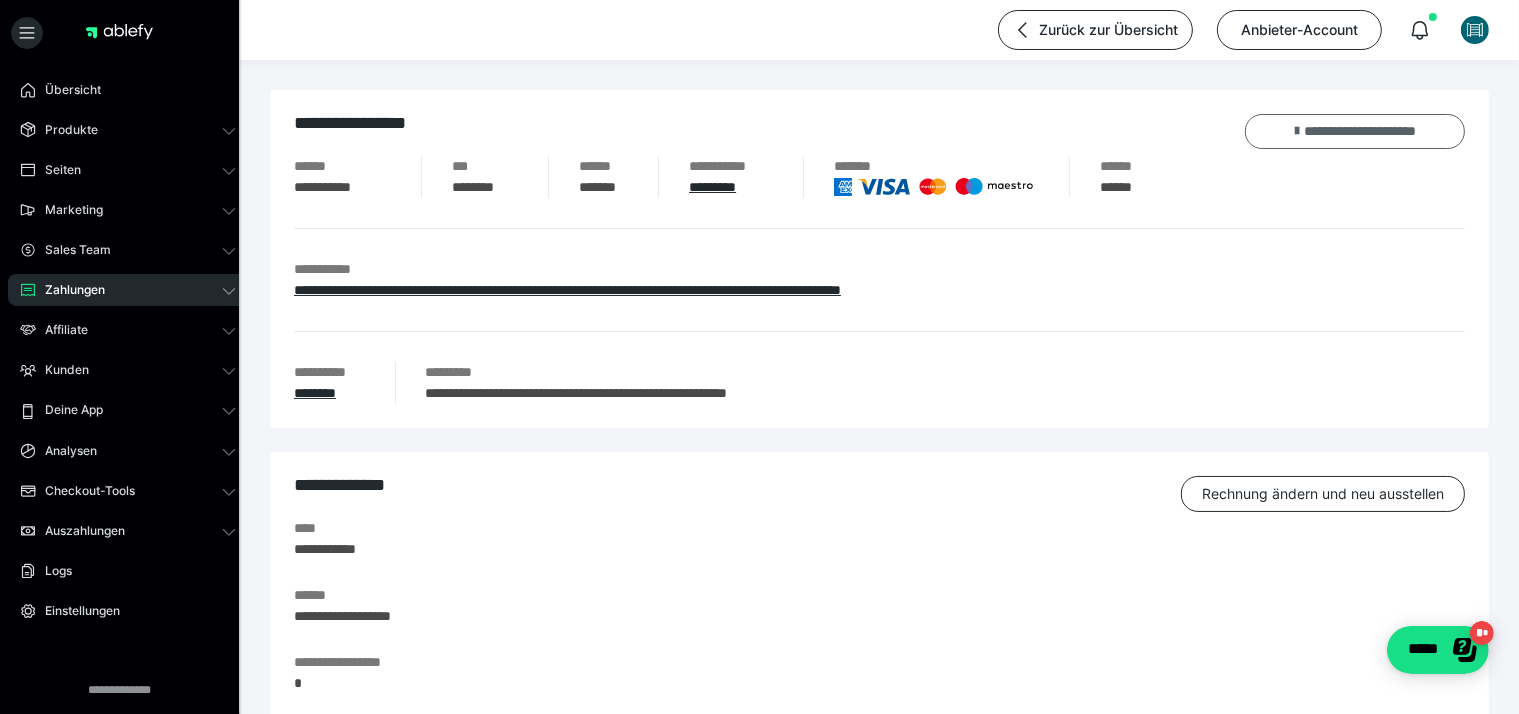 click on "**********" at bounding box center [1355, 131] 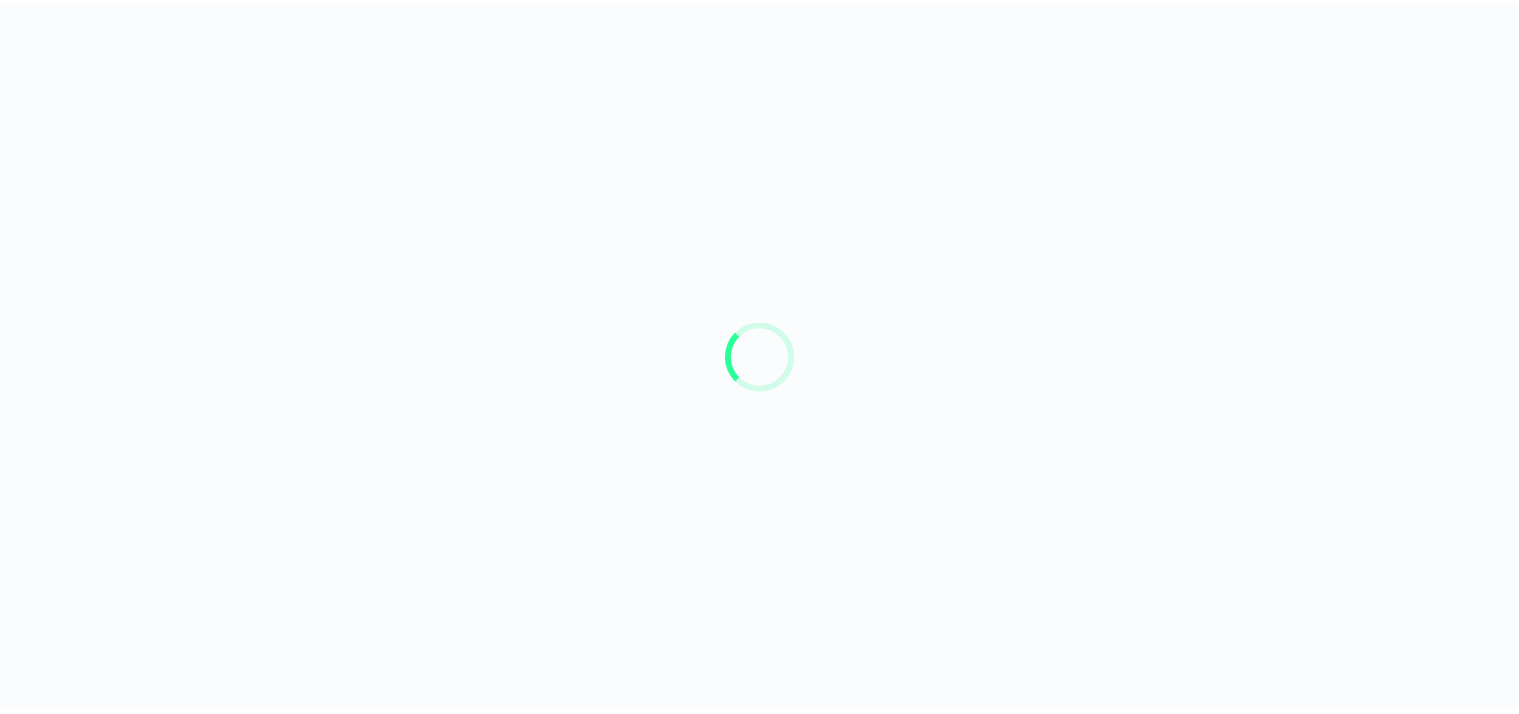 scroll, scrollTop: 0, scrollLeft: 0, axis: both 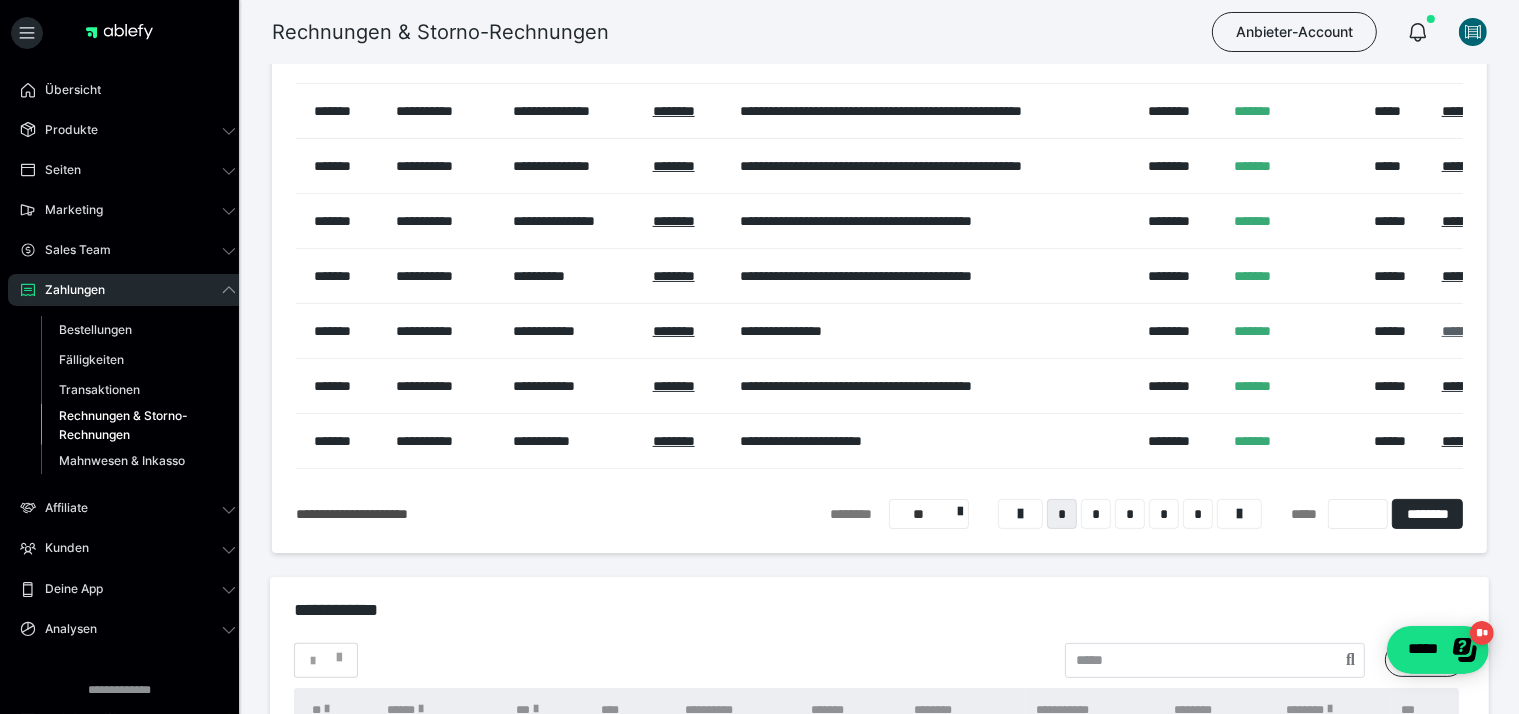 click on "*********" at bounding box center (1465, 331) 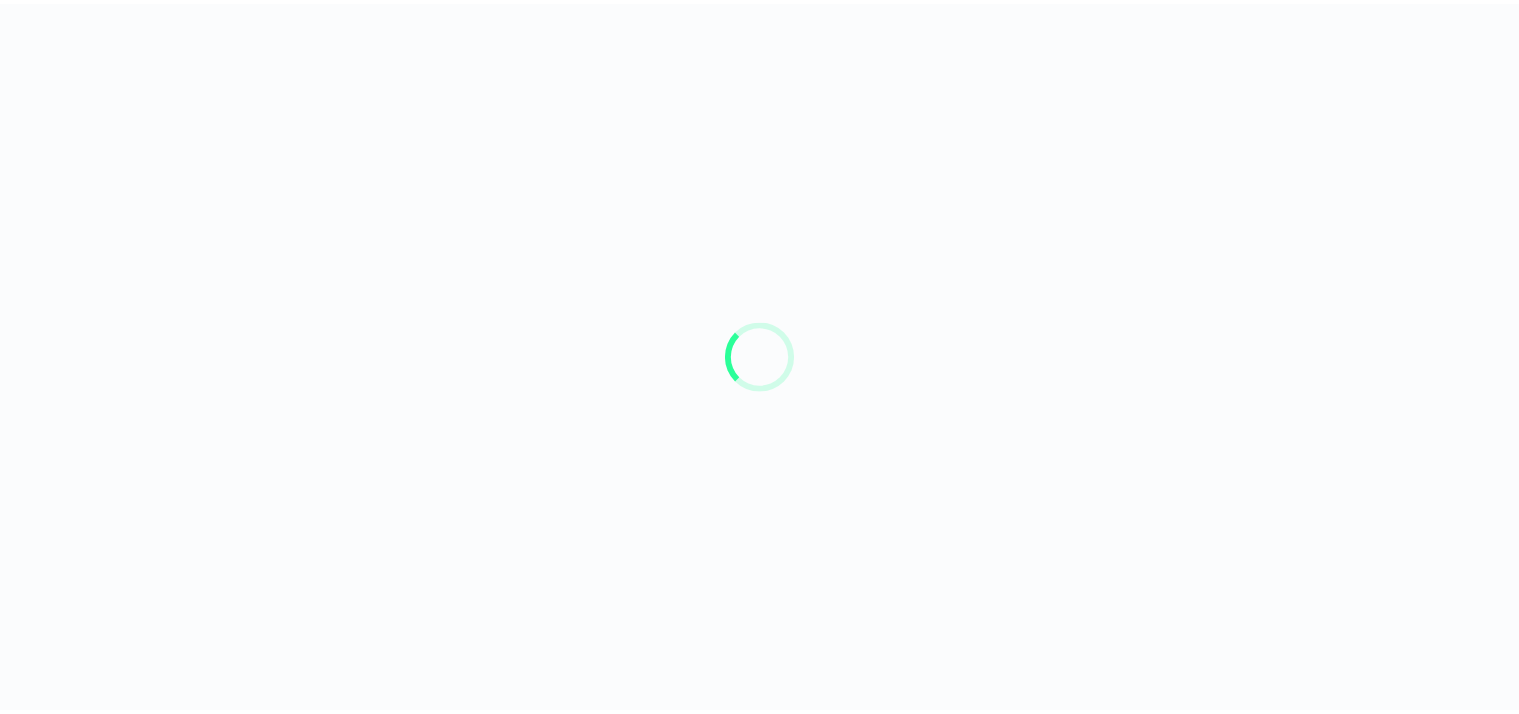 scroll, scrollTop: 0, scrollLeft: 0, axis: both 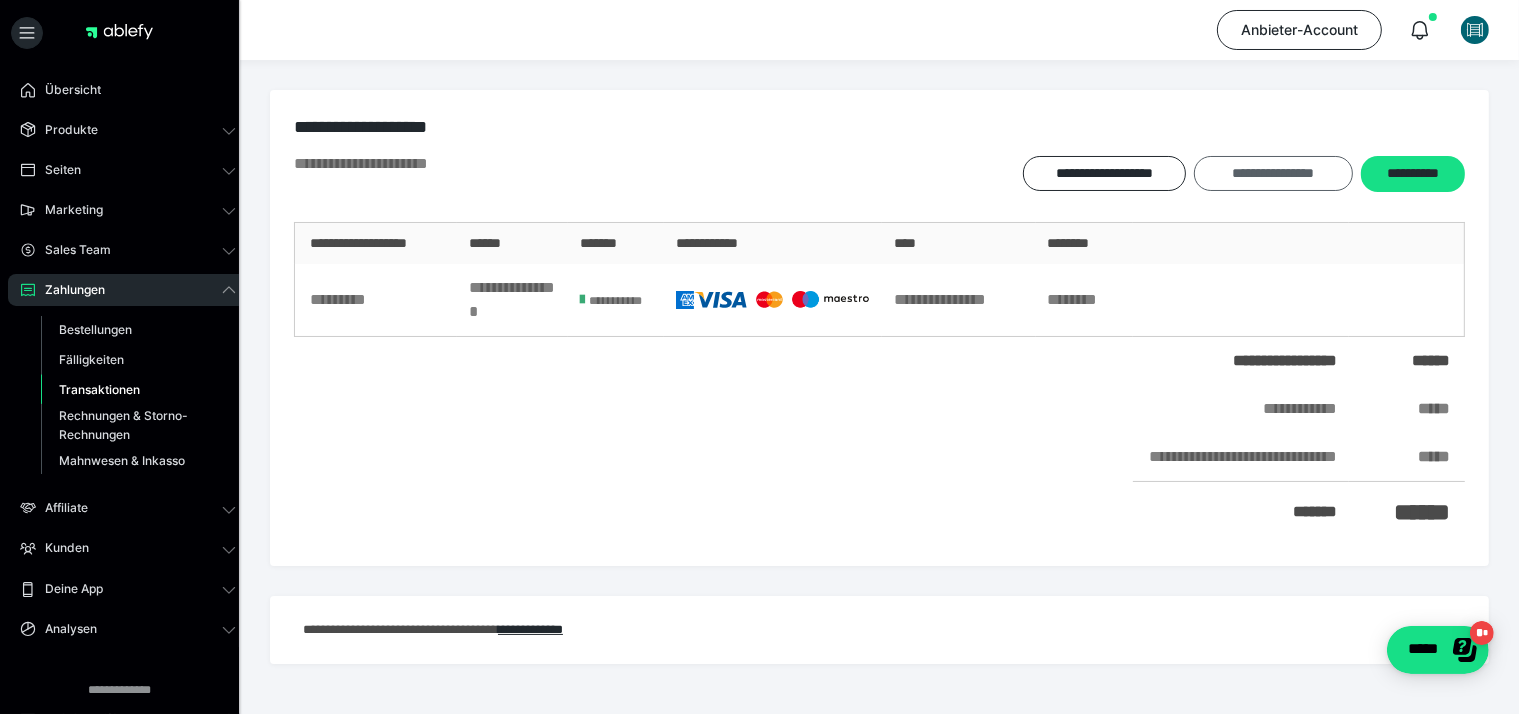 click on "**********" at bounding box center (1273, 173) 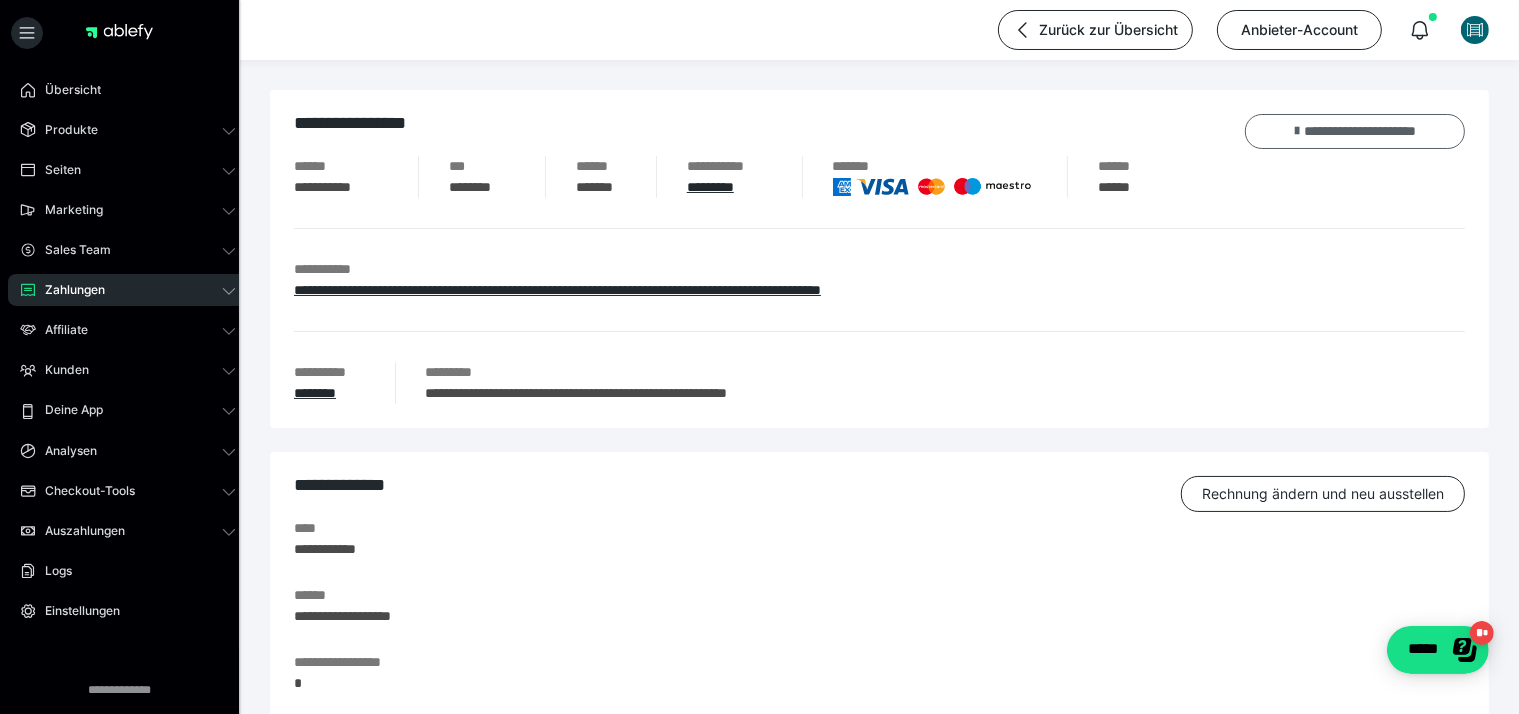 click on "**********" at bounding box center [1355, 131] 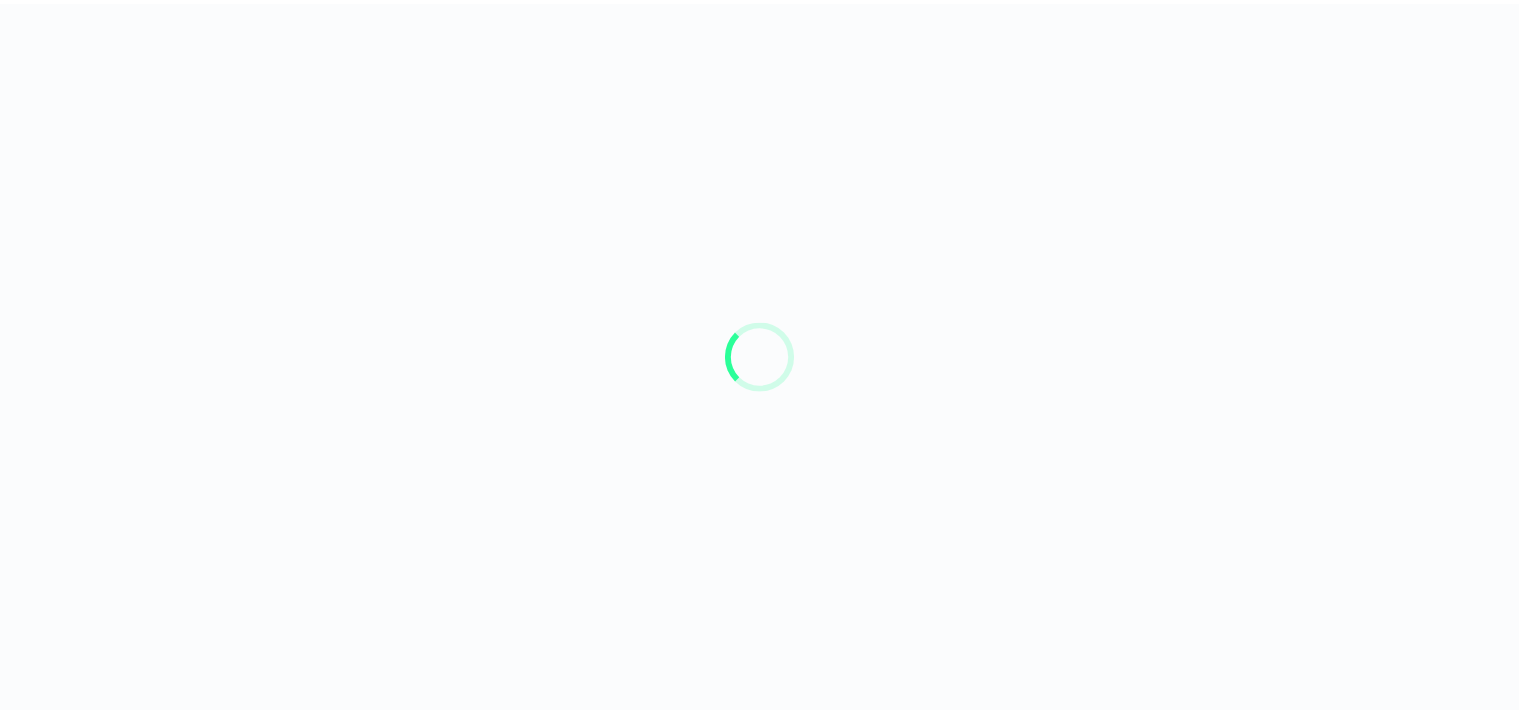 scroll, scrollTop: 0, scrollLeft: 0, axis: both 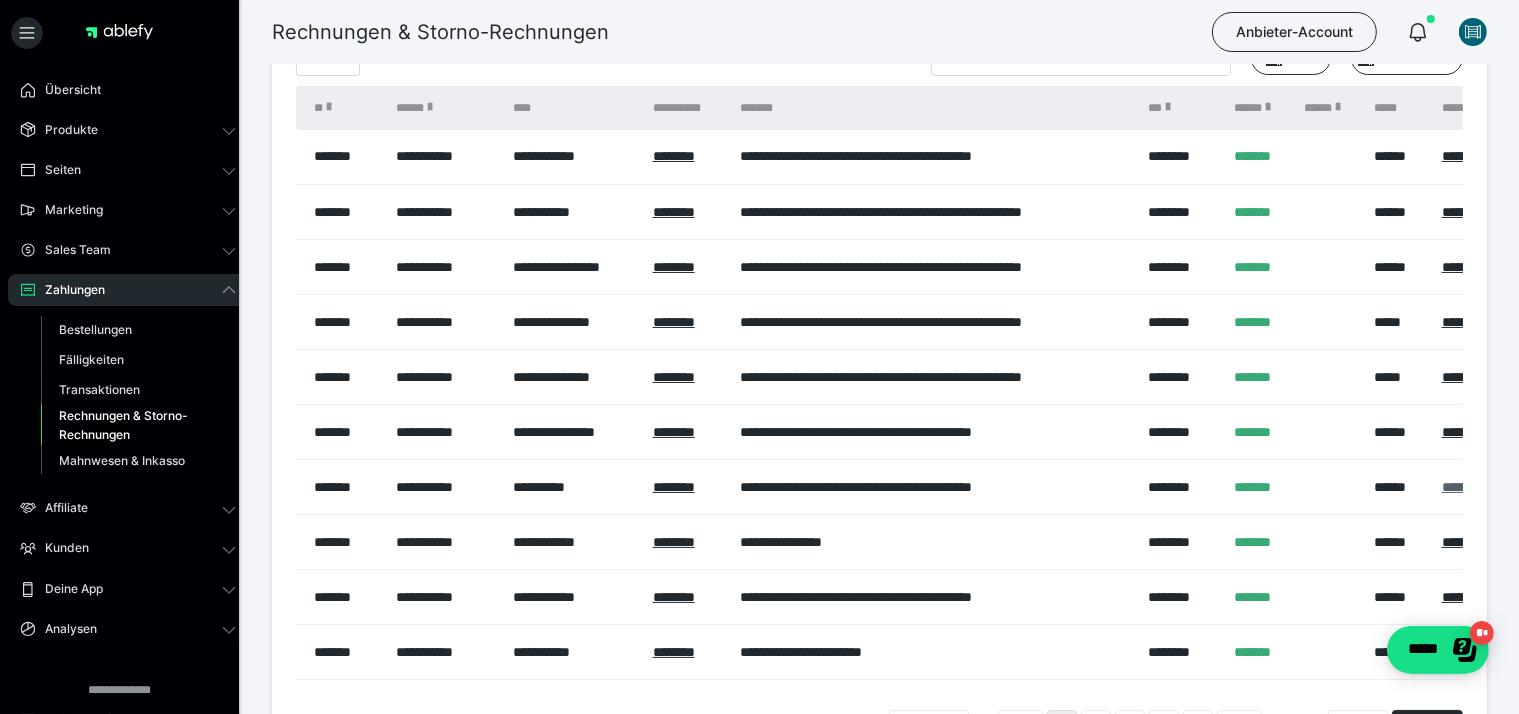 click on "*********" at bounding box center (1465, 487) 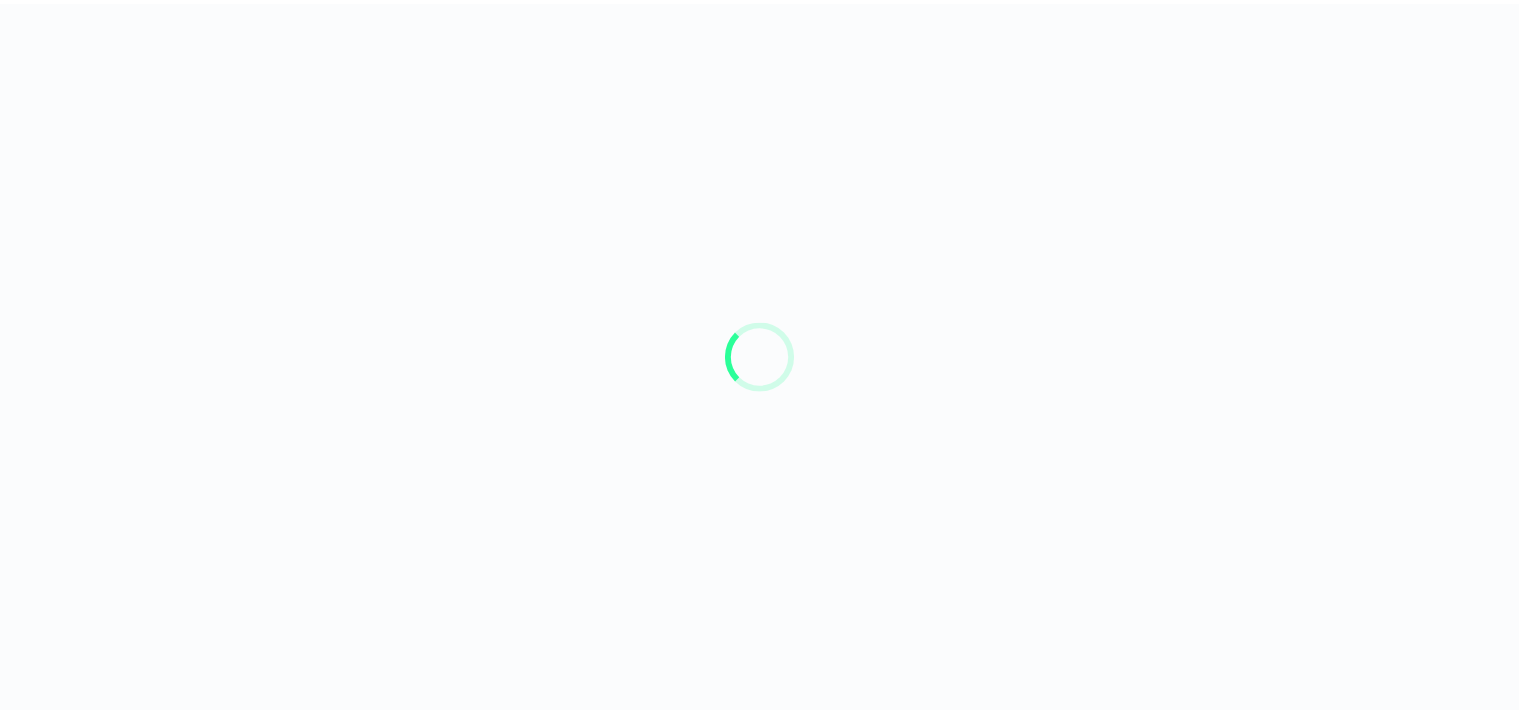scroll, scrollTop: 0, scrollLeft: 0, axis: both 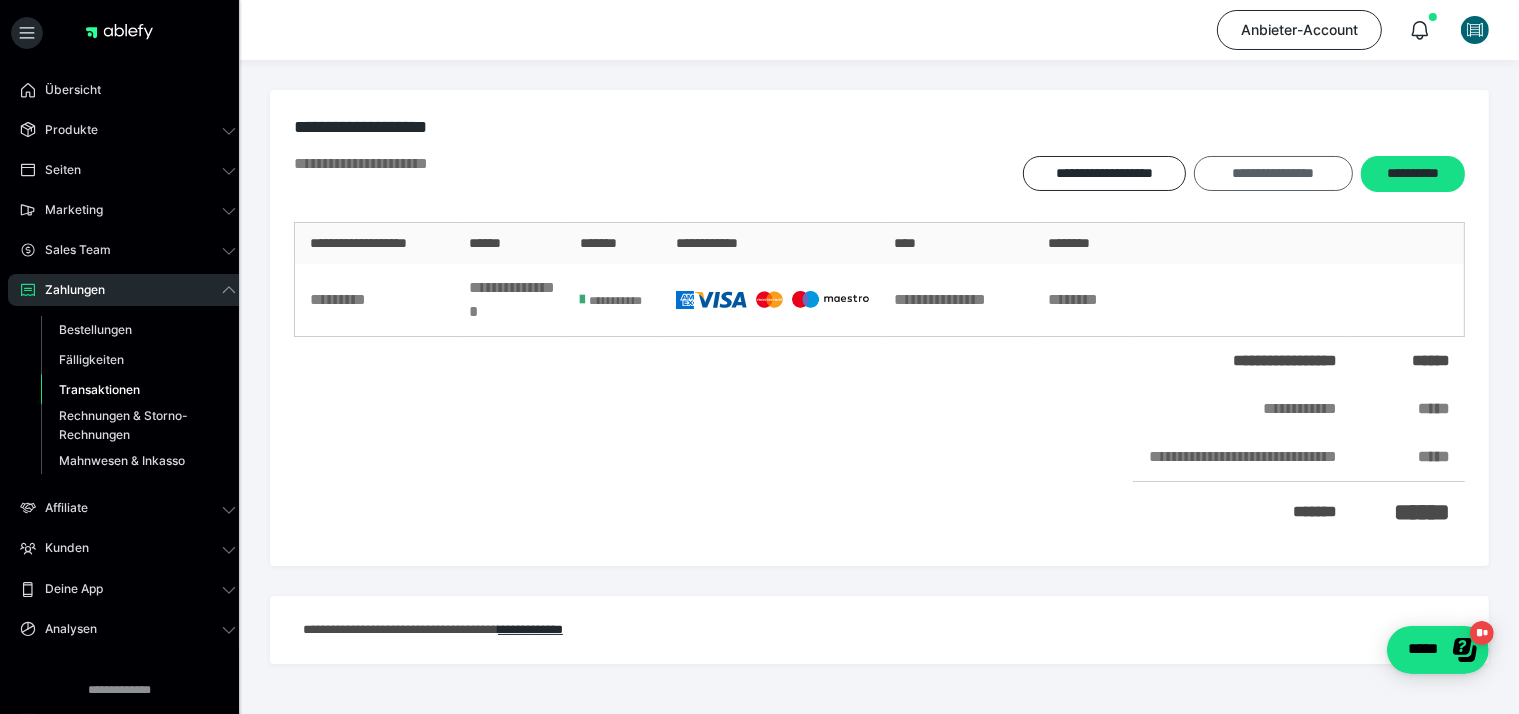 click on "**********" at bounding box center (1273, 173) 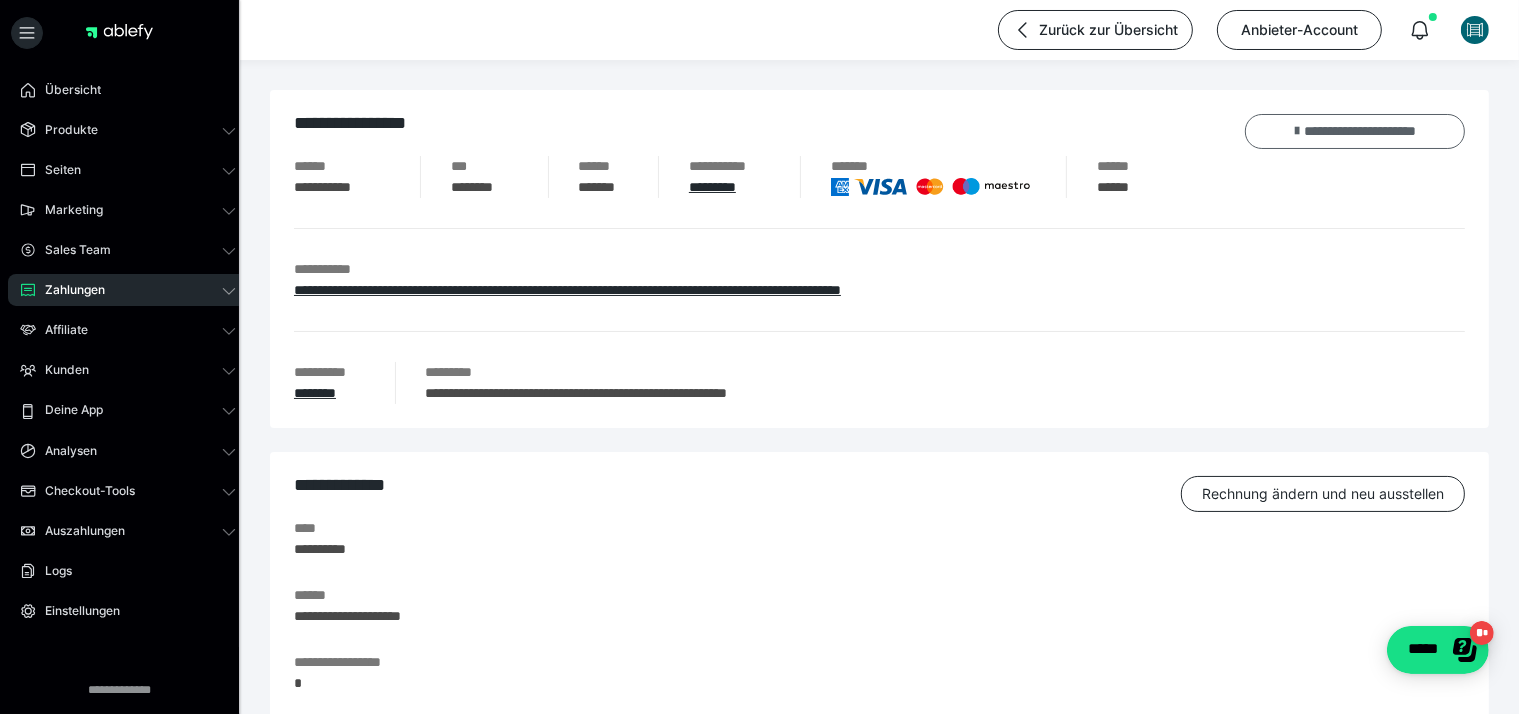 click on "**********" at bounding box center (1355, 131) 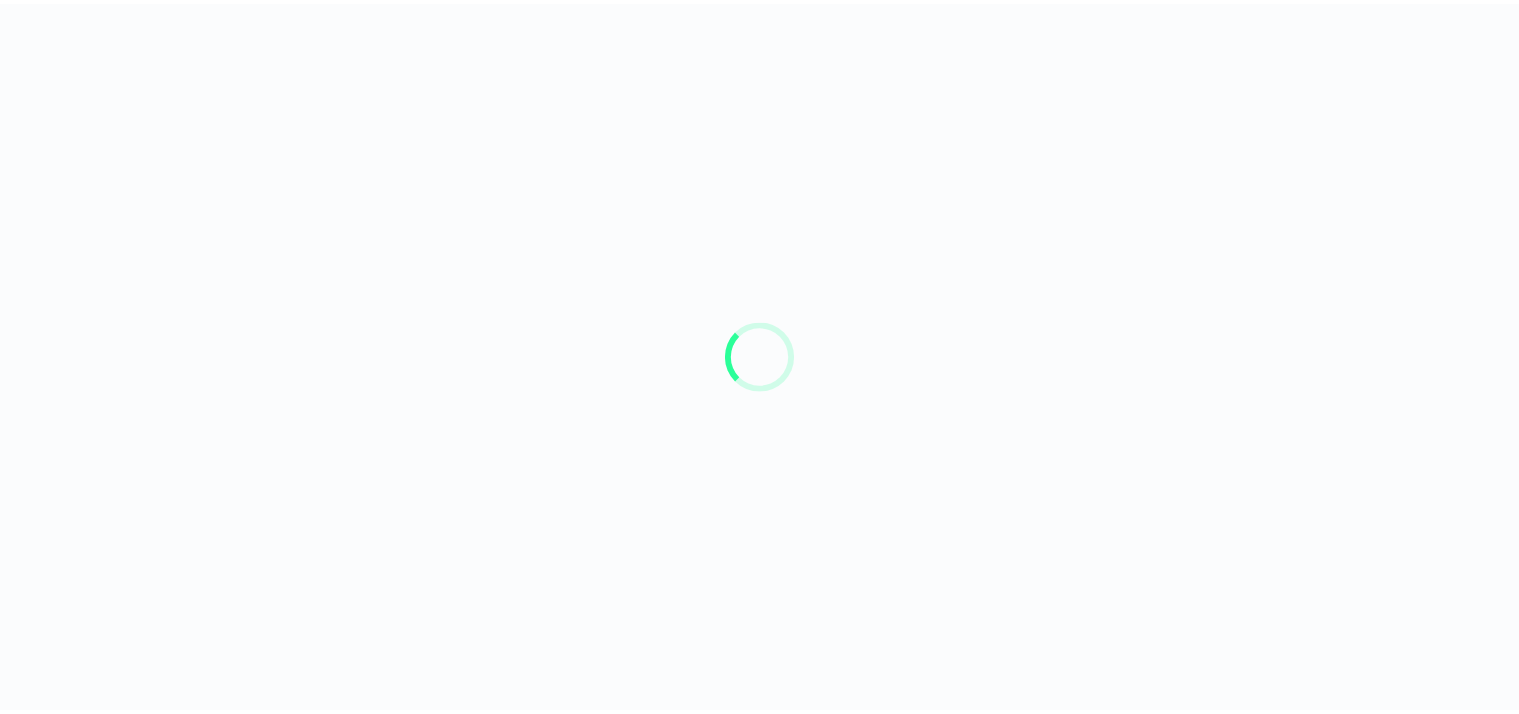 scroll, scrollTop: 0, scrollLeft: 0, axis: both 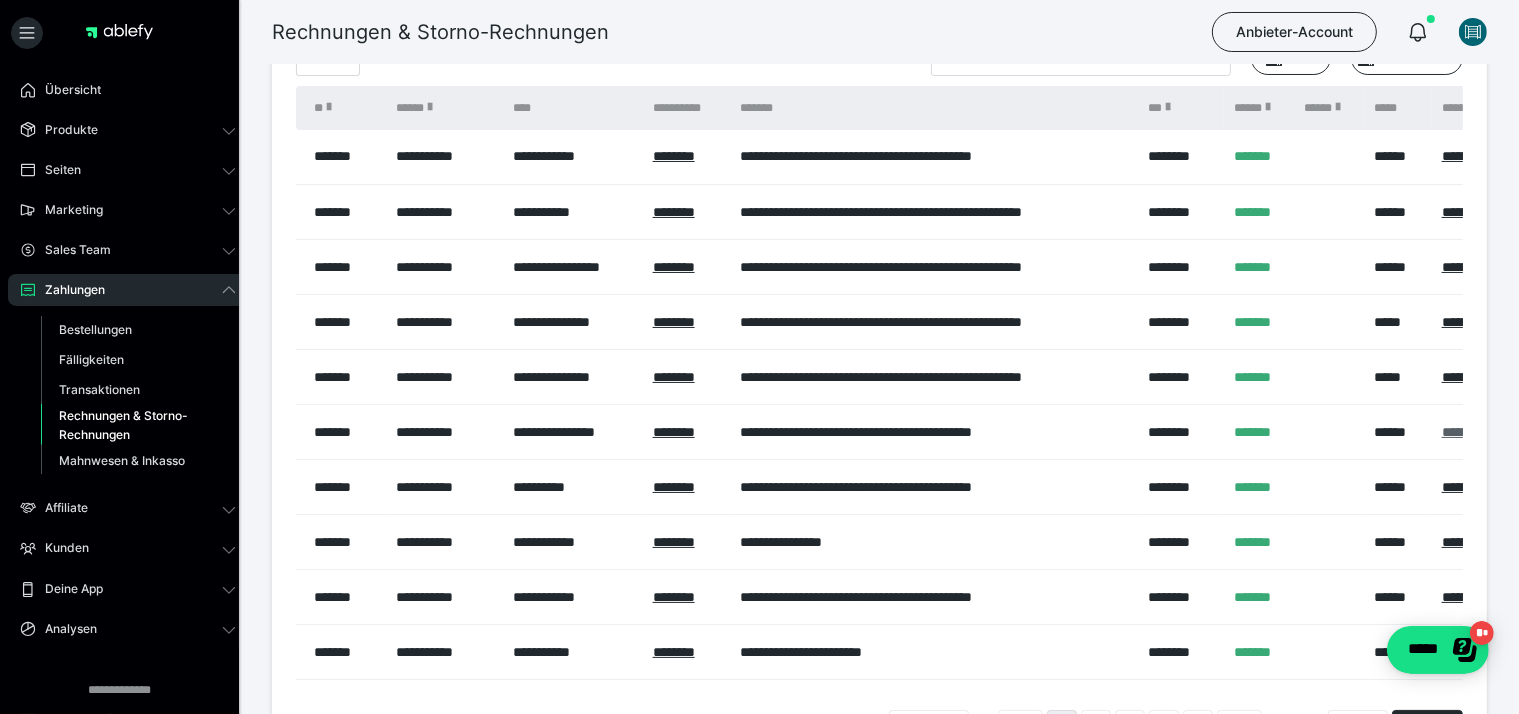 click on "*********" at bounding box center (1465, 432) 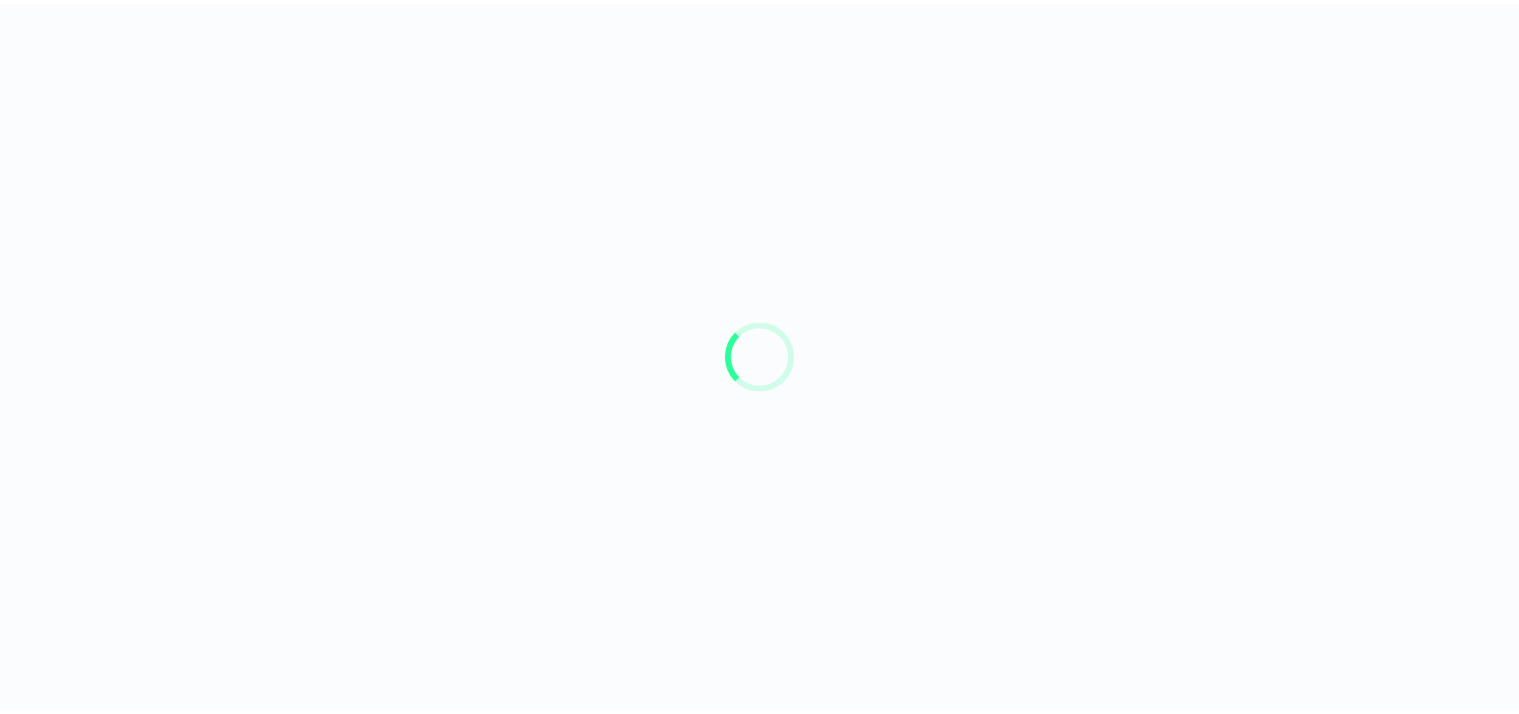 scroll, scrollTop: 0, scrollLeft: 0, axis: both 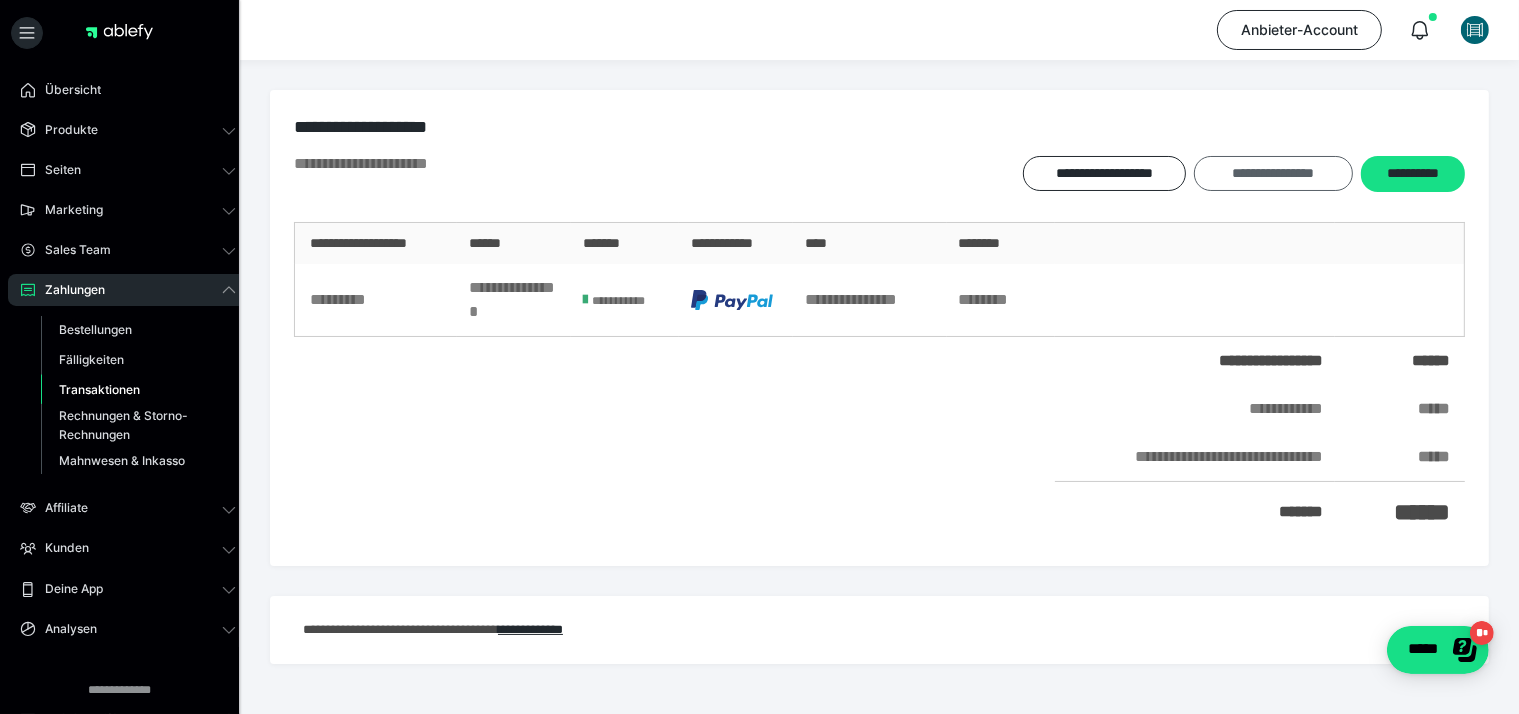 click on "**********" at bounding box center (1273, 173) 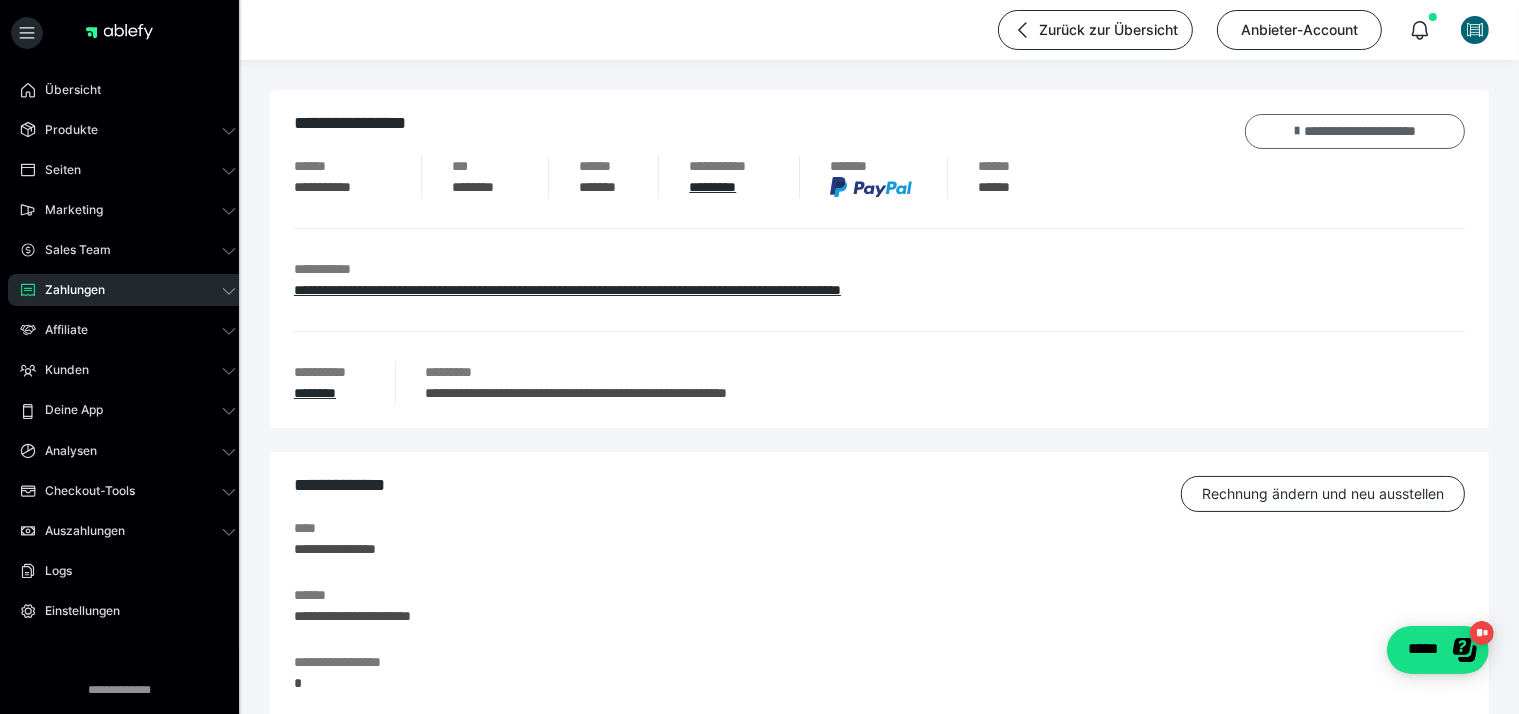 click on "**********" at bounding box center (1355, 131) 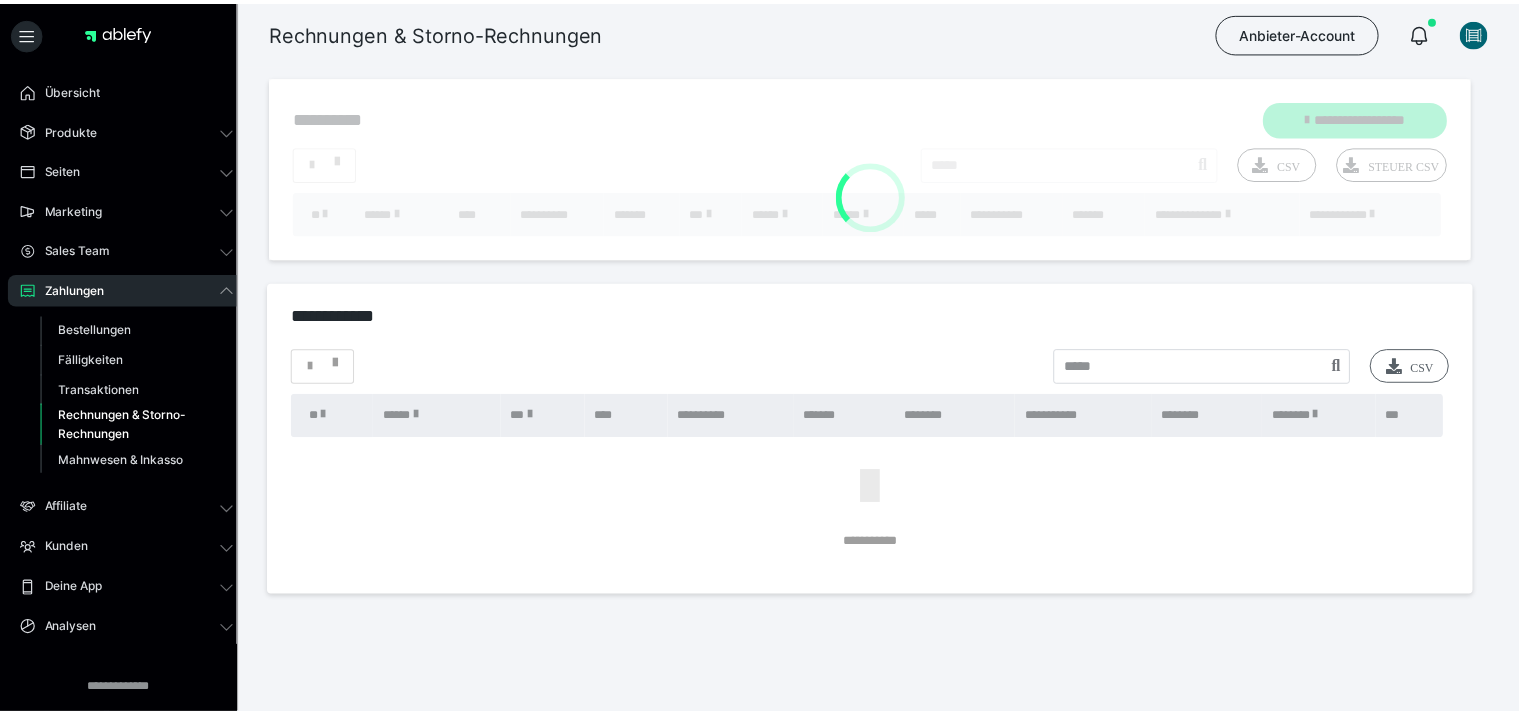 scroll, scrollTop: 0, scrollLeft: 0, axis: both 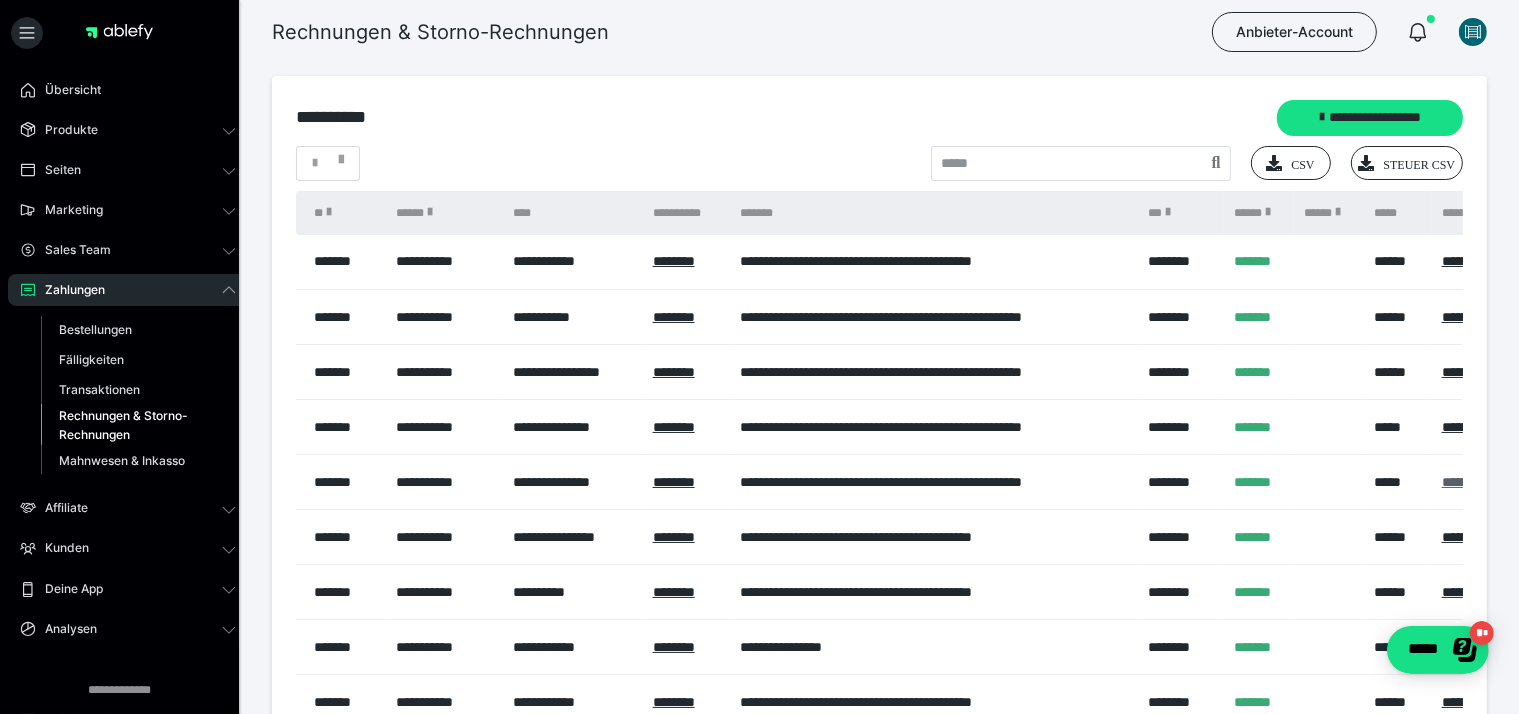 click on "*********" at bounding box center [1465, 482] 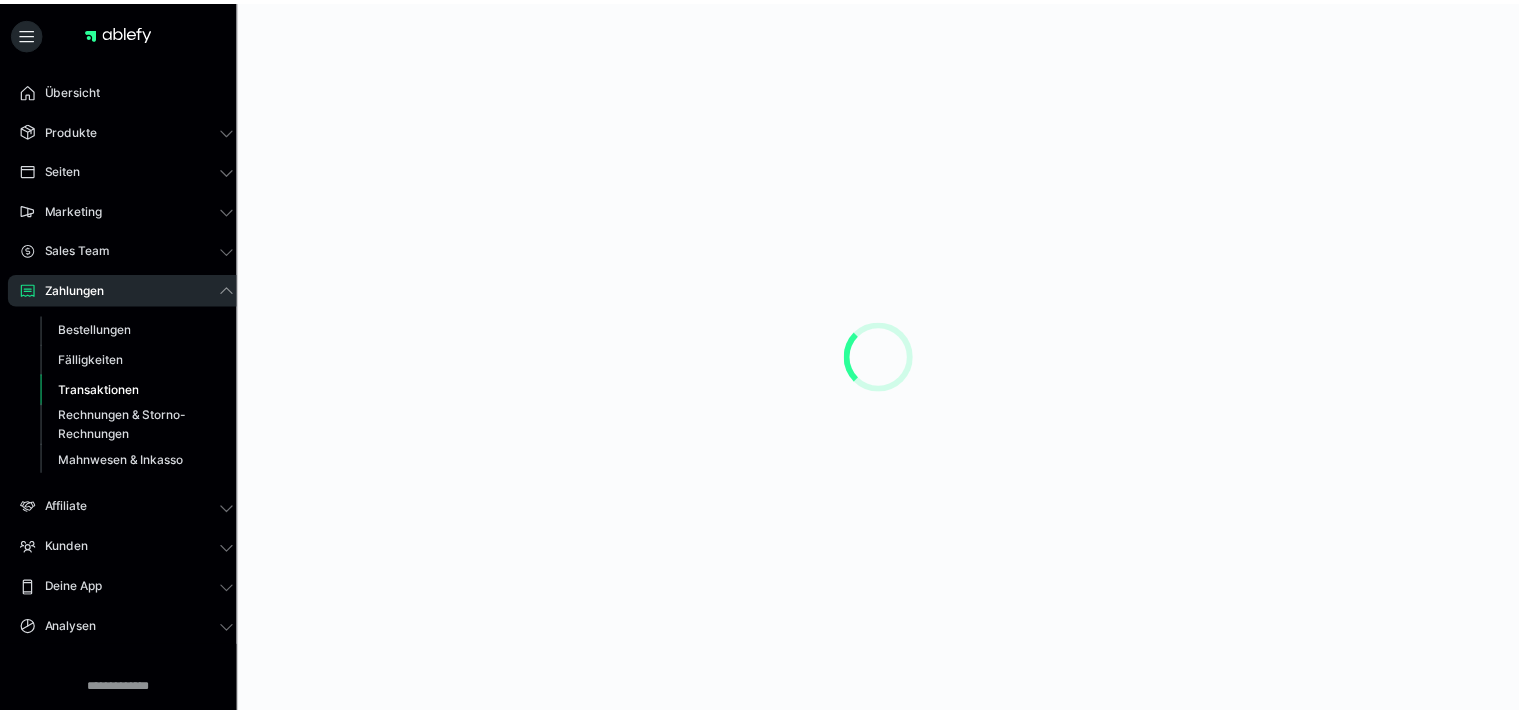 scroll, scrollTop: 0, scrollLeft: 0, axis: both 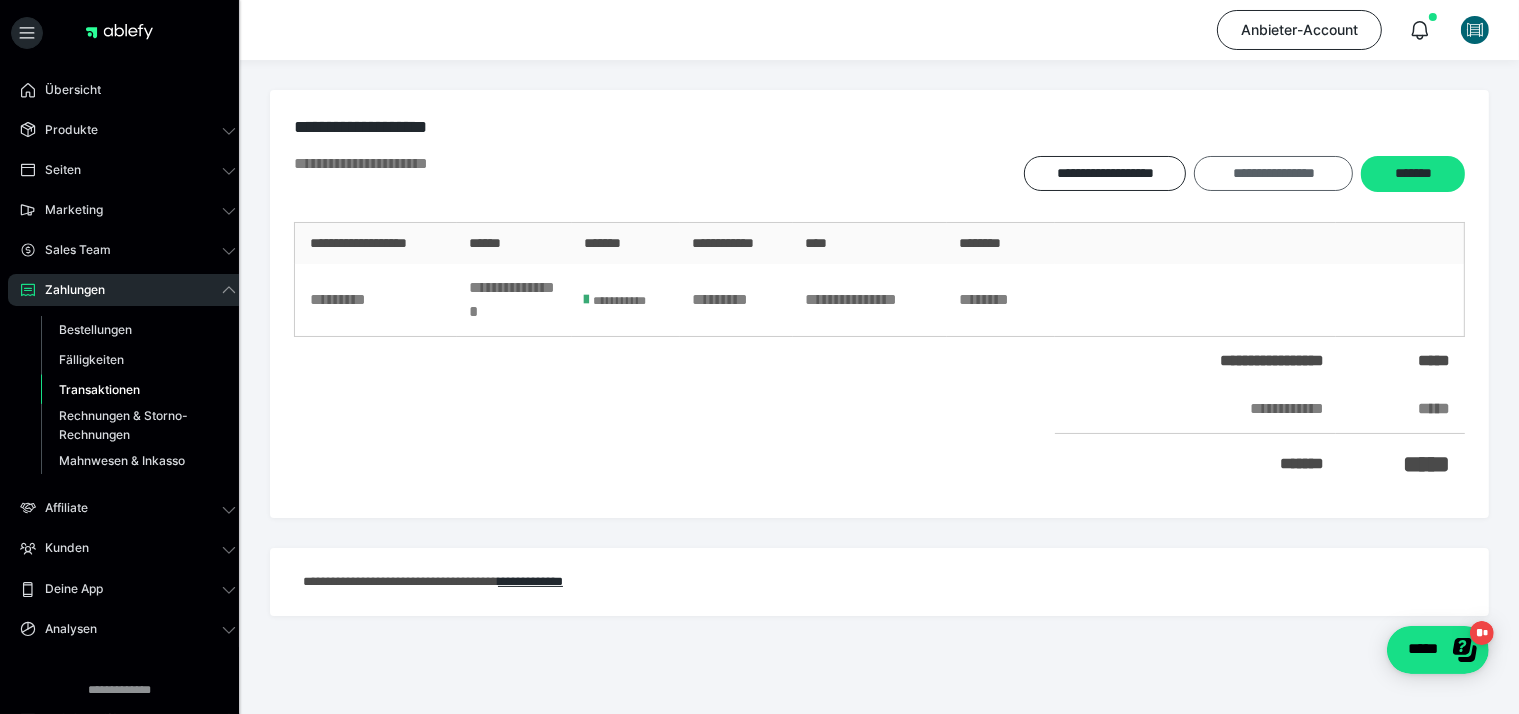 click on "**********" at bounding box center (1273, 173) 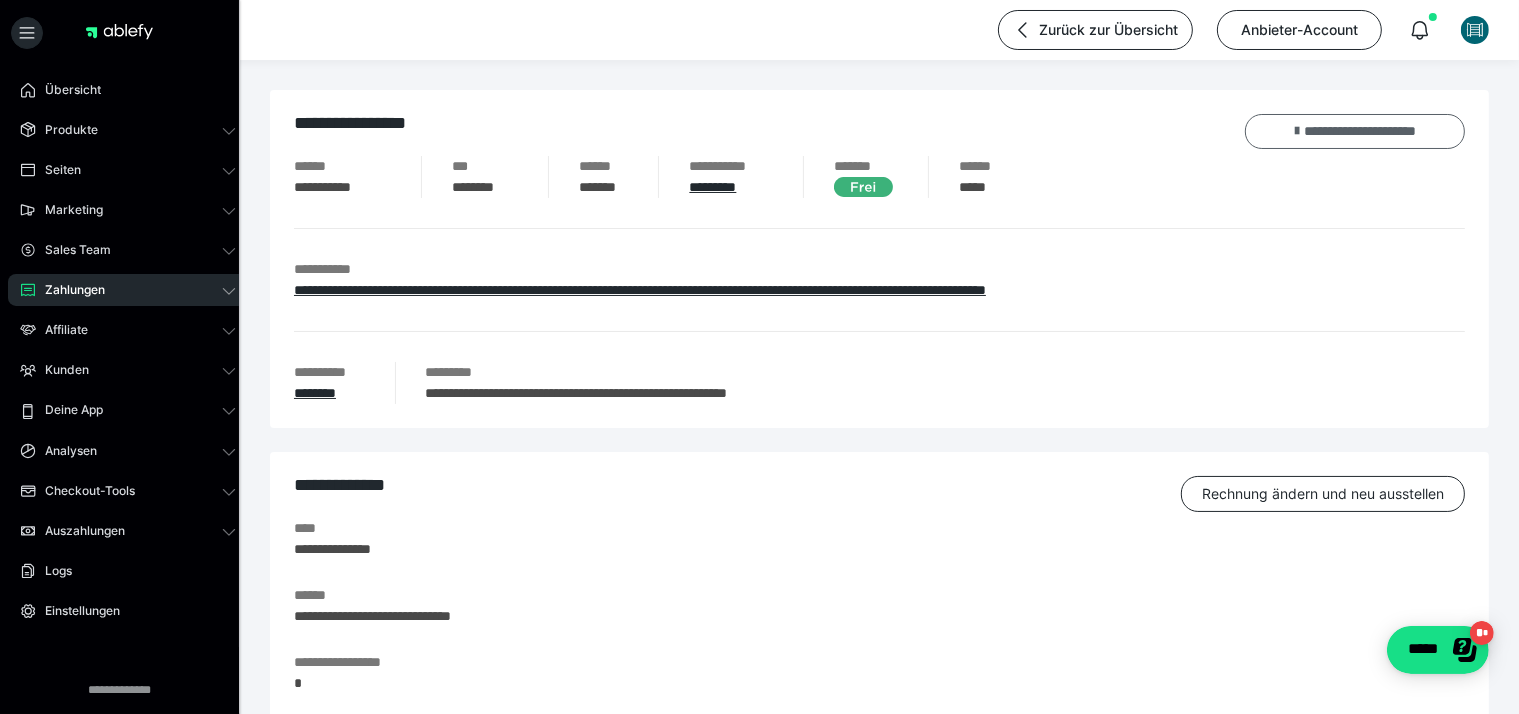 click on "**********" at bounding box center (1355, 131) 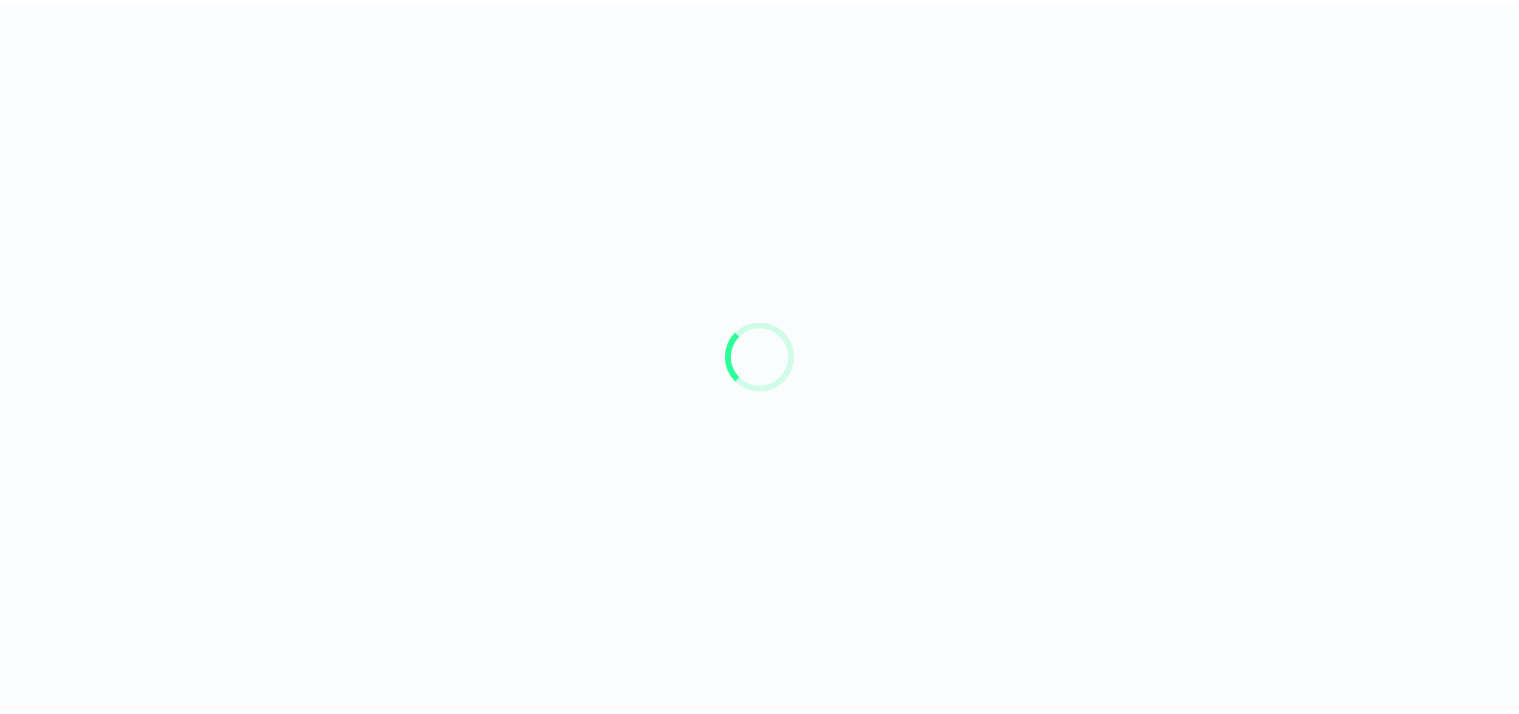 scroll, scrollTop: 0, scrollLeft: 0, axis: both 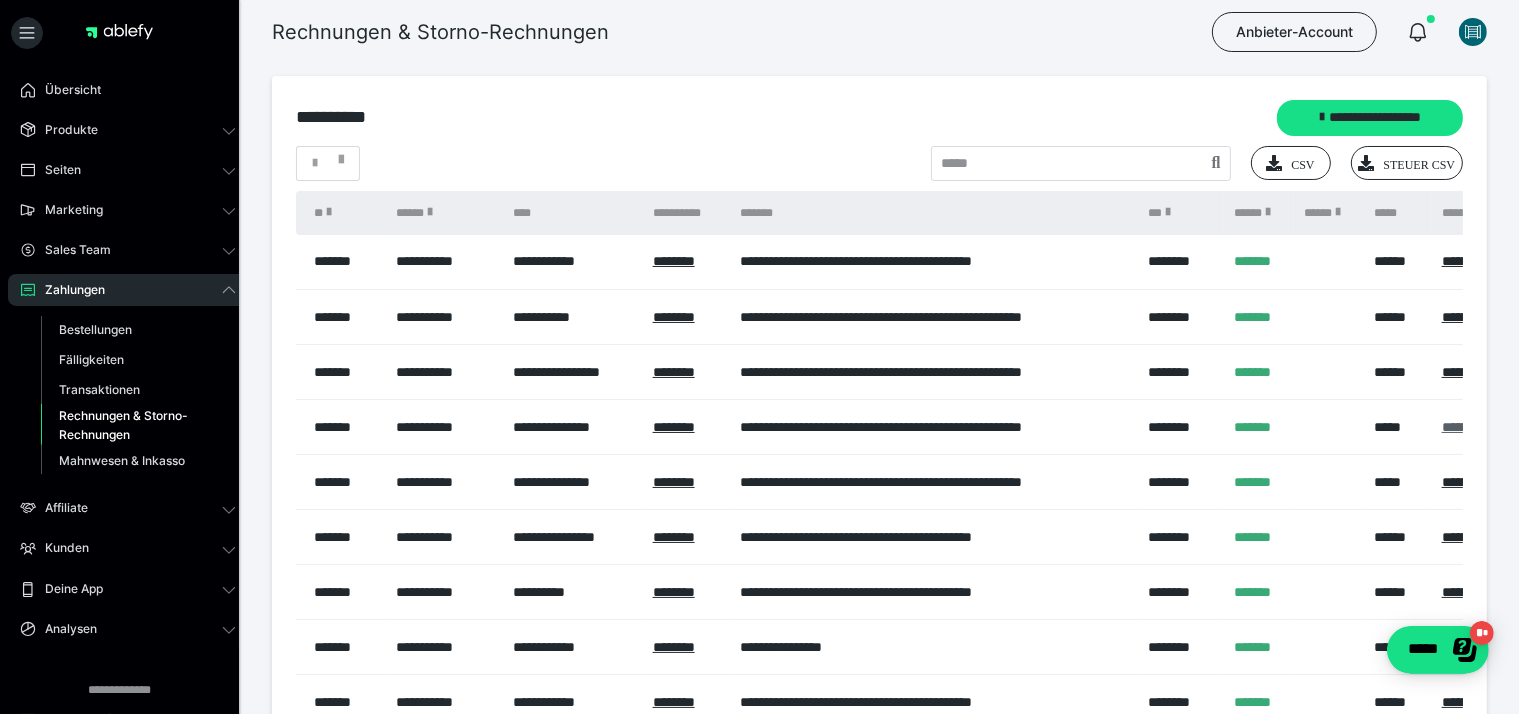 click on "*********" at bounding box center [1465, 427] 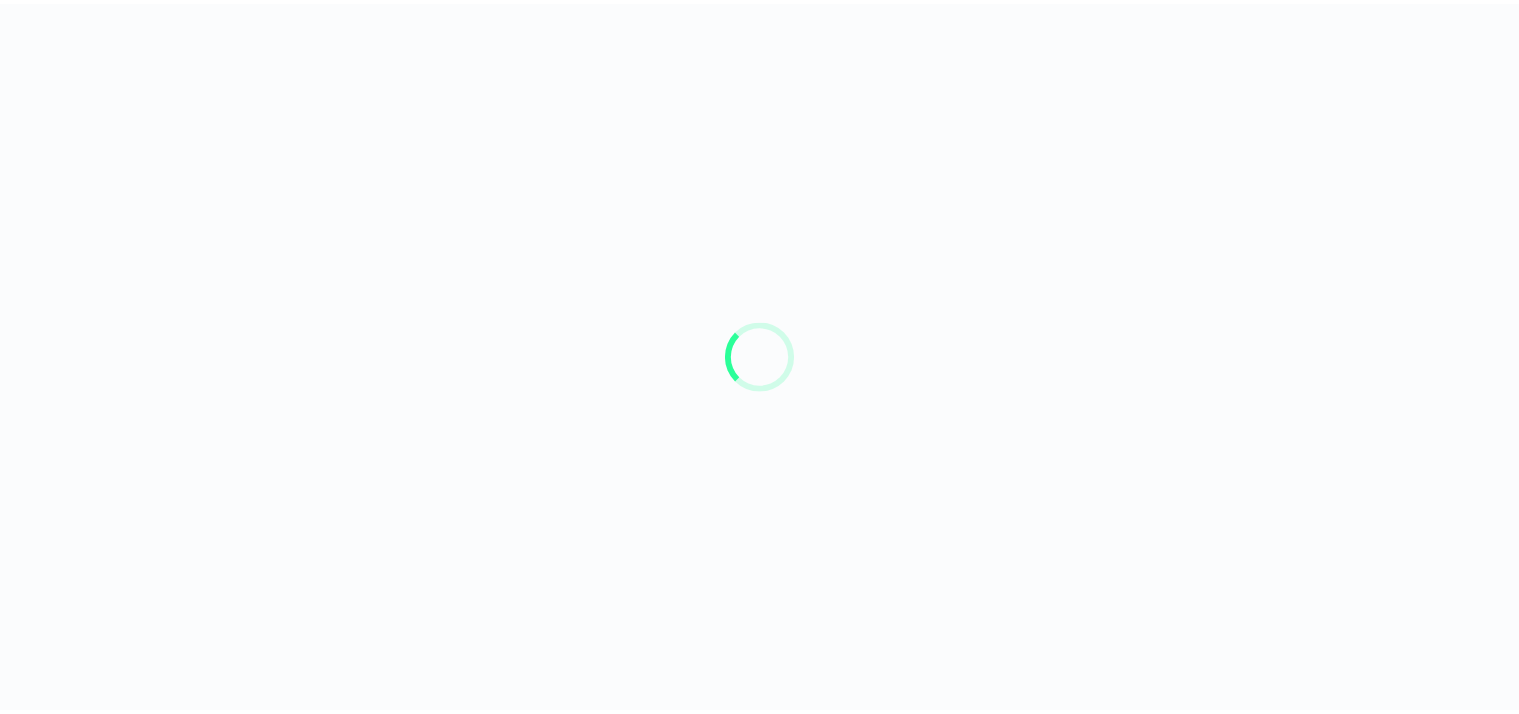 scroll, scrollTop: 0, scrollLeft: 0, axis: both 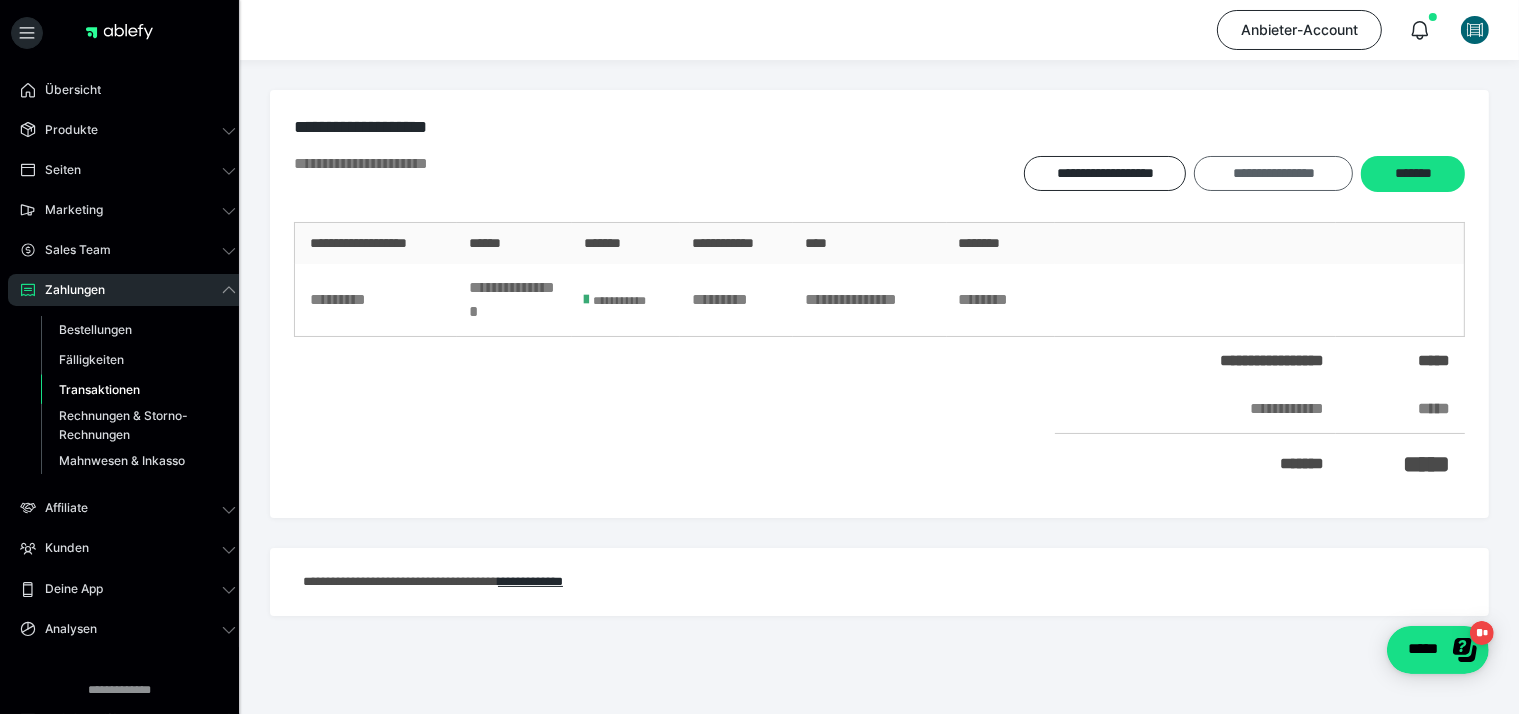 click on "**********" at bounding box center (1273, 173) 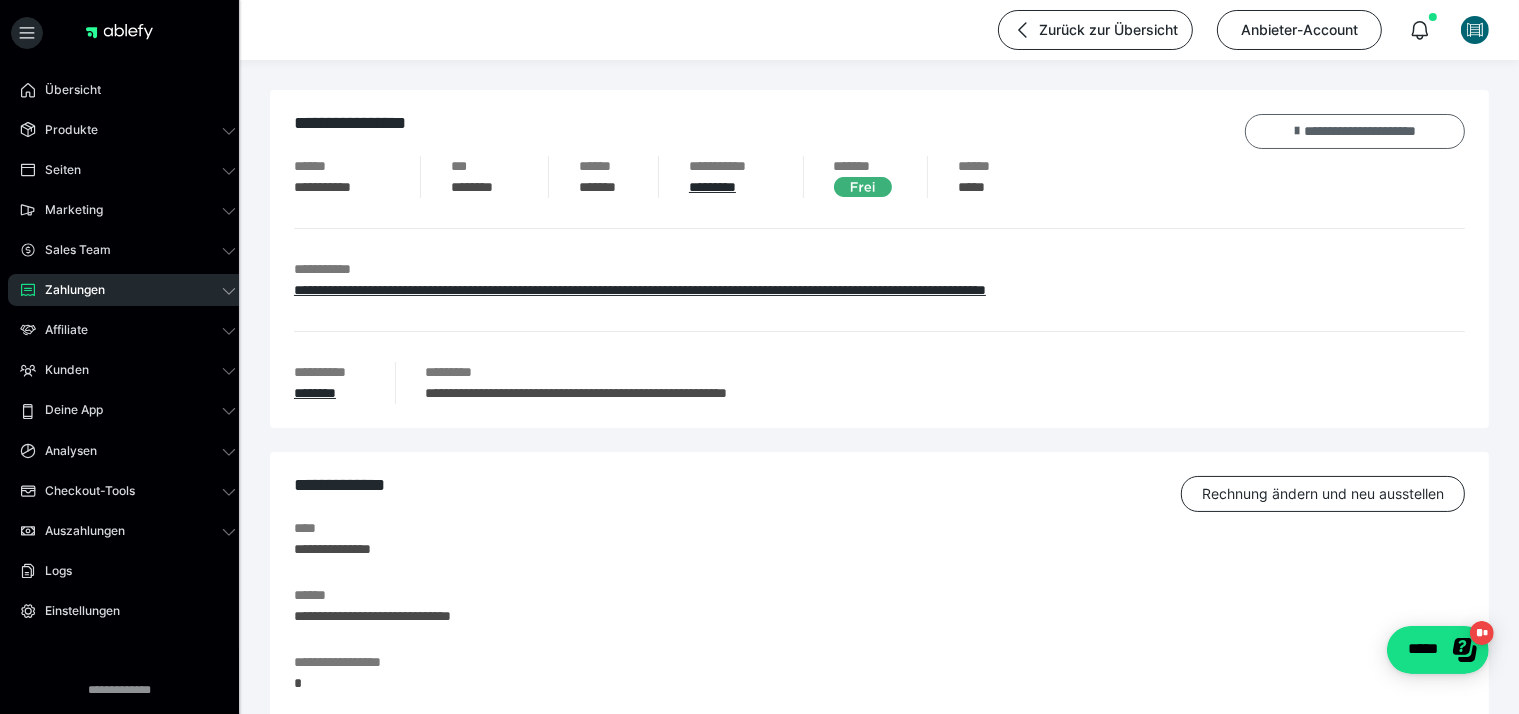 click on "**********" at bounding box center (1355, 131) 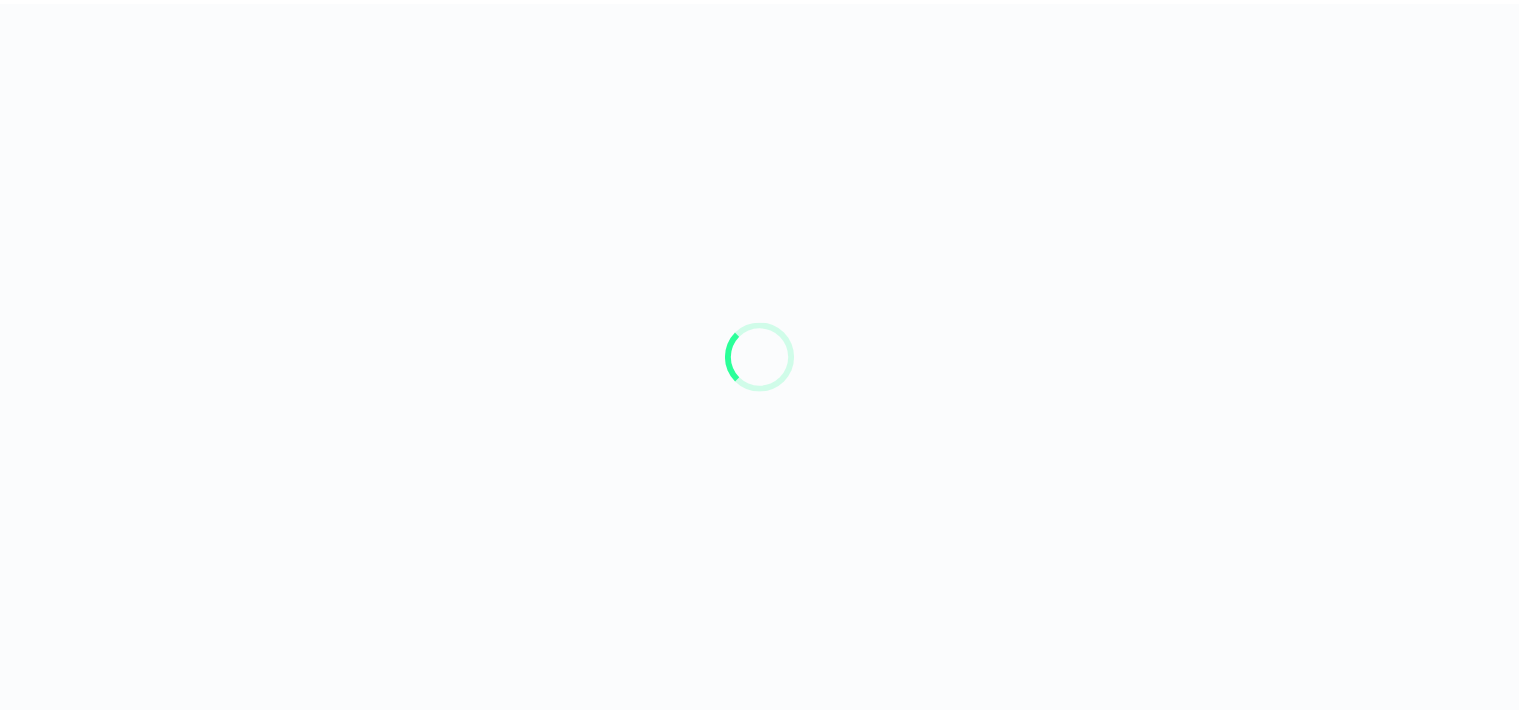 scroll, scrollTop: 0, scrollLeft: 0, axis: both 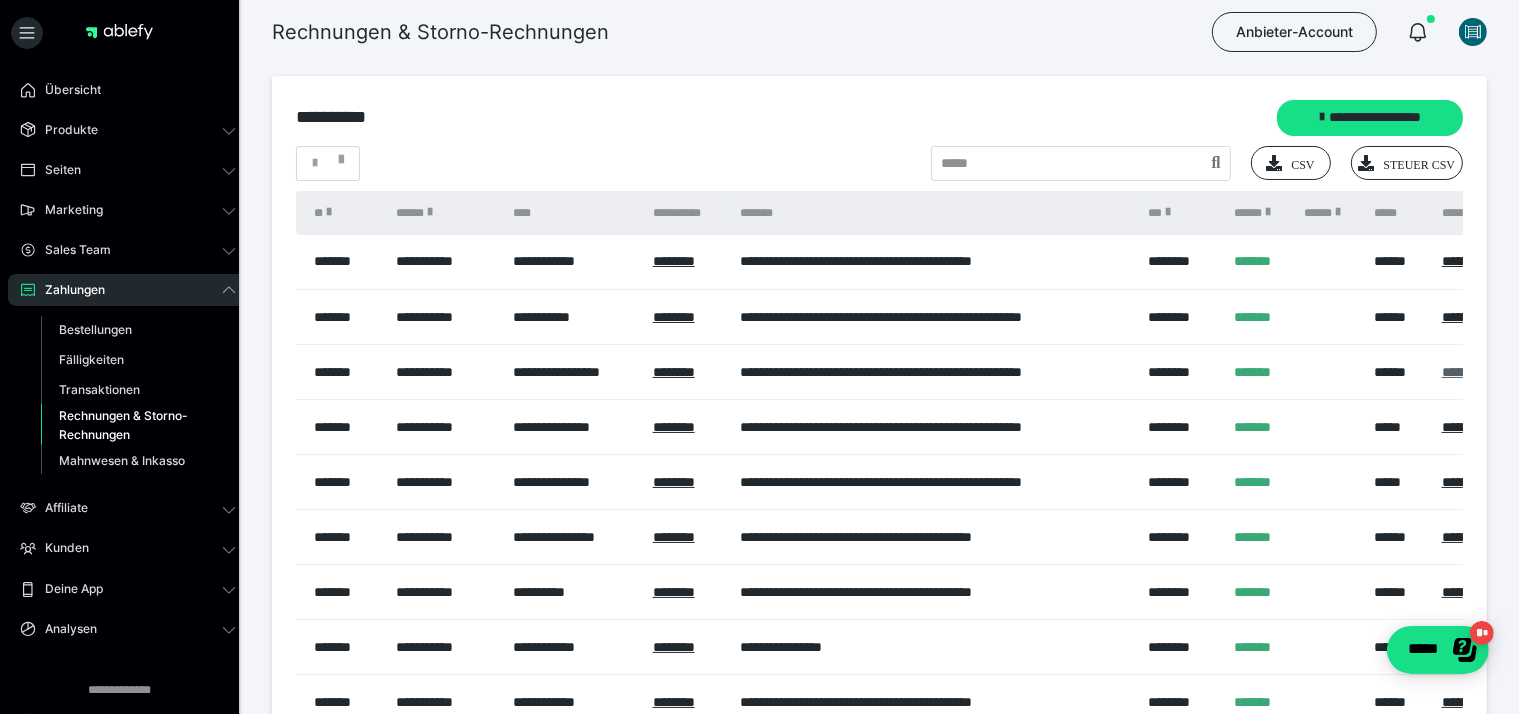 click on "*********" at bounding box center [1465, 372] 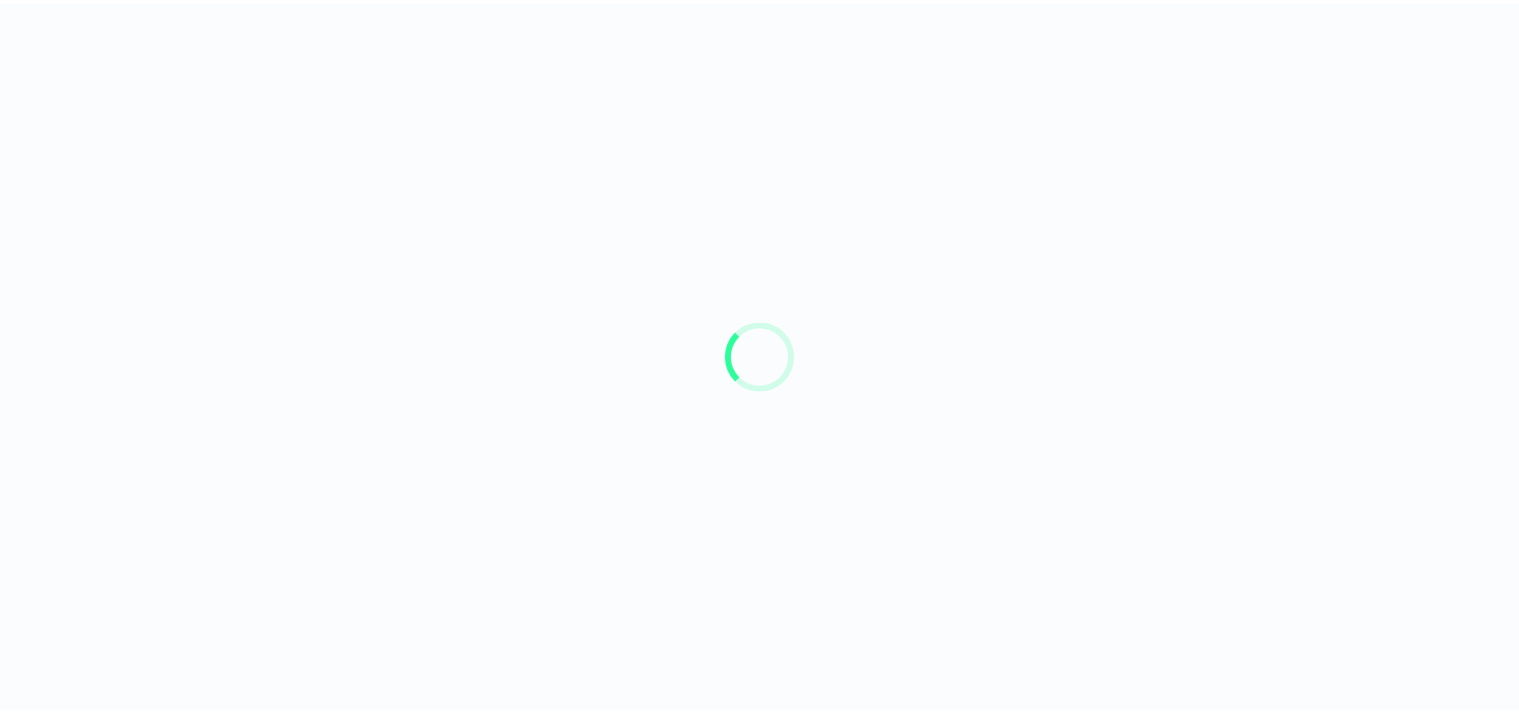 scroll, scrollTop: 0, scrollLeft: 0, axis: both 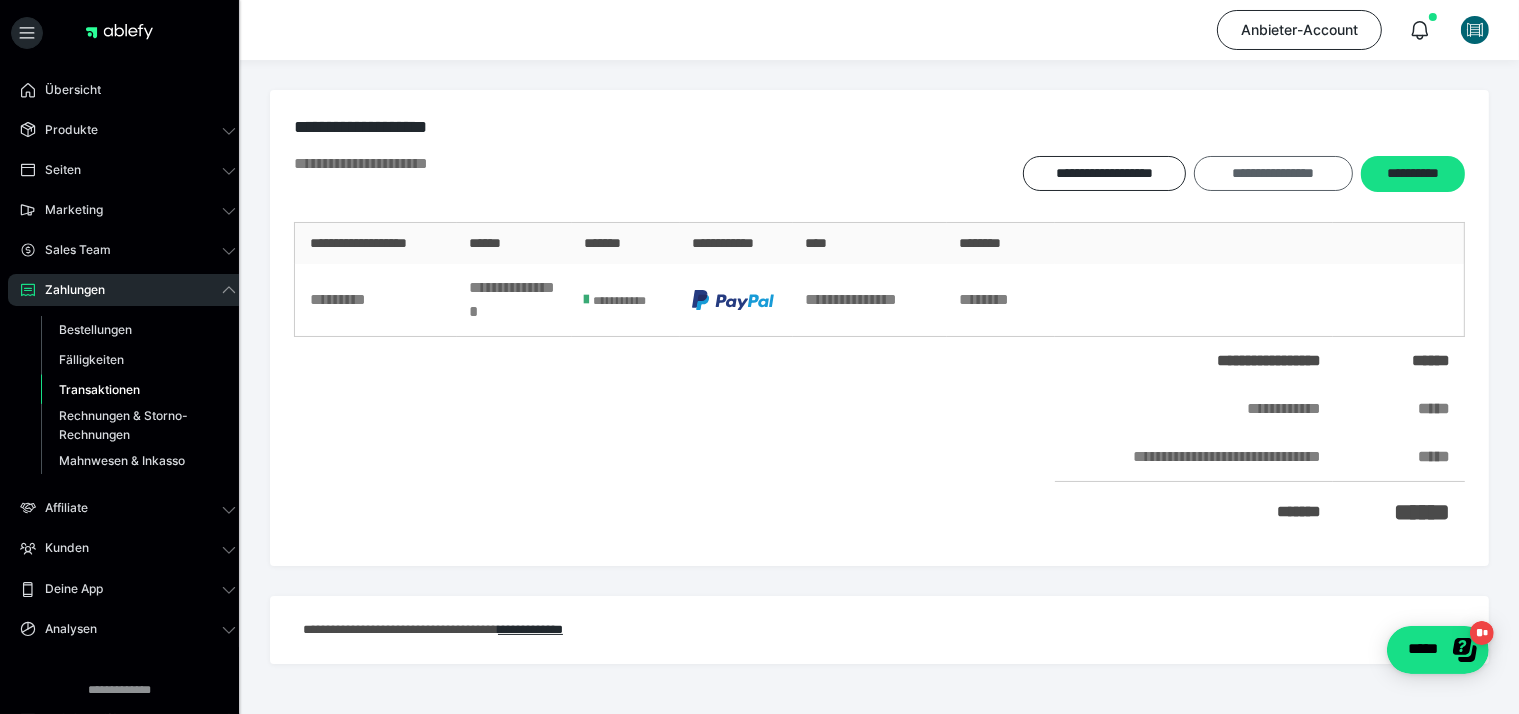 click on "**********" at bounding box center [1273, 173] 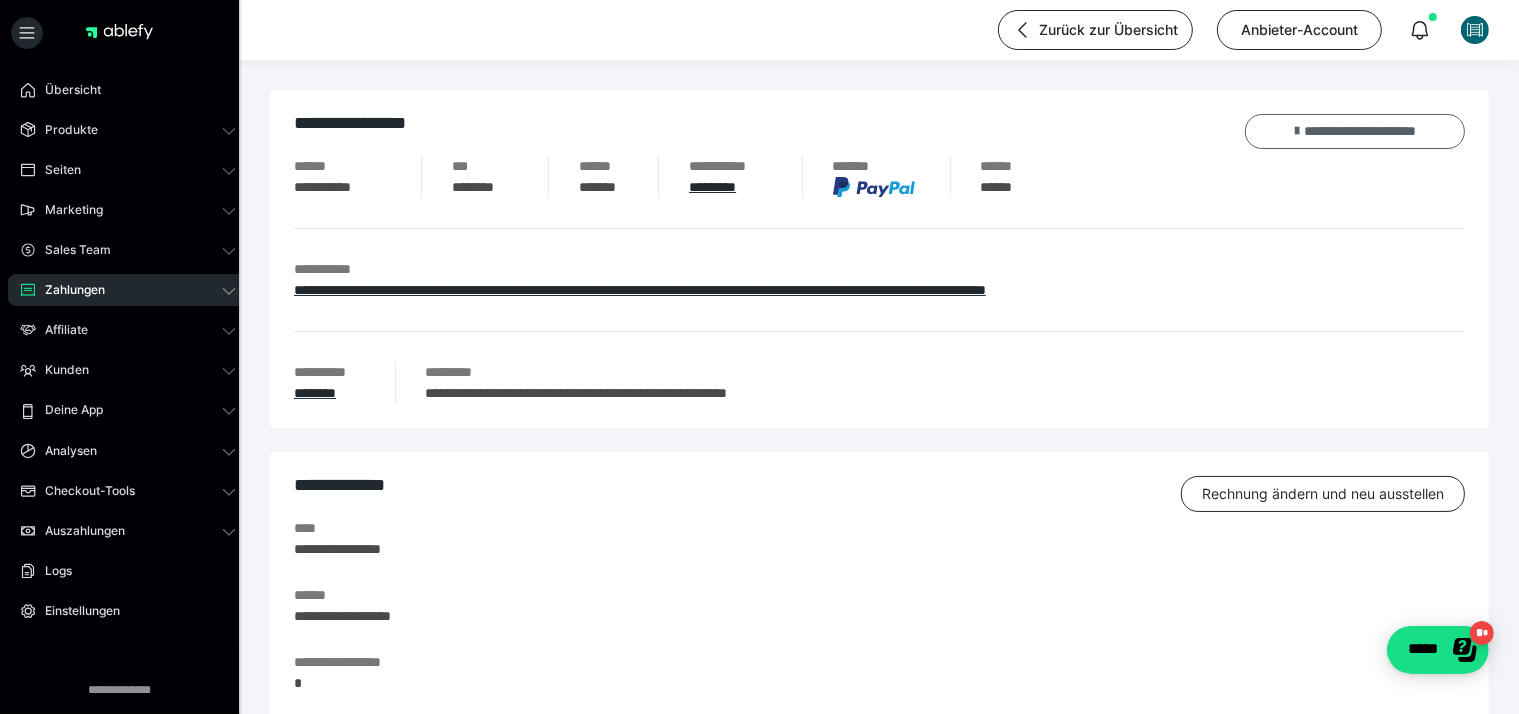 click on "**********" at bounding box center (1355, 131) 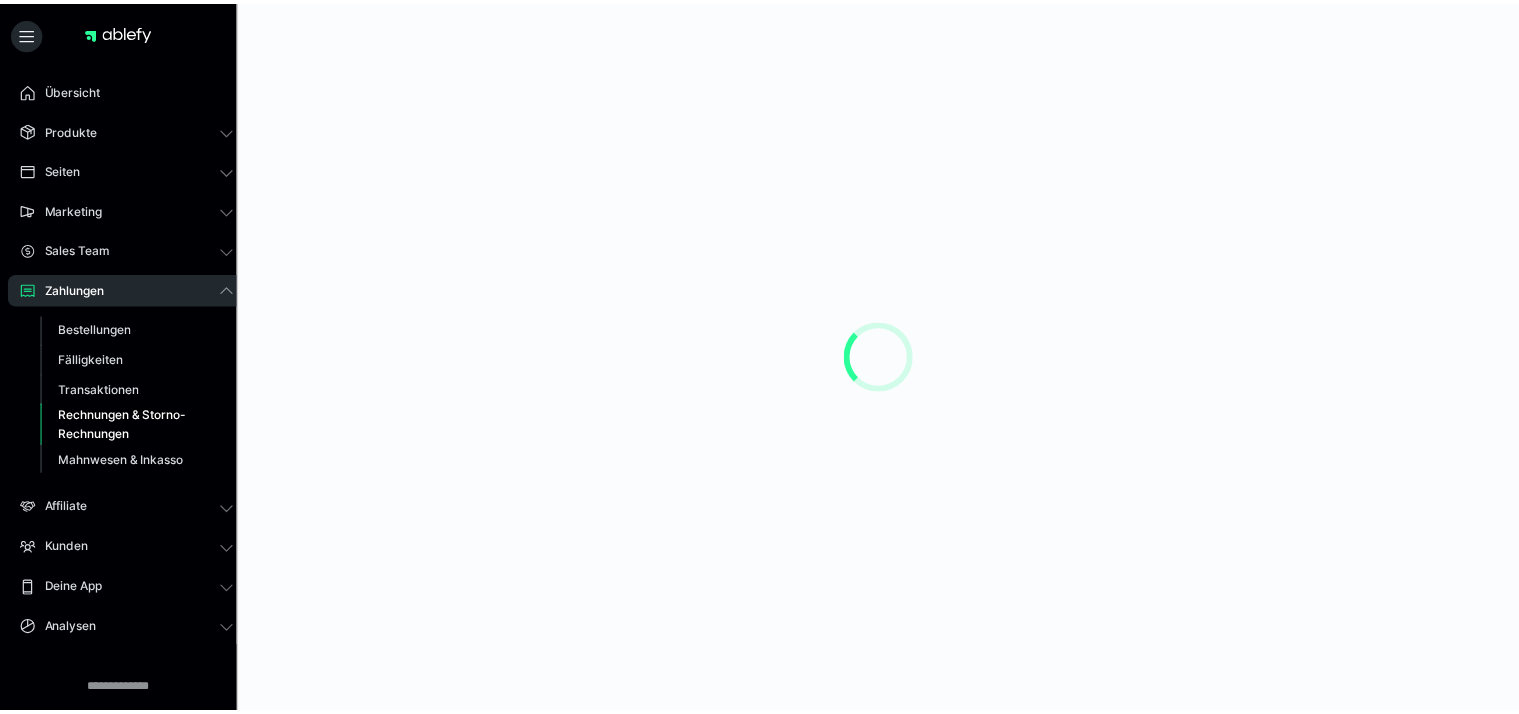 scroll, scrollTop: 0, scrollLeft: 0, axis: both 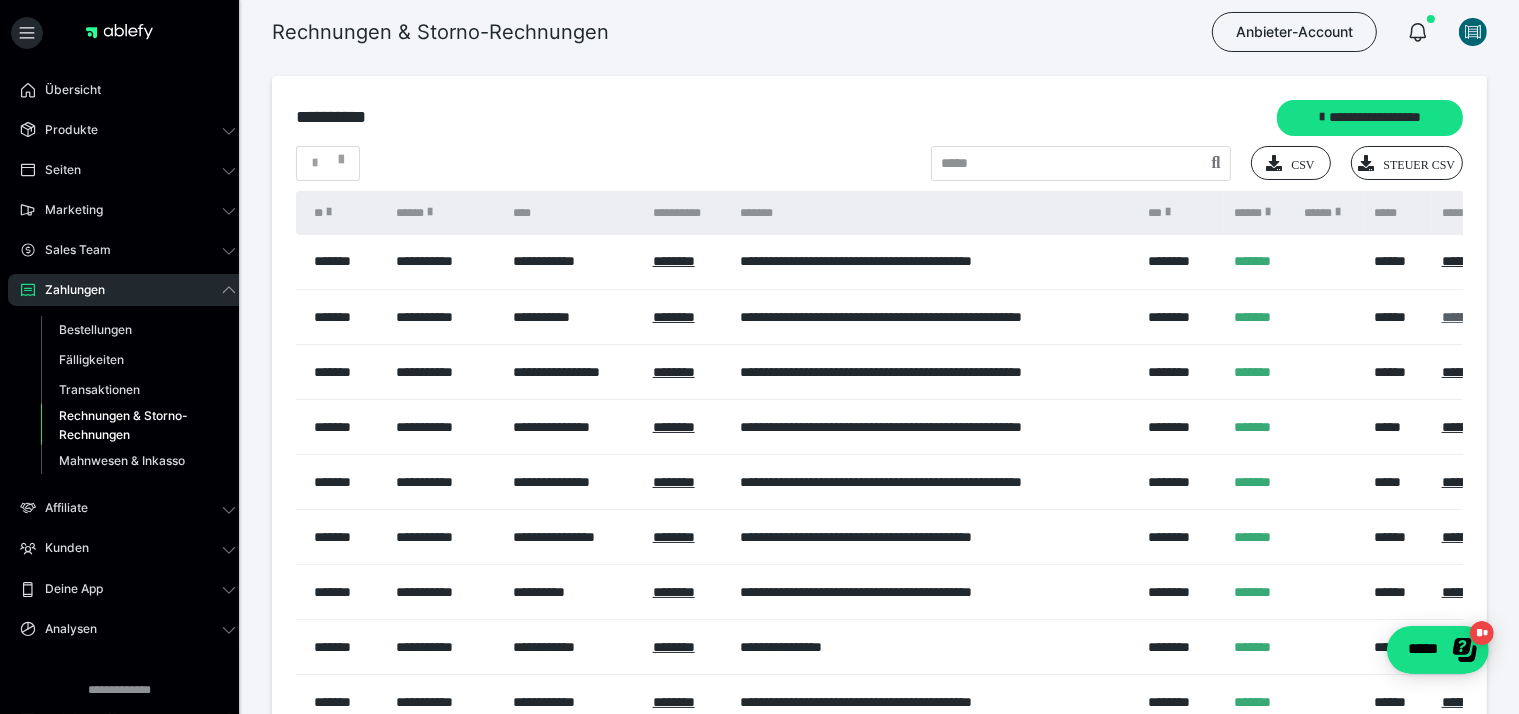 click on "*********" at bounding box center [1465, 317] 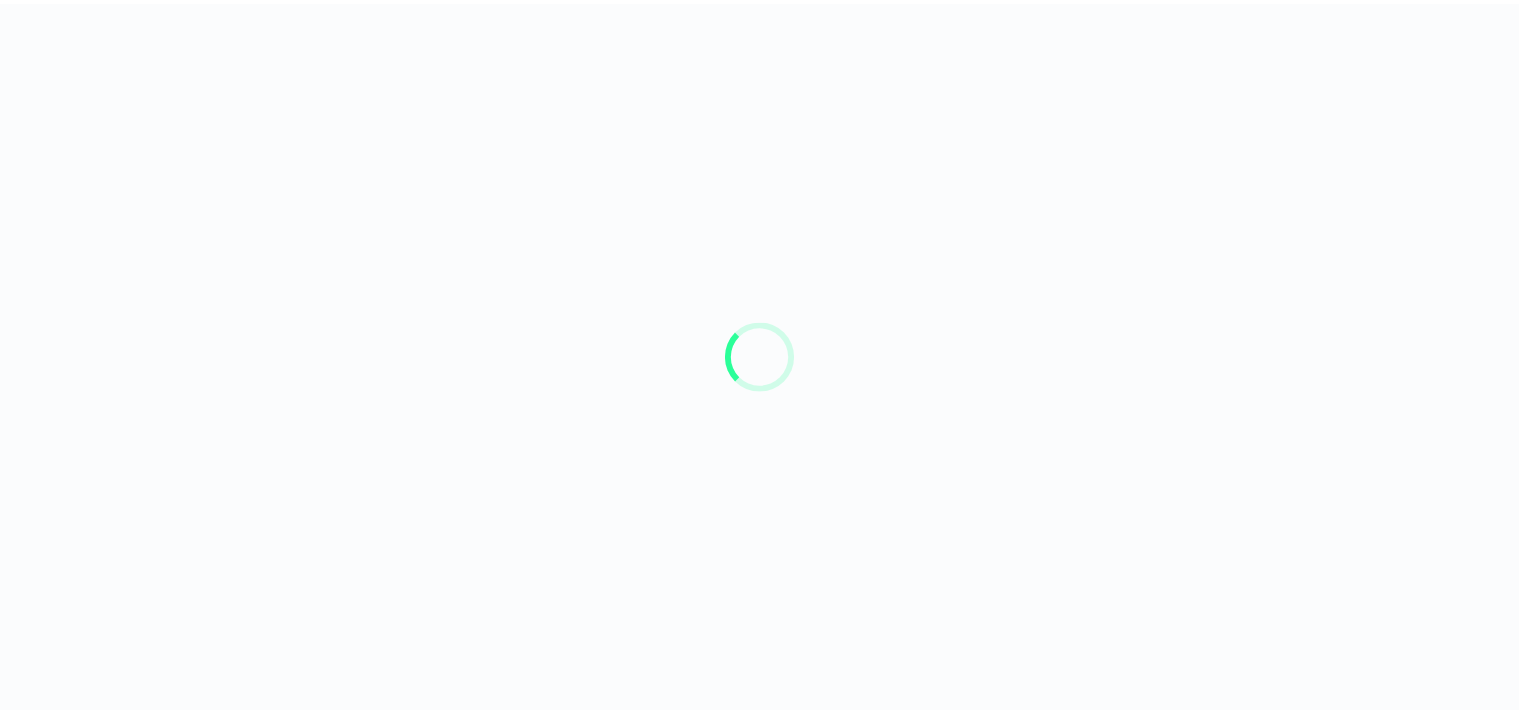 scroll, scrollTop: 0, scrollLeft: 0, axis: both 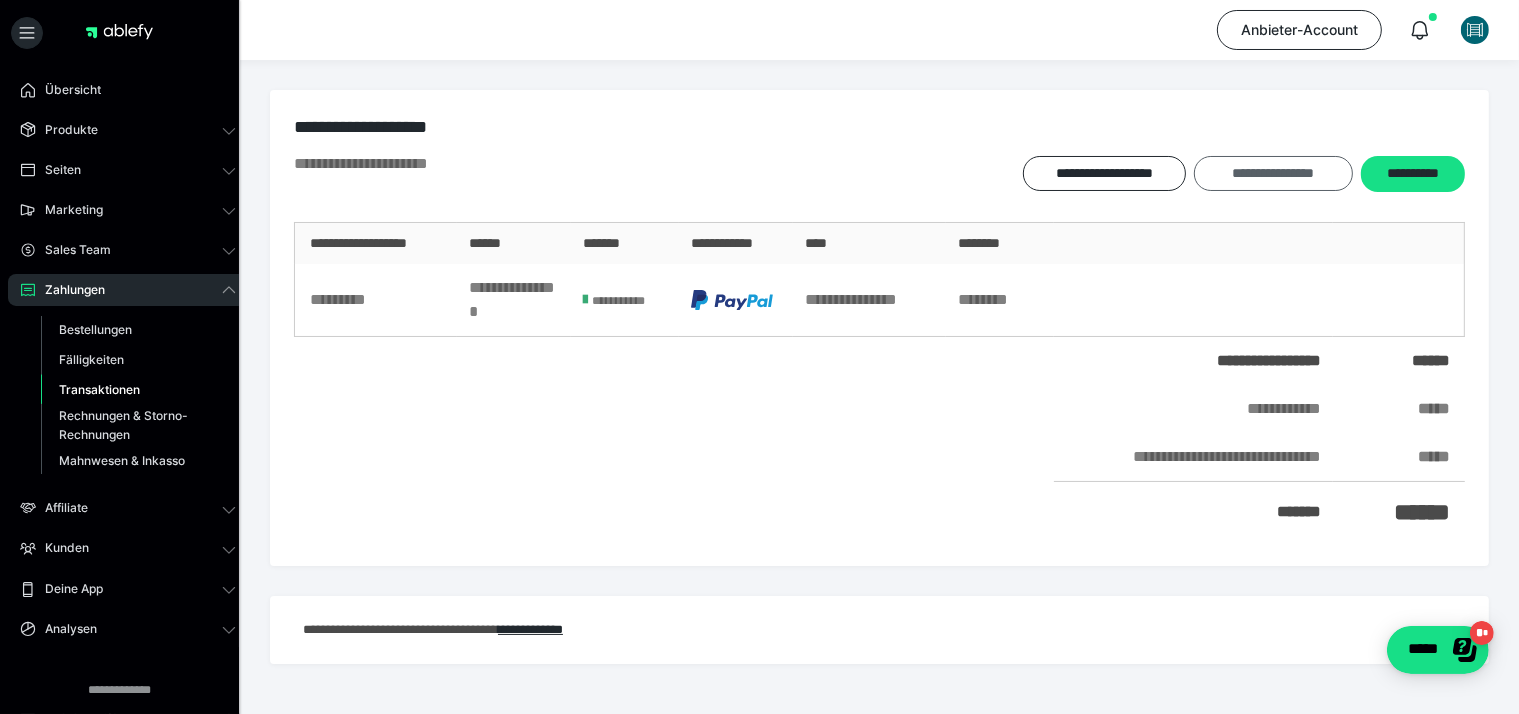 click on "**********" at bounding box center (1273, 173) 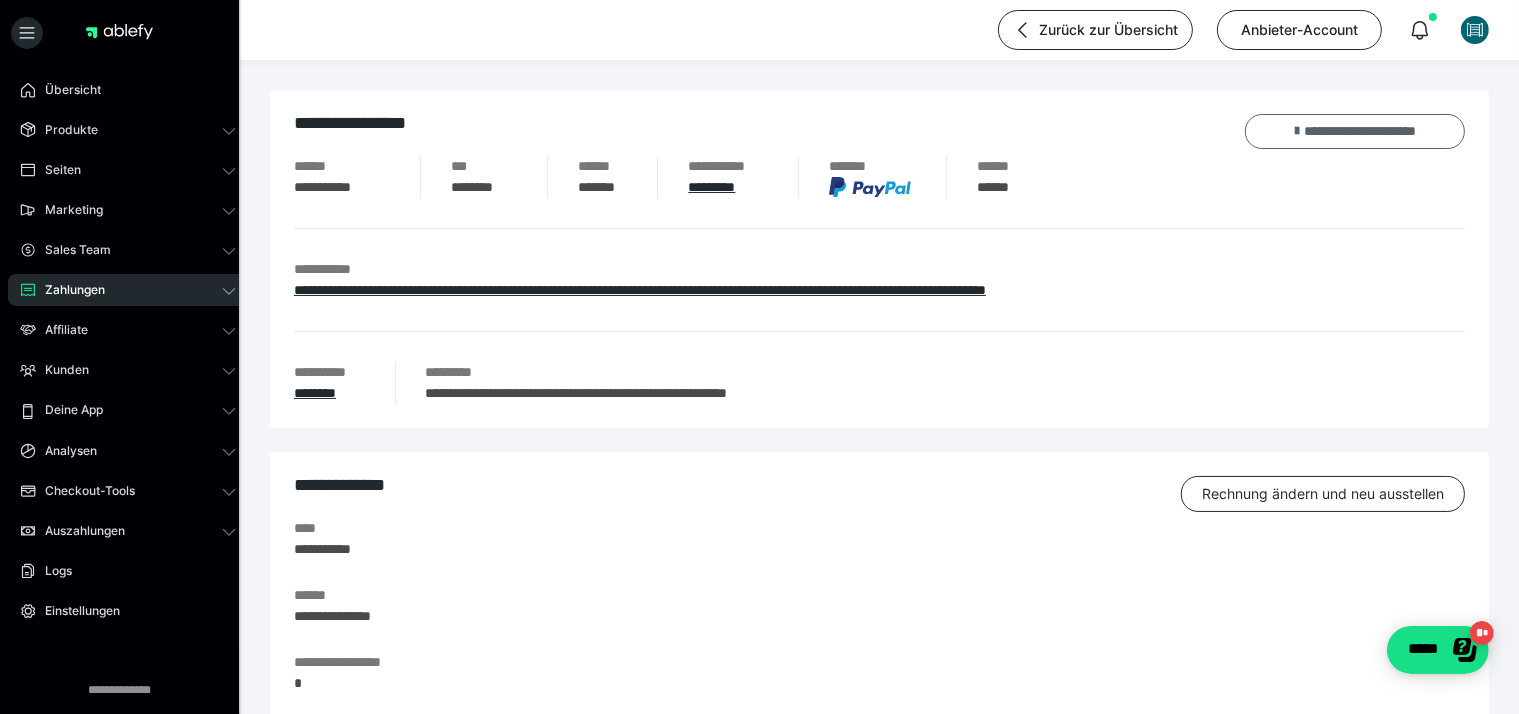 click on "**********" at bounding box center (1355, 131) 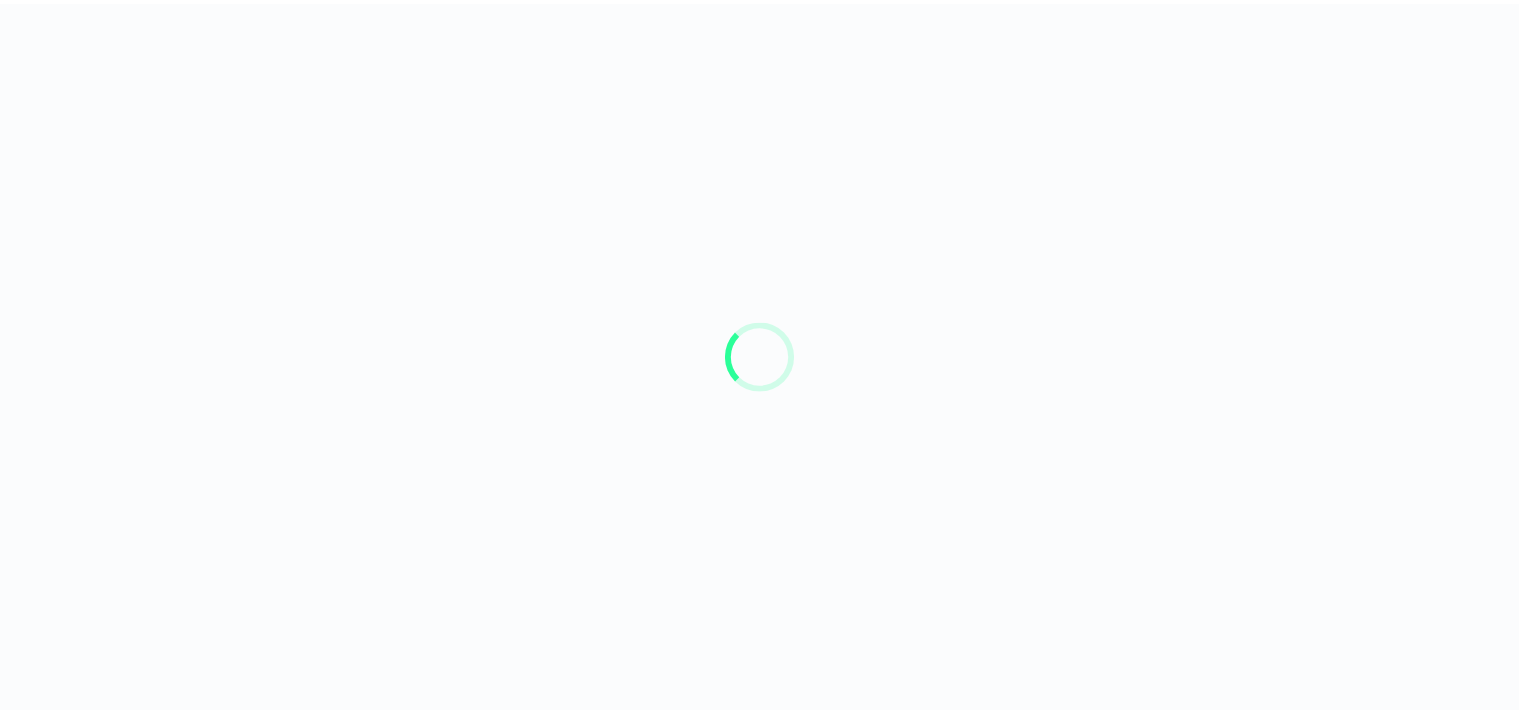 scroll, scrollTop: 0, scrollLeft: 0, axis: both 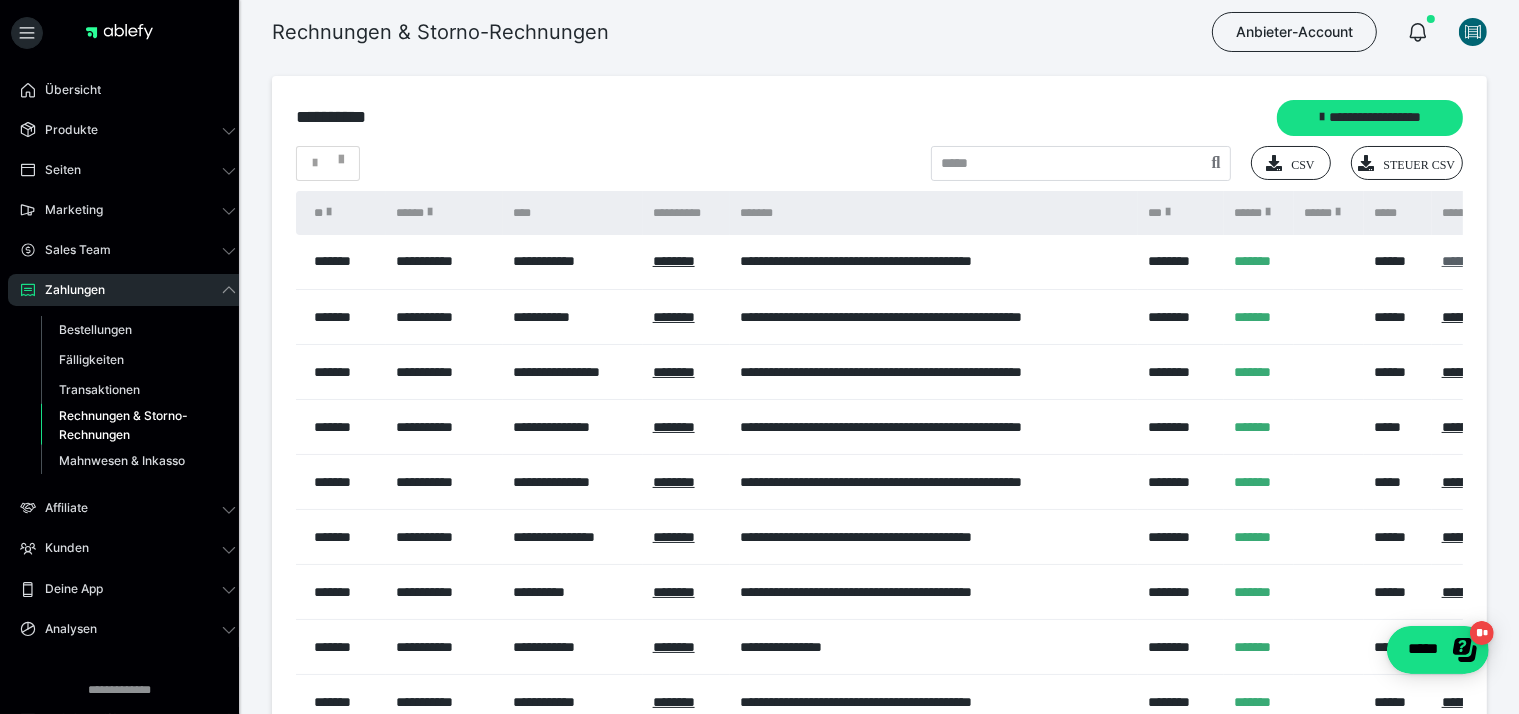 click on "*********" at bounding box center (1465, 261) 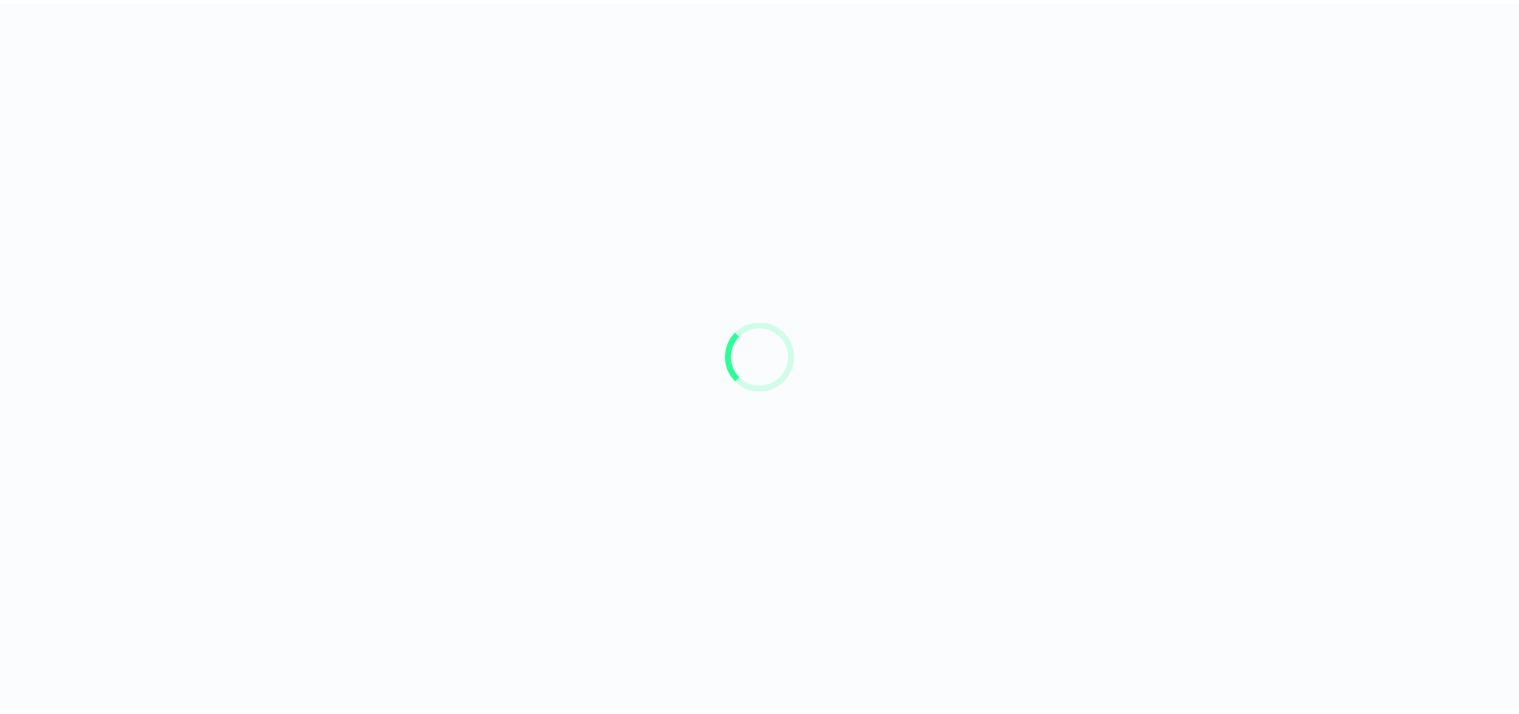 scroll, scrollTop: 0, scrollLeft: 0, axis: both 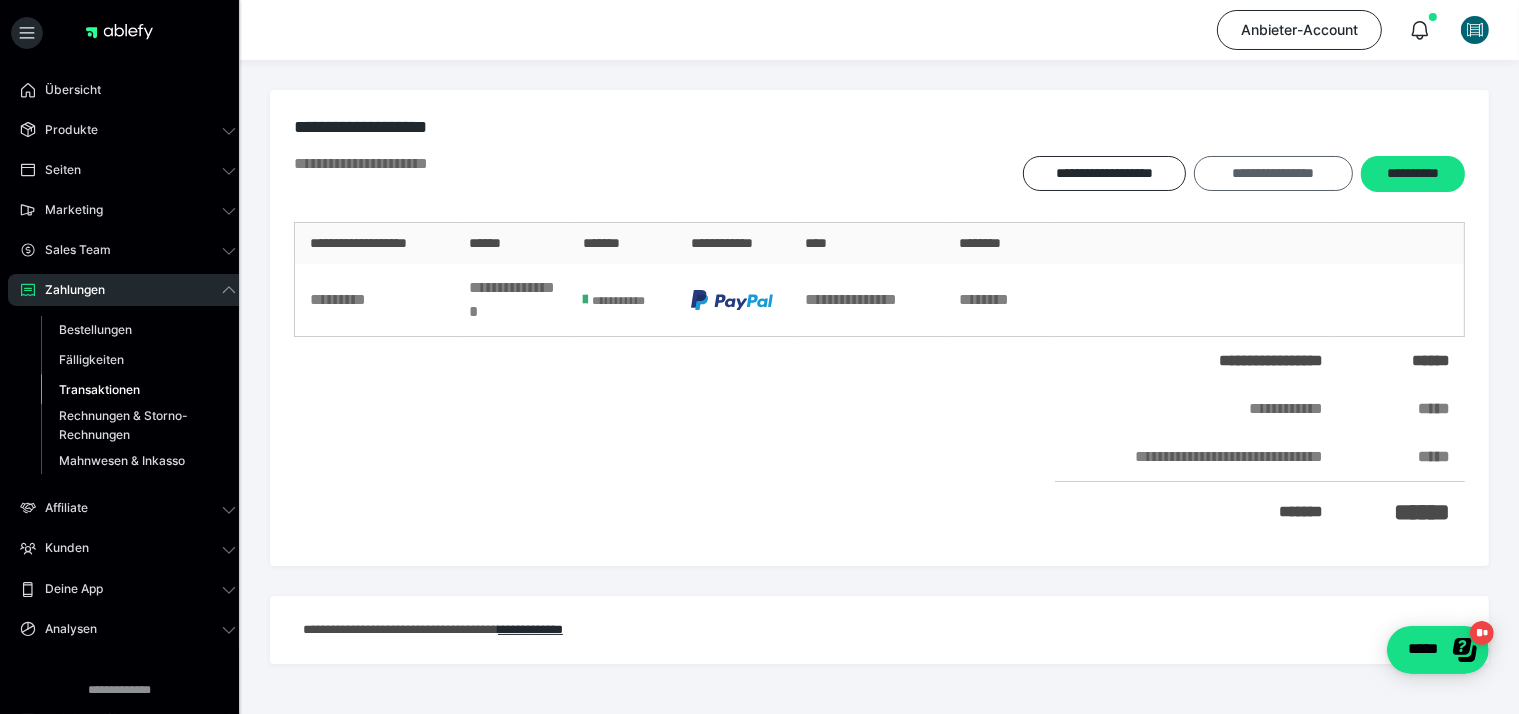 click on "**********" at bounding box center [1273, 173] 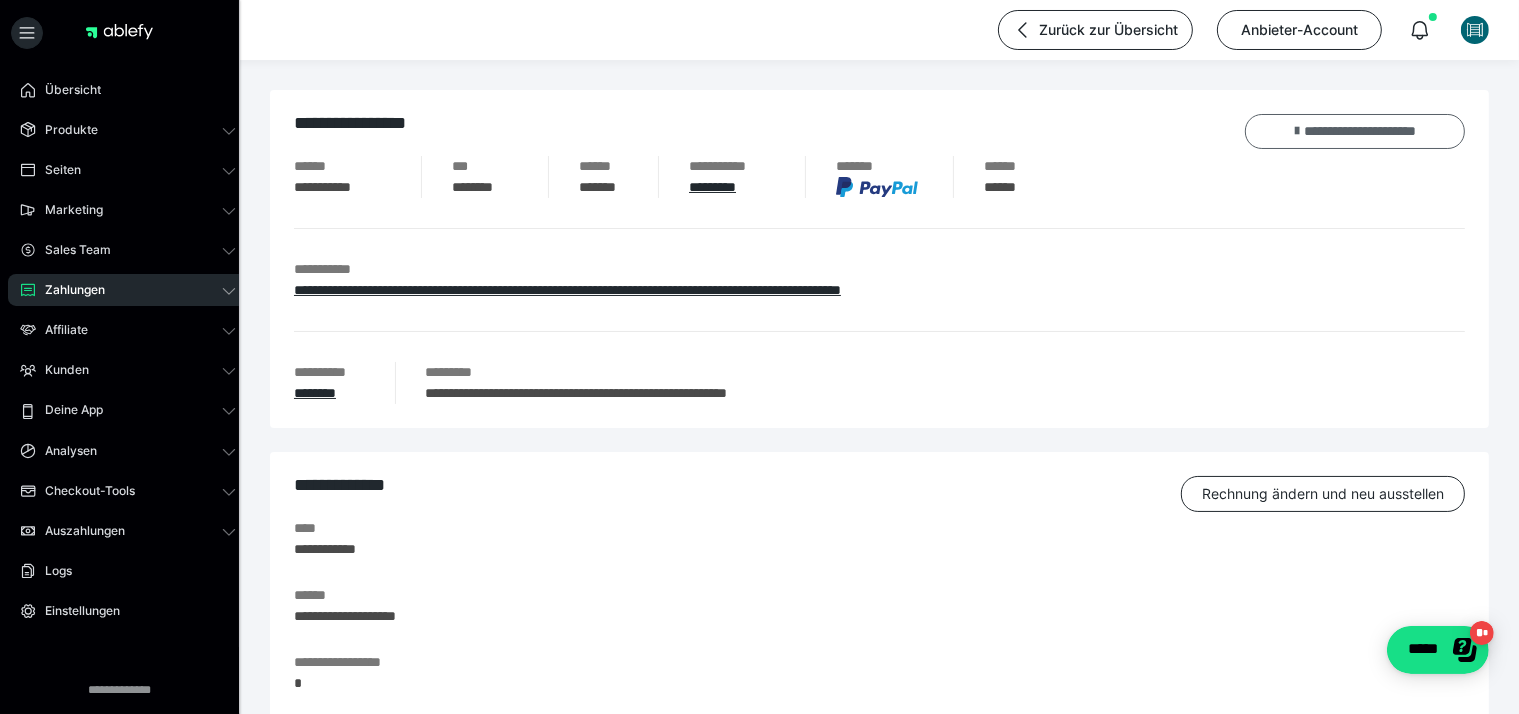 click on "**********" at bounding box center [1355, 131] 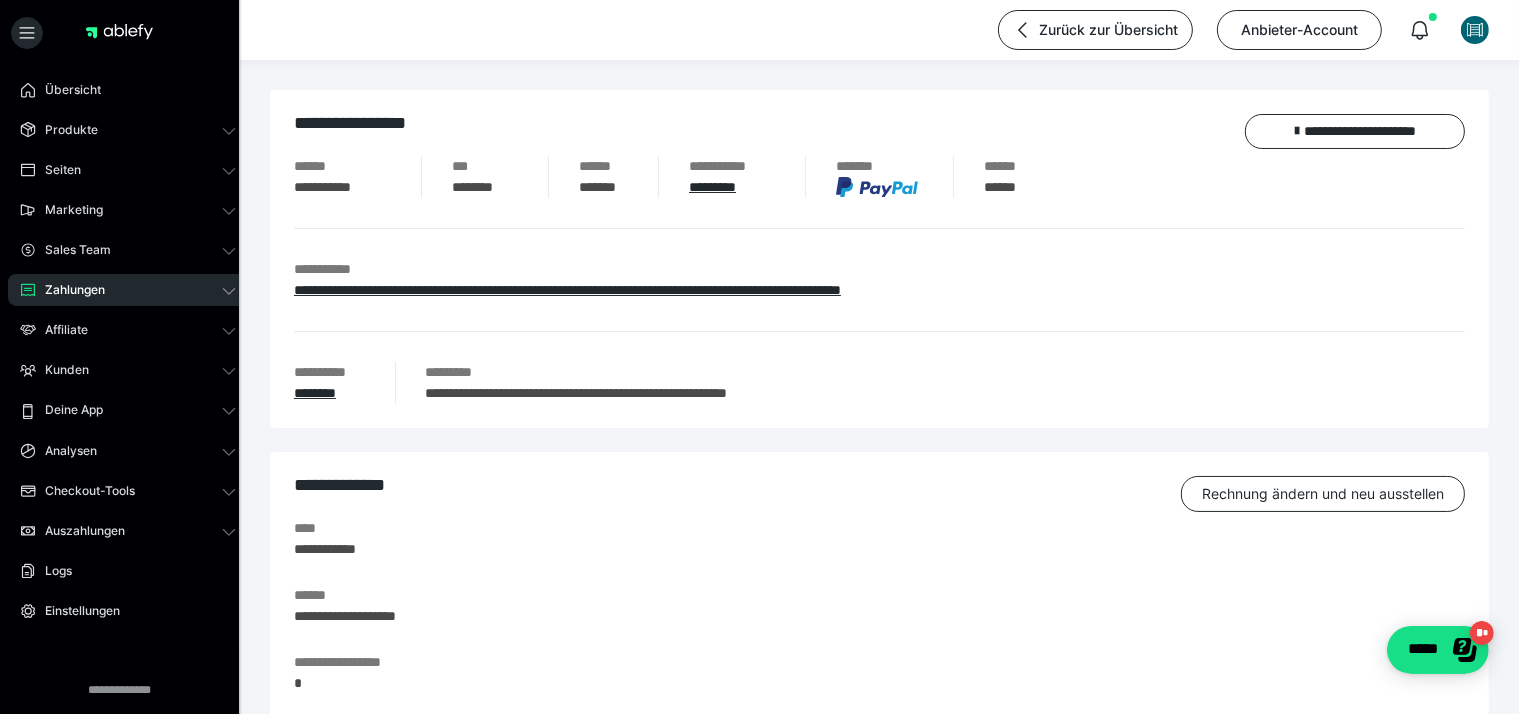 click on "**********" at bounding box center (879, 639) 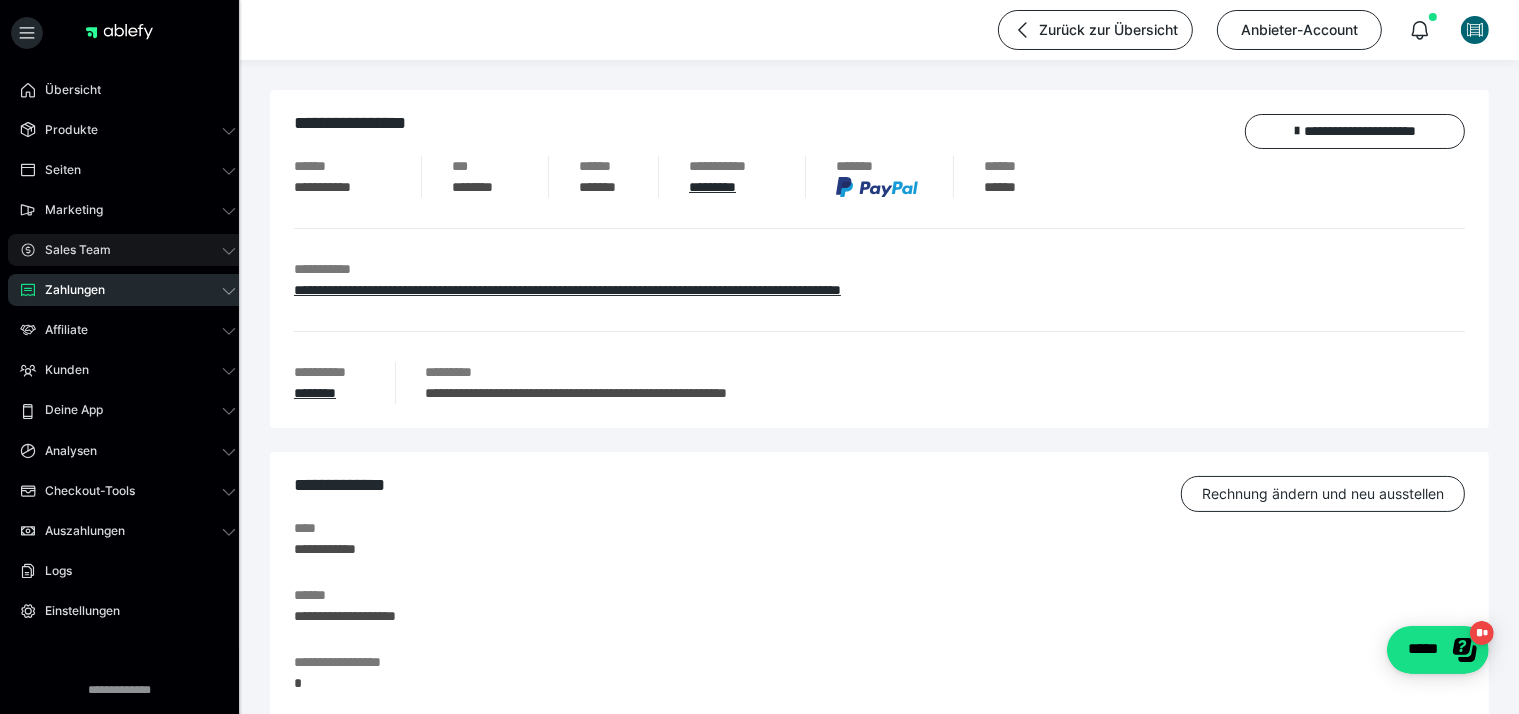 click on "Sales Team" at bounding box center [71, 250] 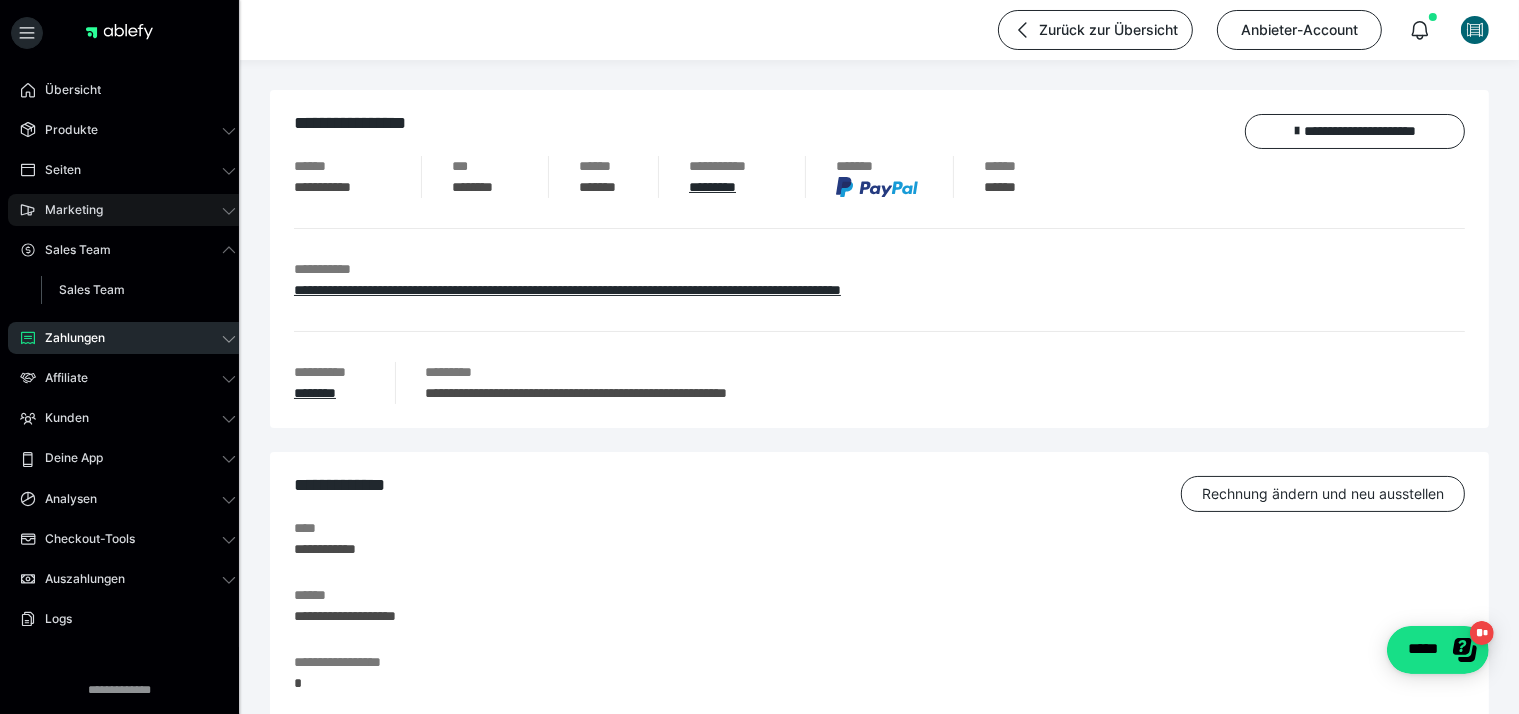 click on "Marketing" at bounding box center (67, 210) 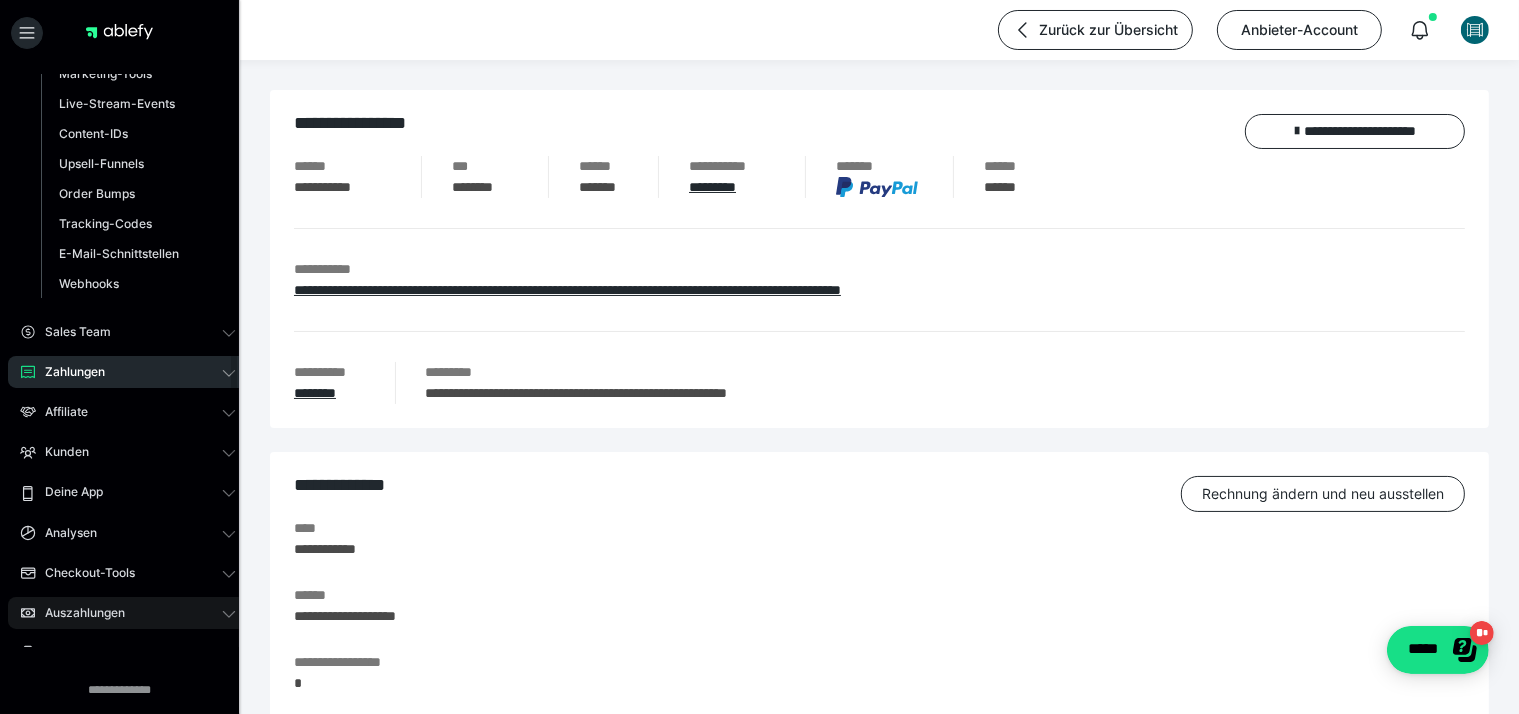 scroll, scrollTop: 230, scrollLeft: 0, axis: vertical 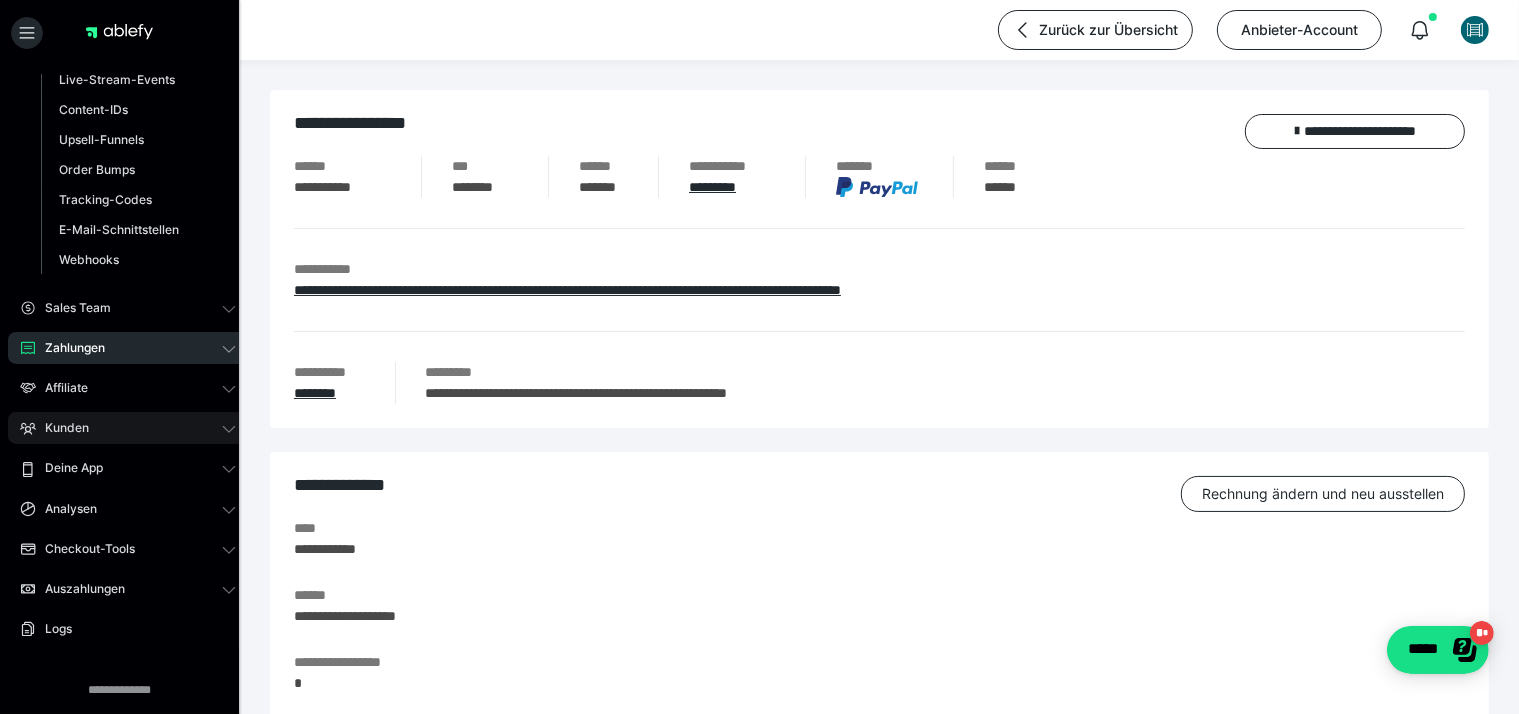 click 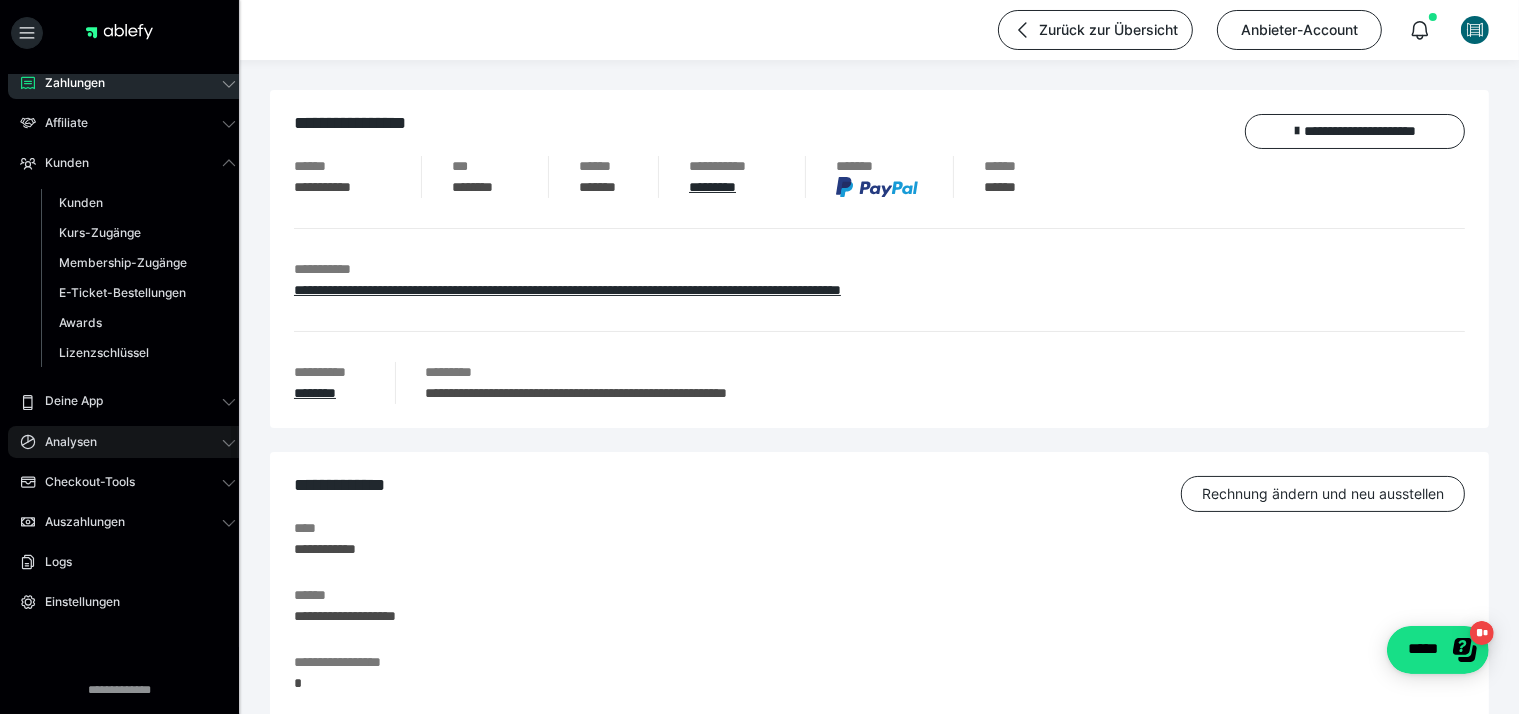 scroll, scrollTop: 224, scrollLeft: 0, axis: vertical 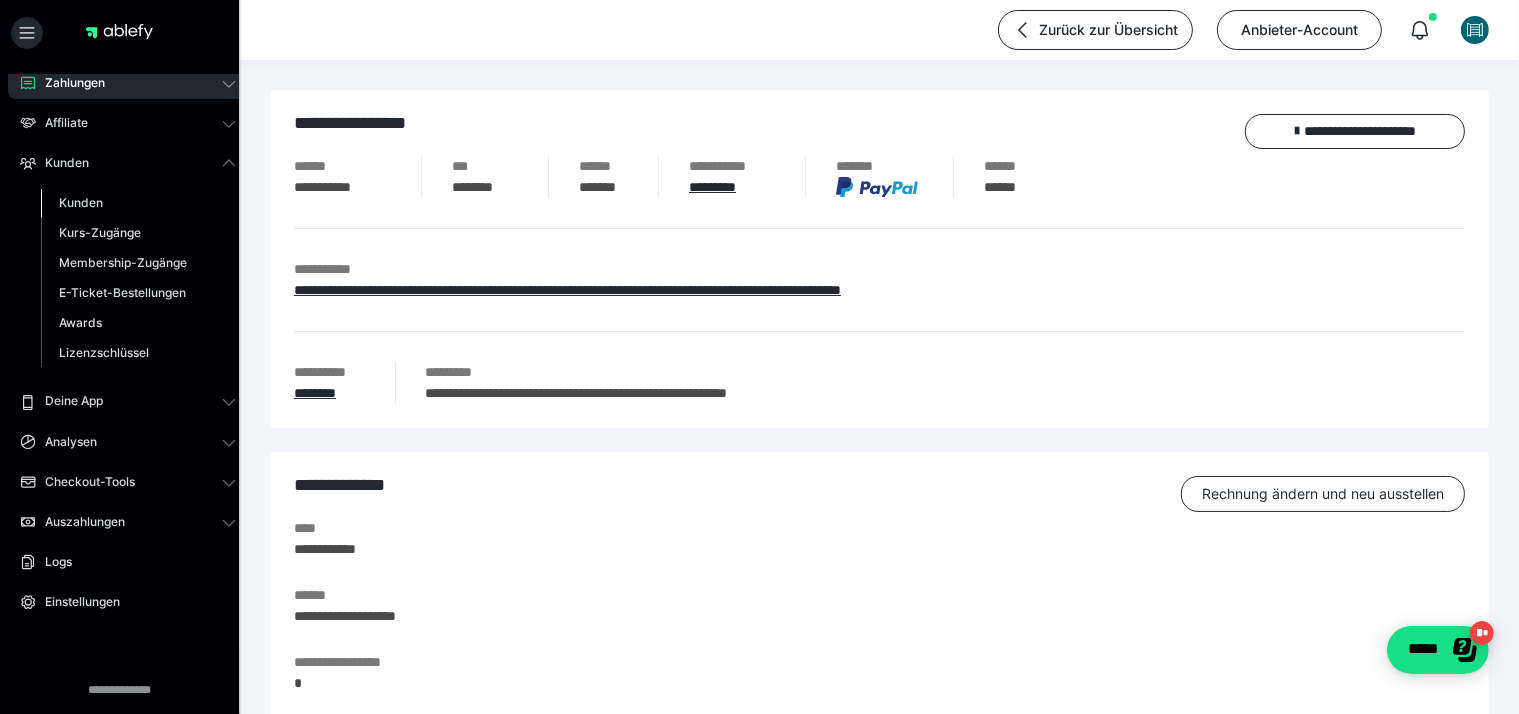 click on "Kunden" at bounding box center [81, 202] 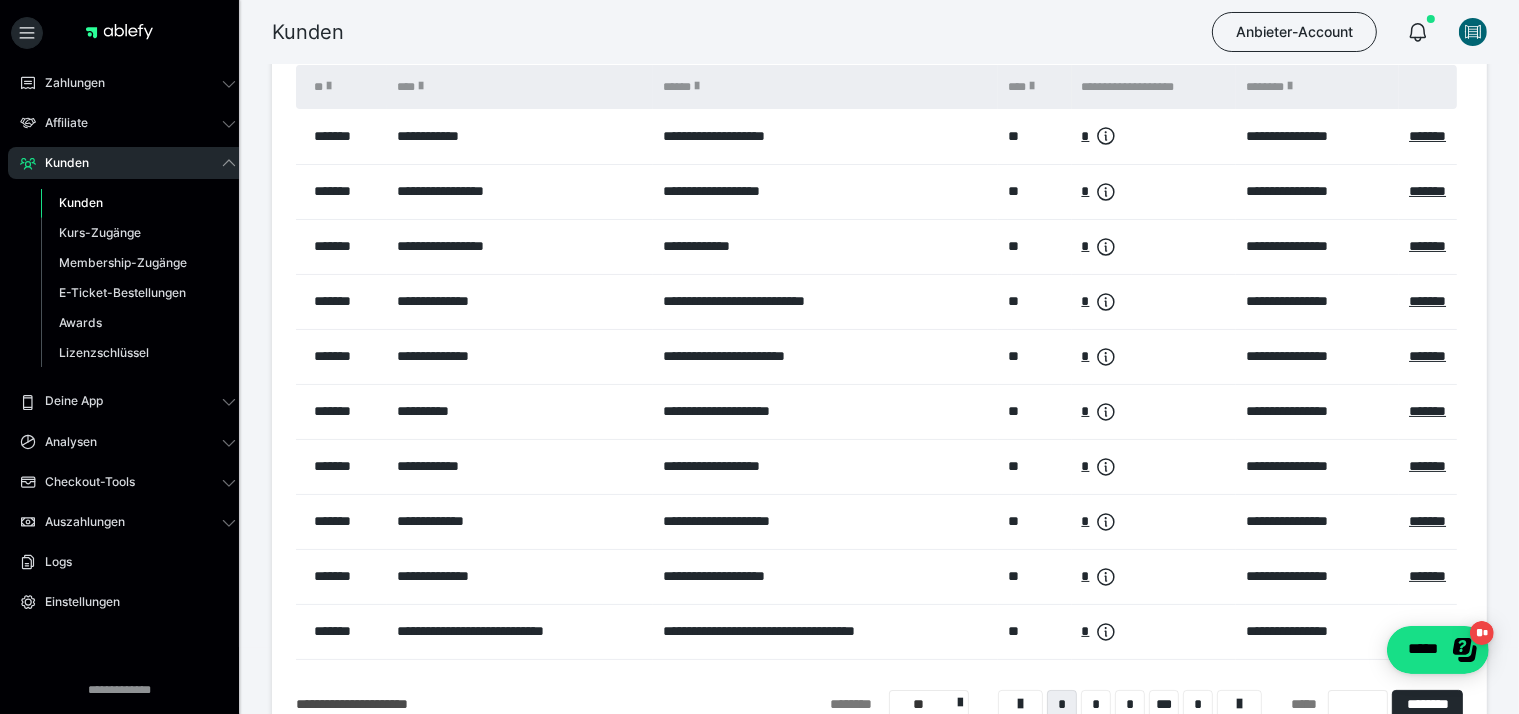 scroll, scrollTop: 79, scrollLeft: 0, axis: vertical 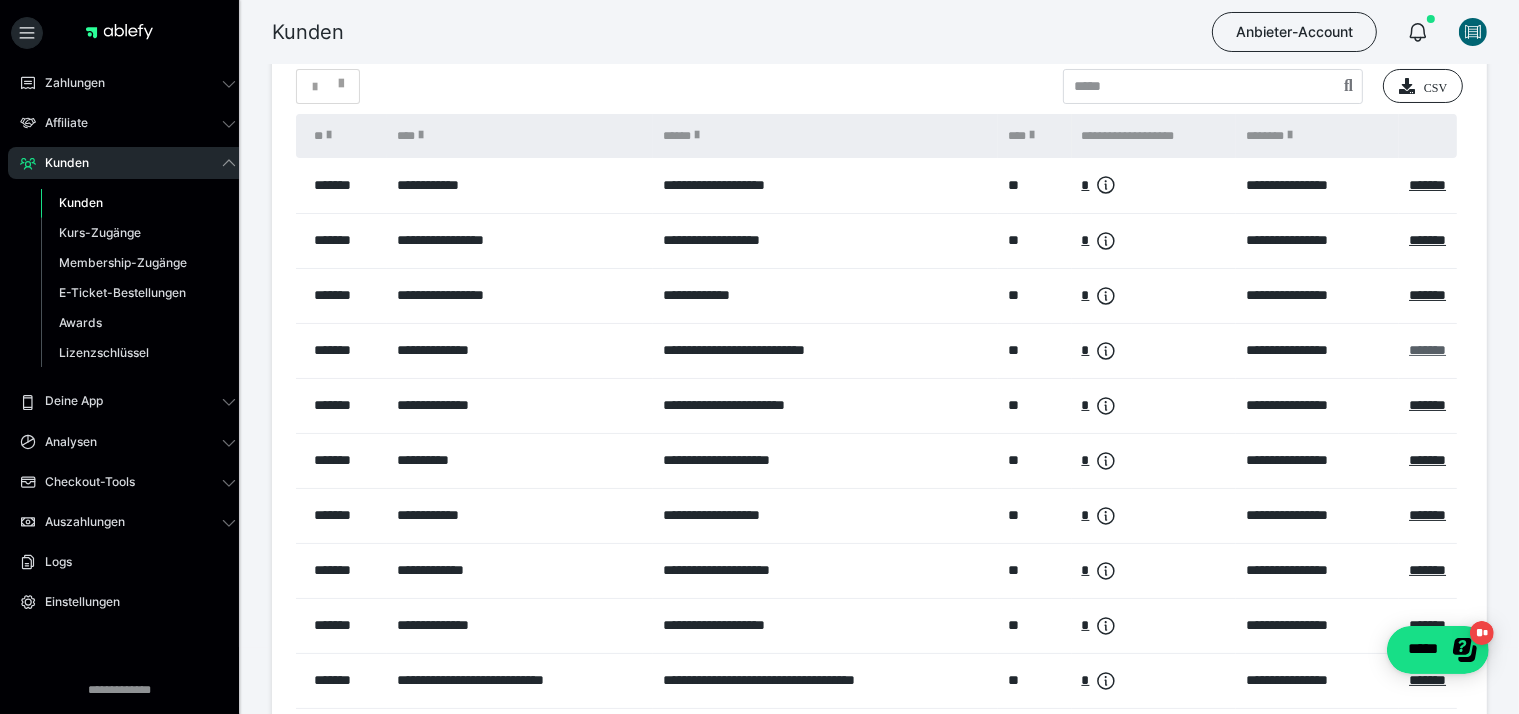 click on "*******" at bounding box center [1427, 350] 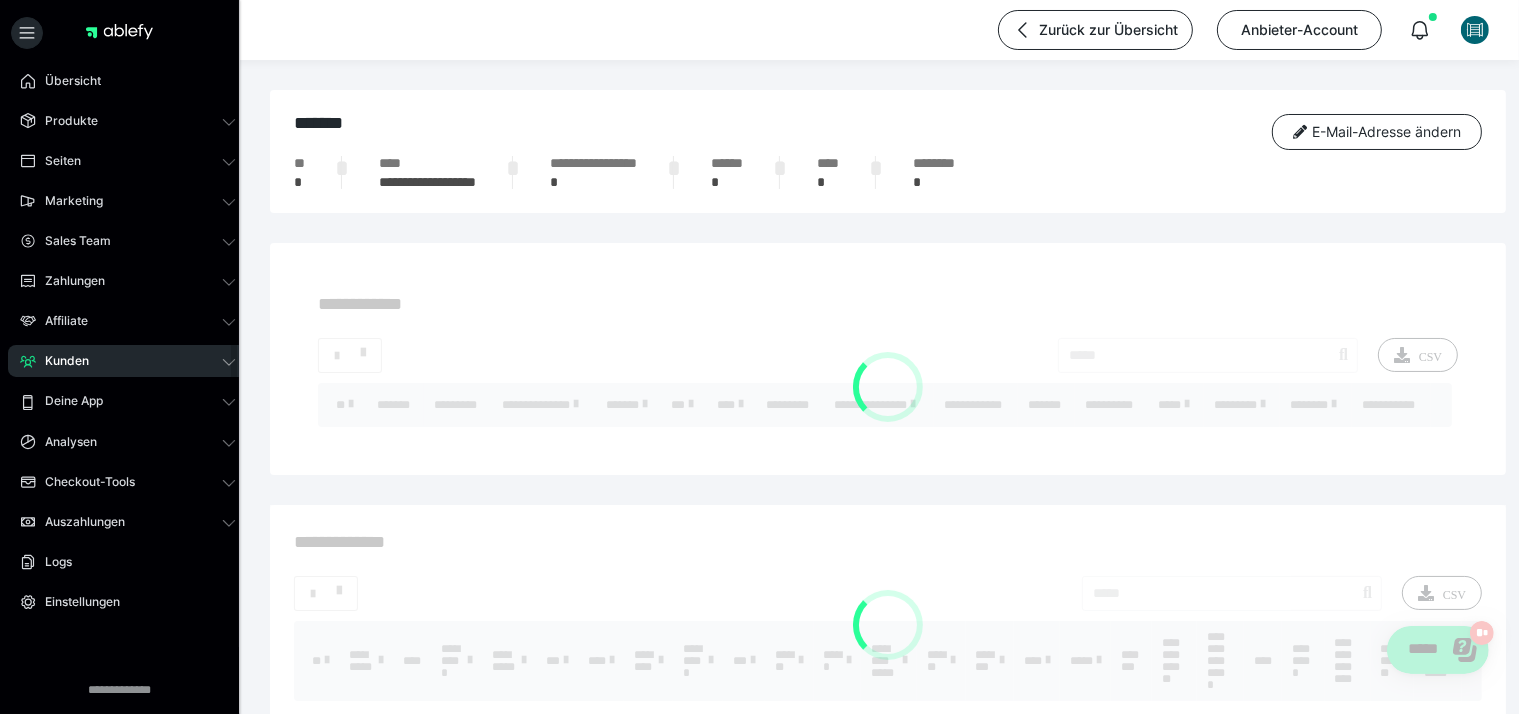 scroll, scrollTop: 26, scrollLeft: 0, axis: vertical 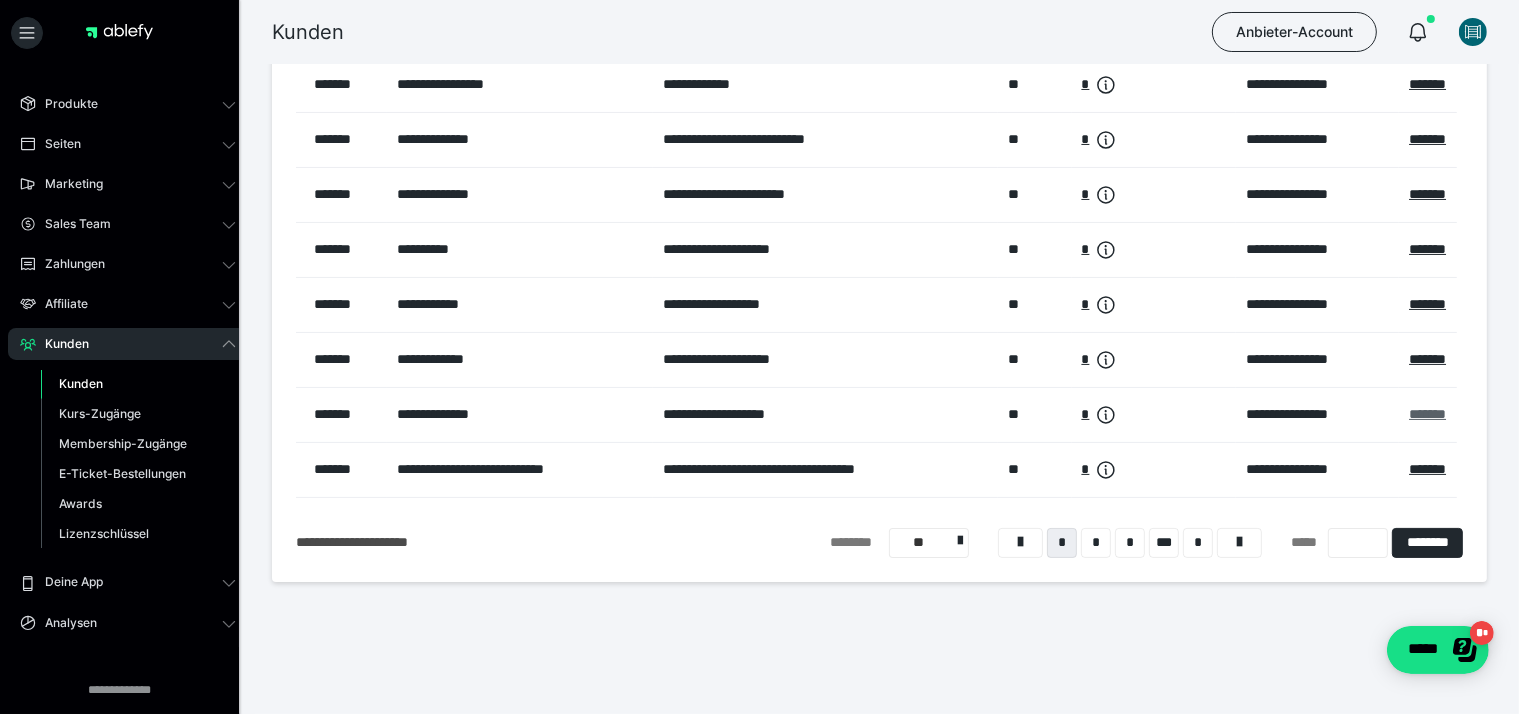 click on "*******" at bounding box center (1427, 414) 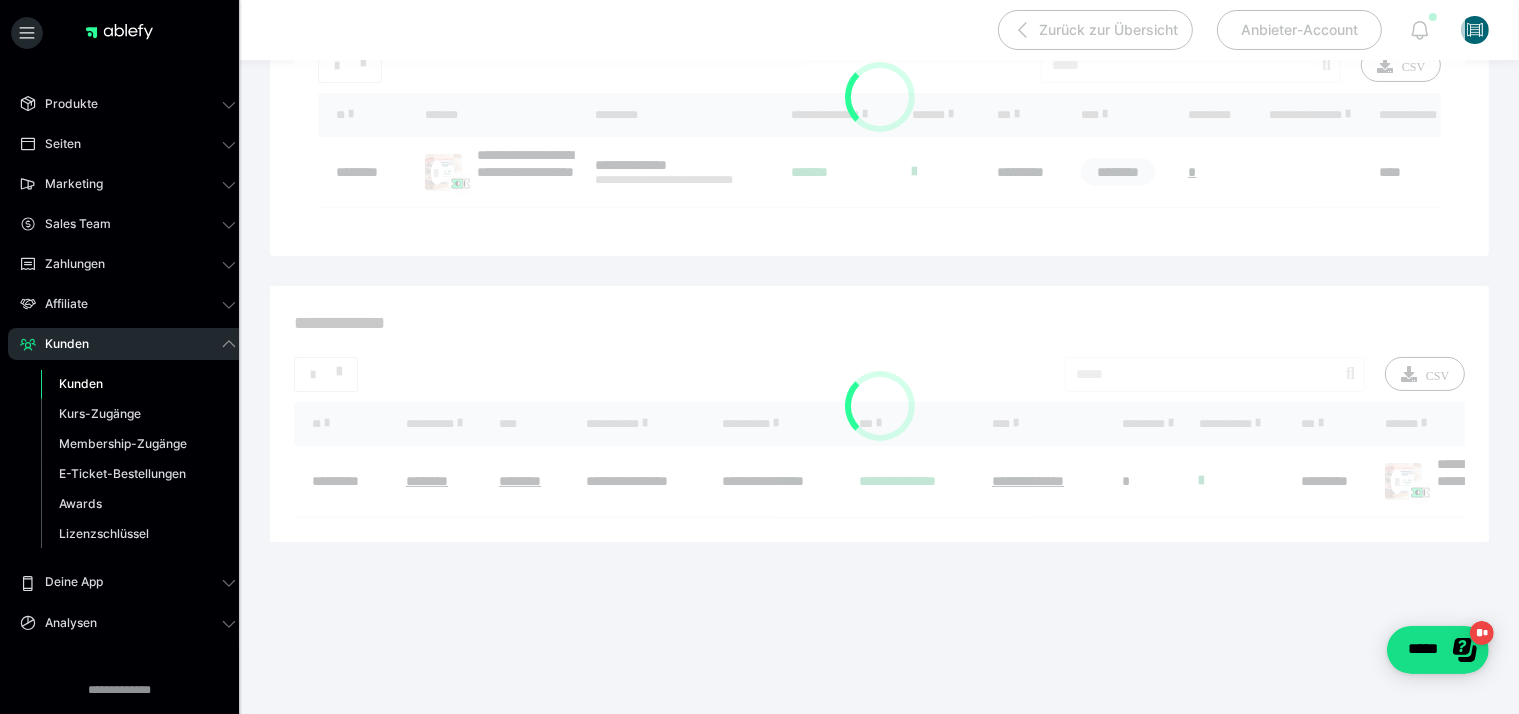 scroll, scrollTop: 0, scrollLeft: 0, axis: both 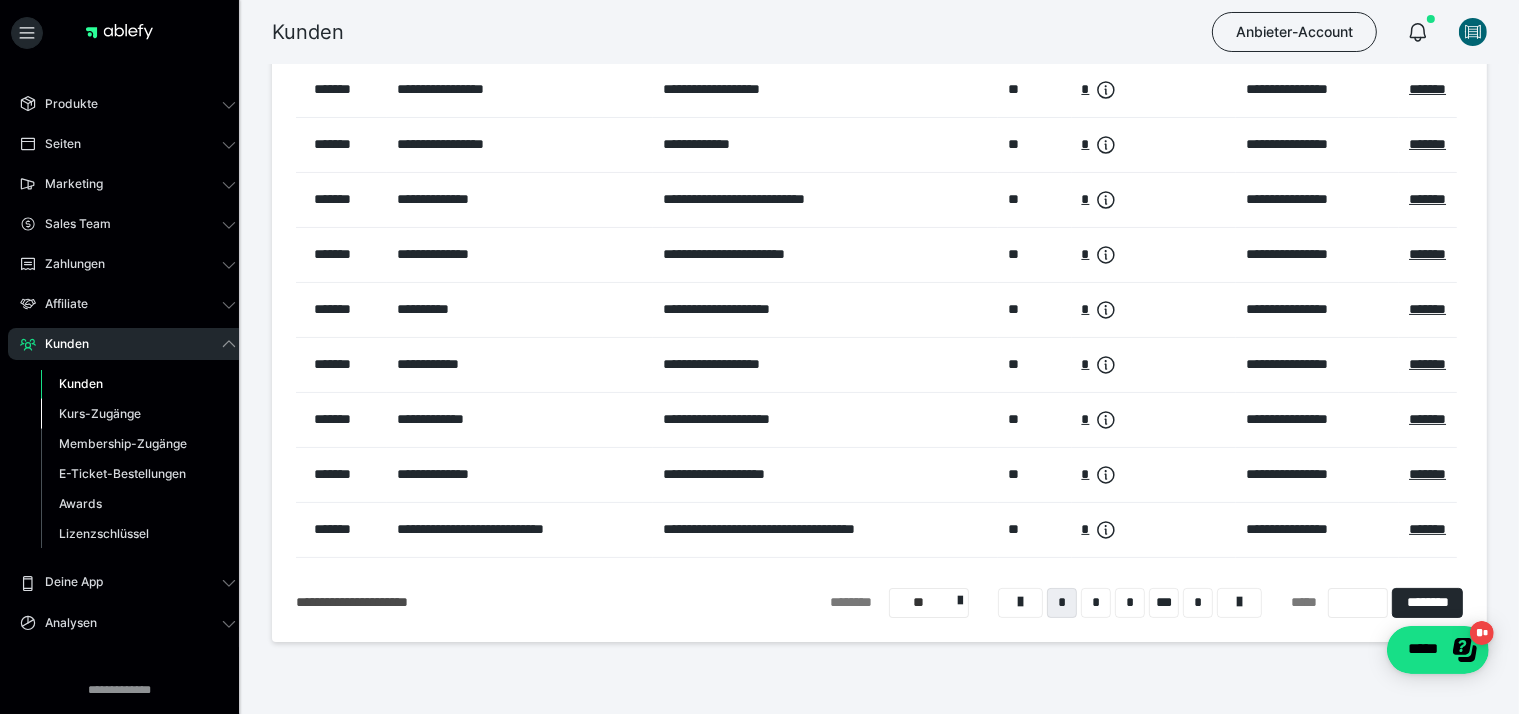 click on "Kurs-Zugänge" at bounding box center (100, 413) 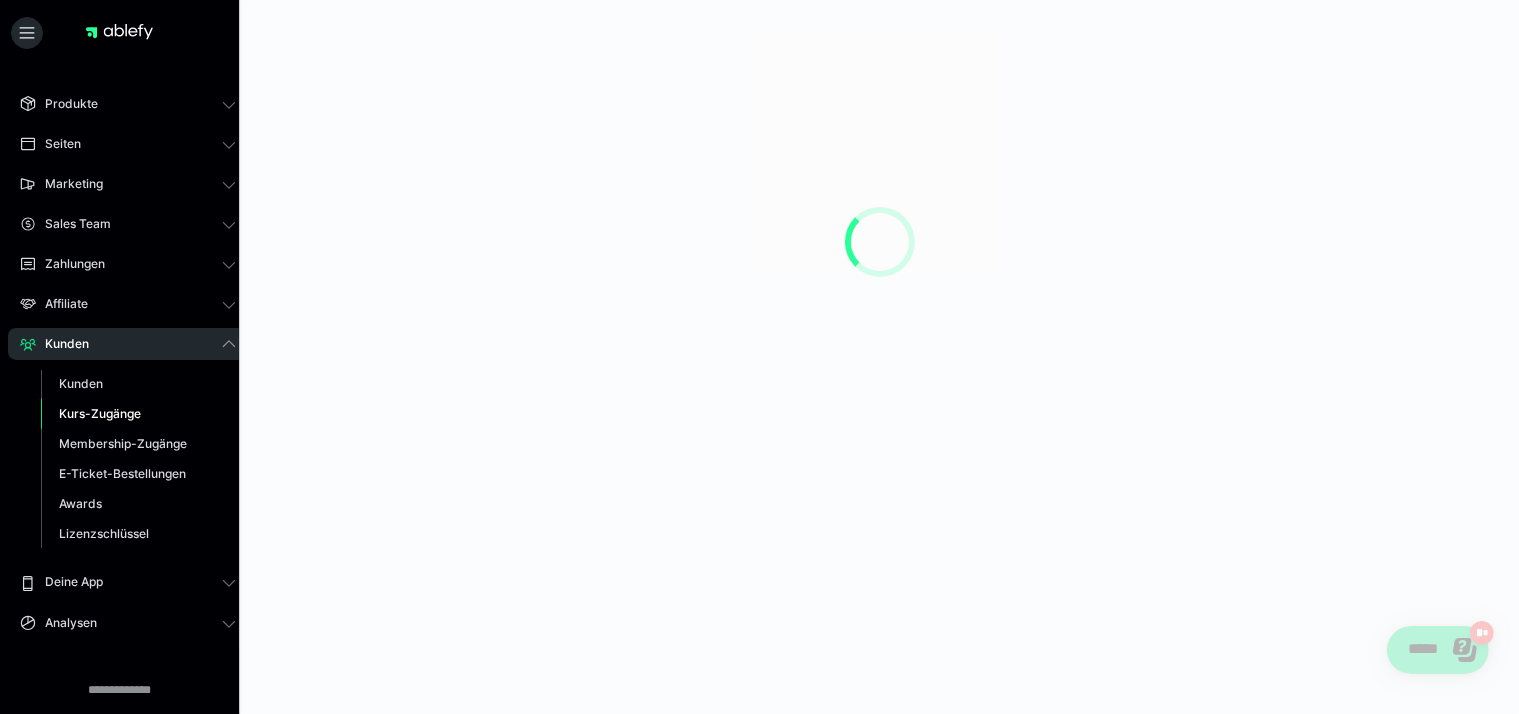 scroll, scrollTop: 0, scrollLeft: 0, axis: both 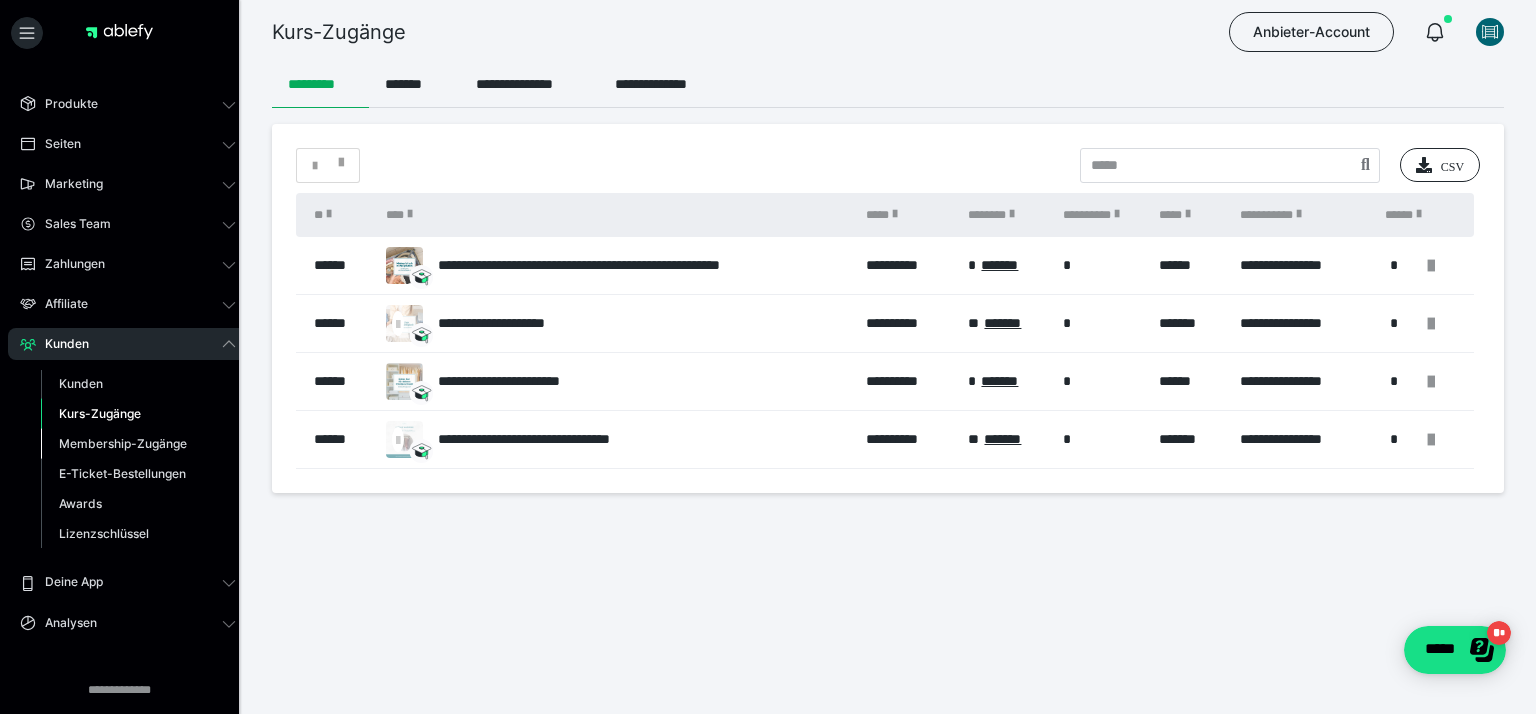 click on "Membership-Zugänge" at bounding box center [123, 443] 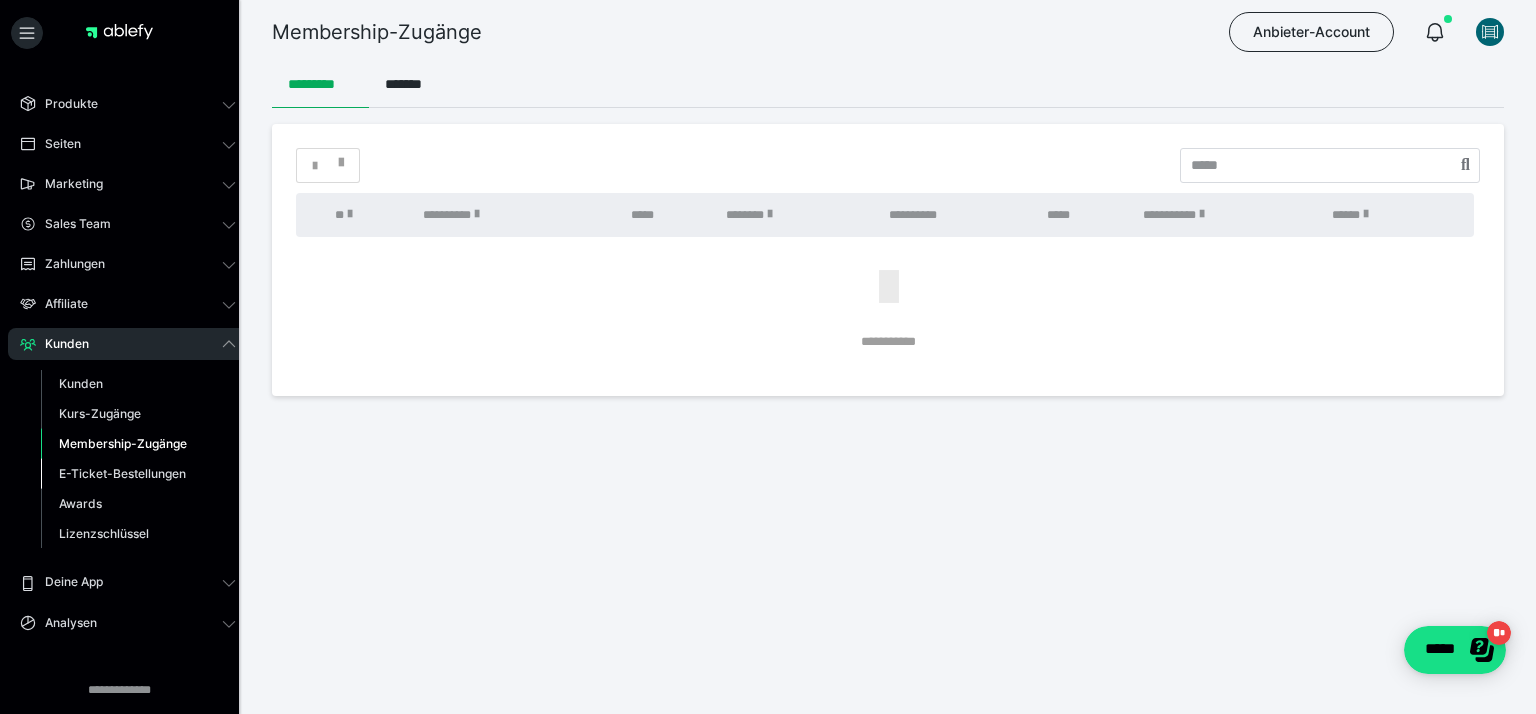 click on "E-Ticket-Bestellungen" at bounding box center [122, 473] 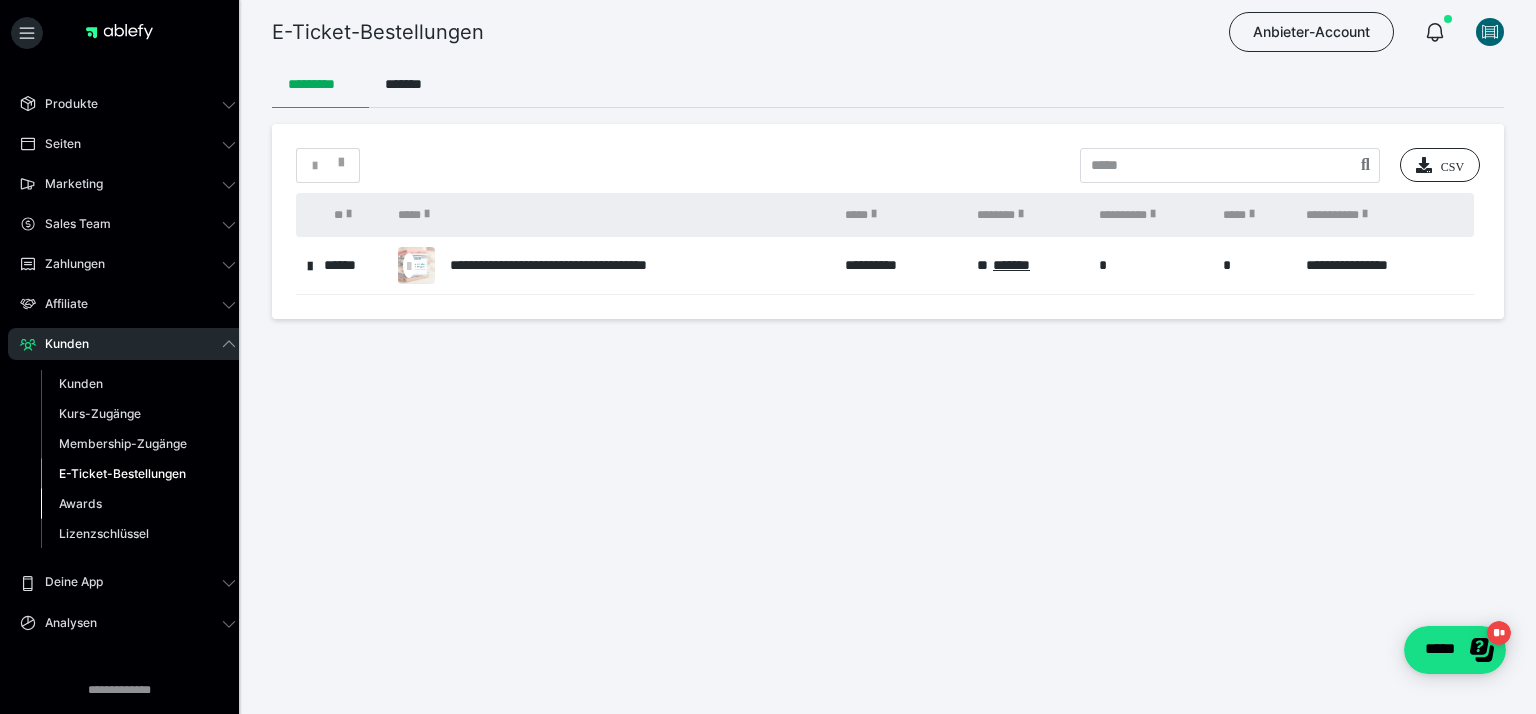 click on "Awards" at bounding box center [80, 503] 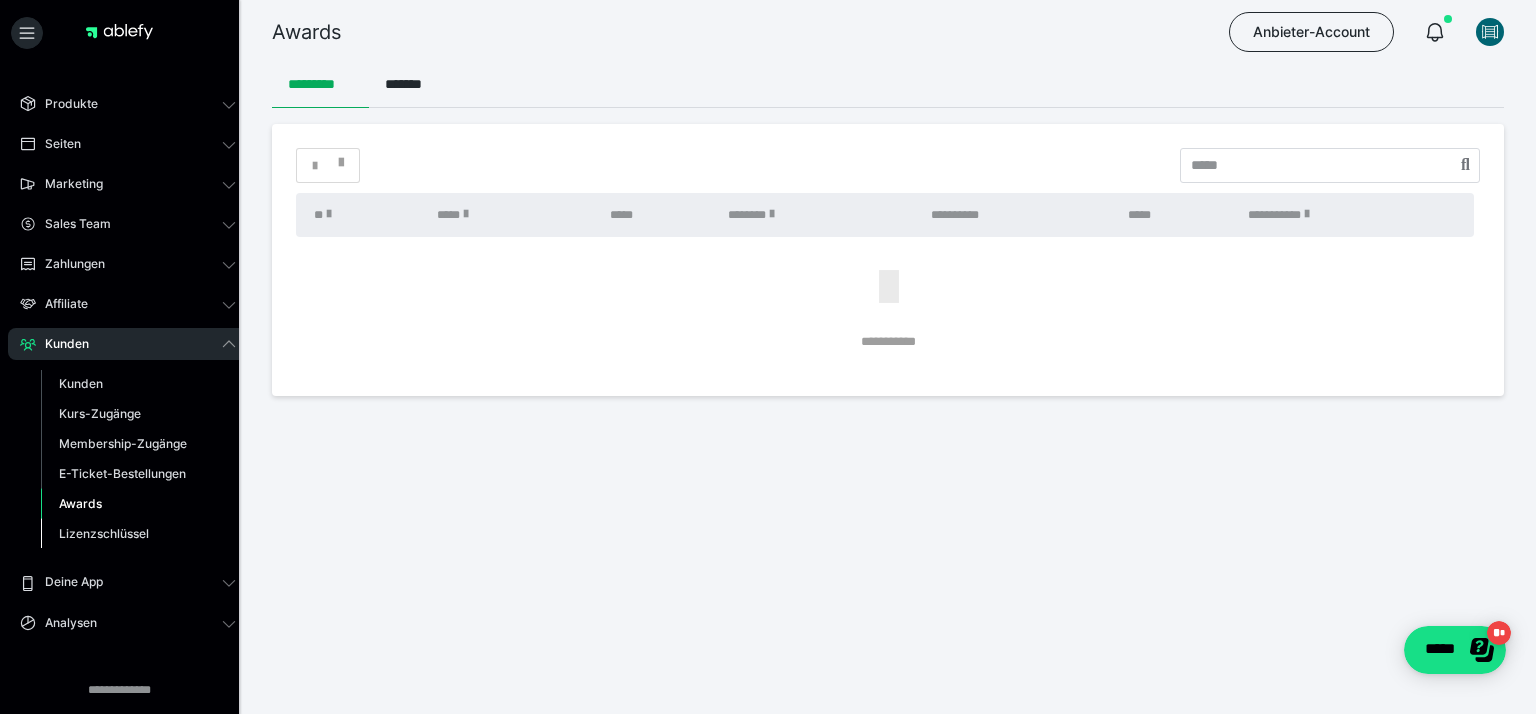 click on "Lizenzschlüssel" at bounding box center [104, 533] 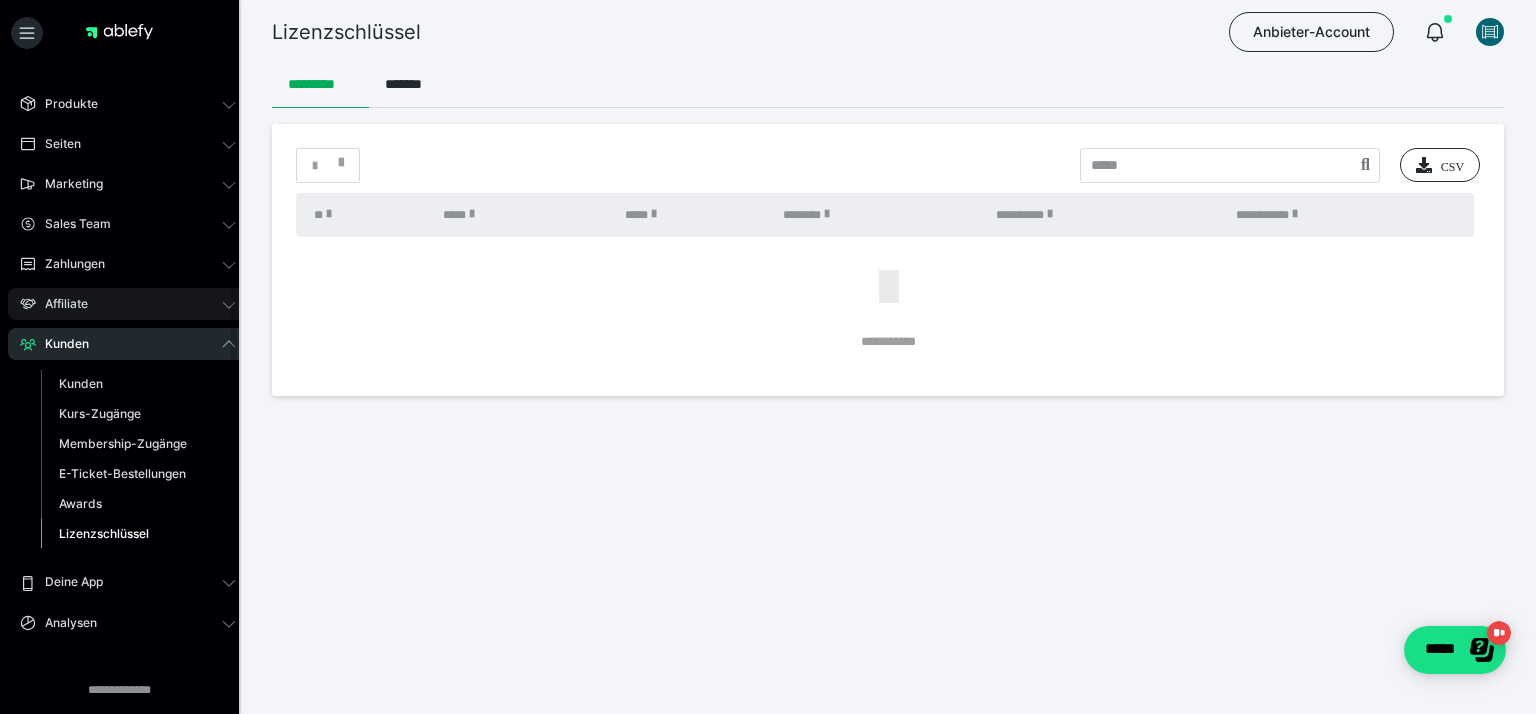 click 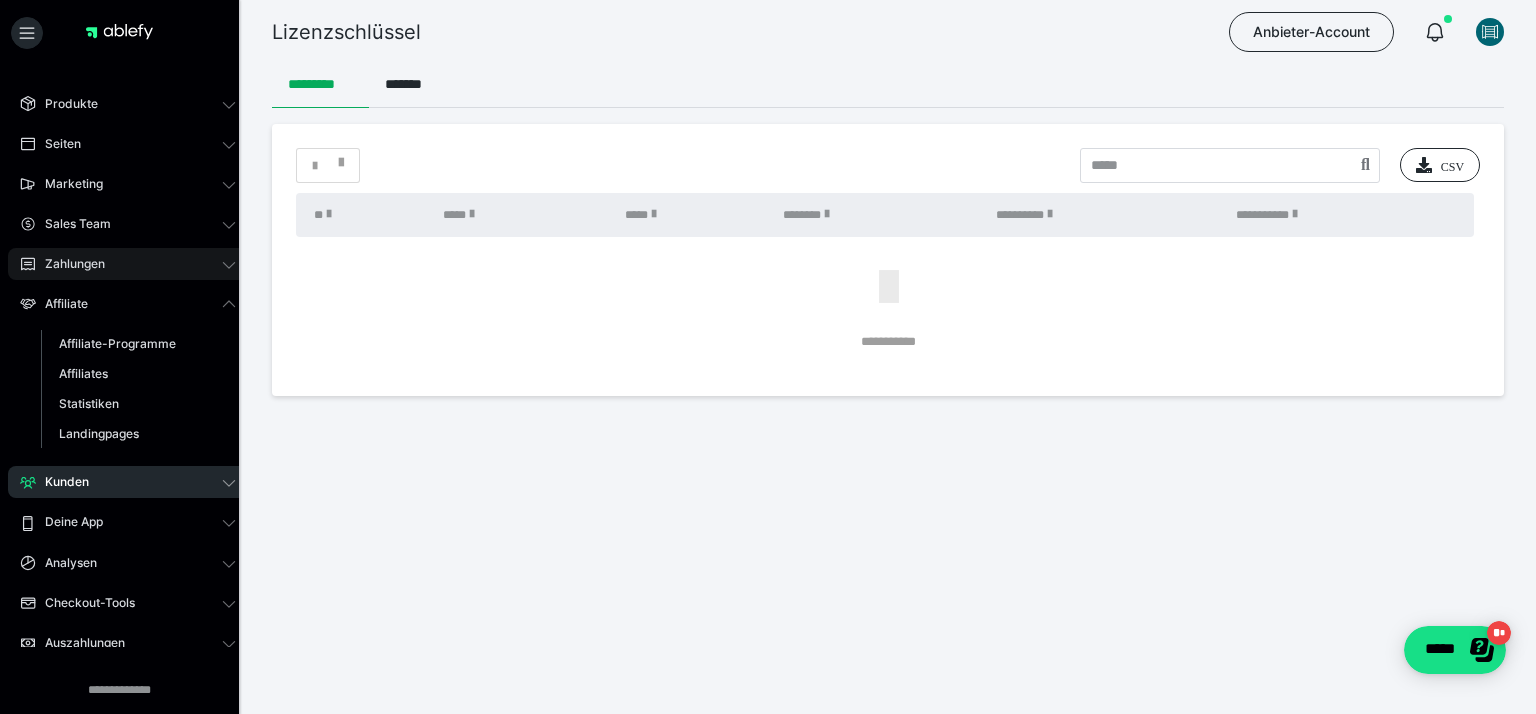 click 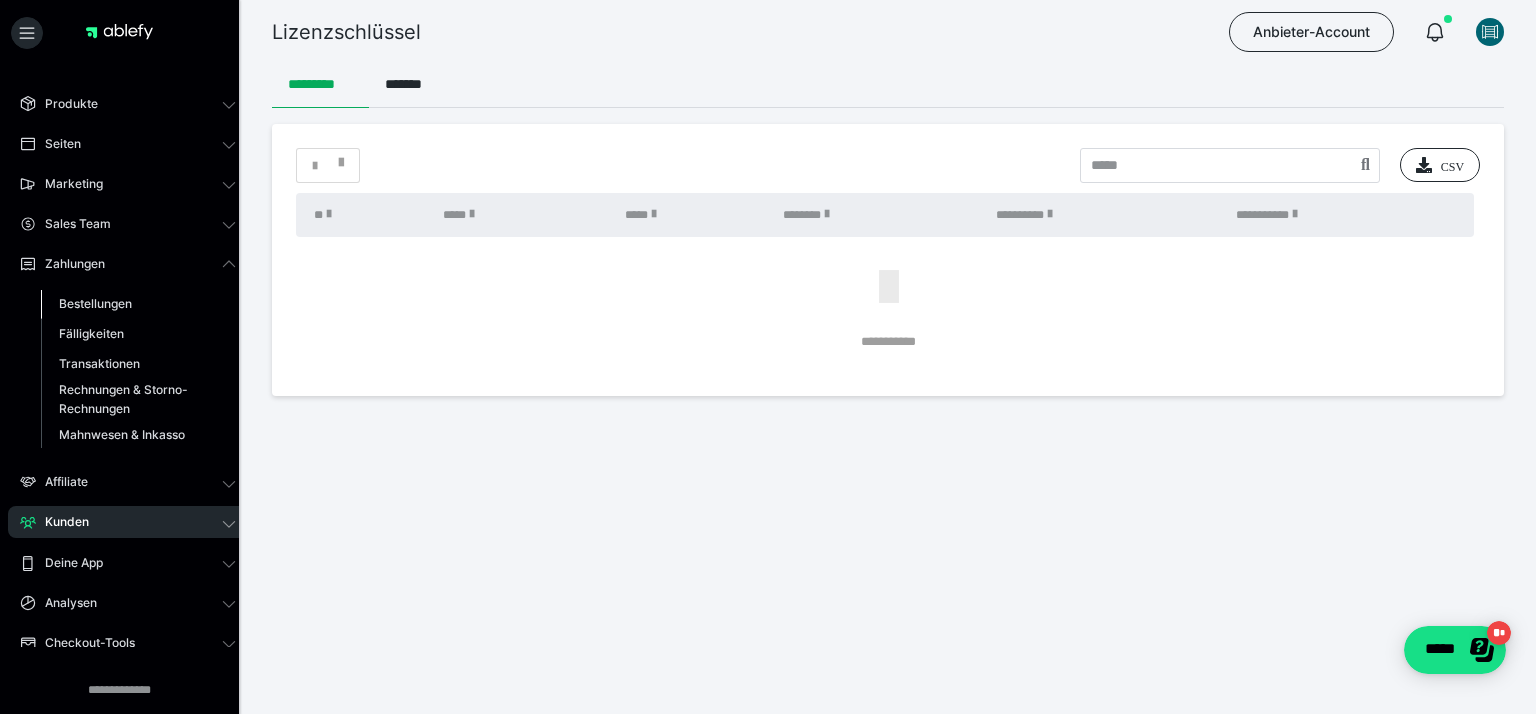 click on "Bestellungen" at bounding box center [95, 303] 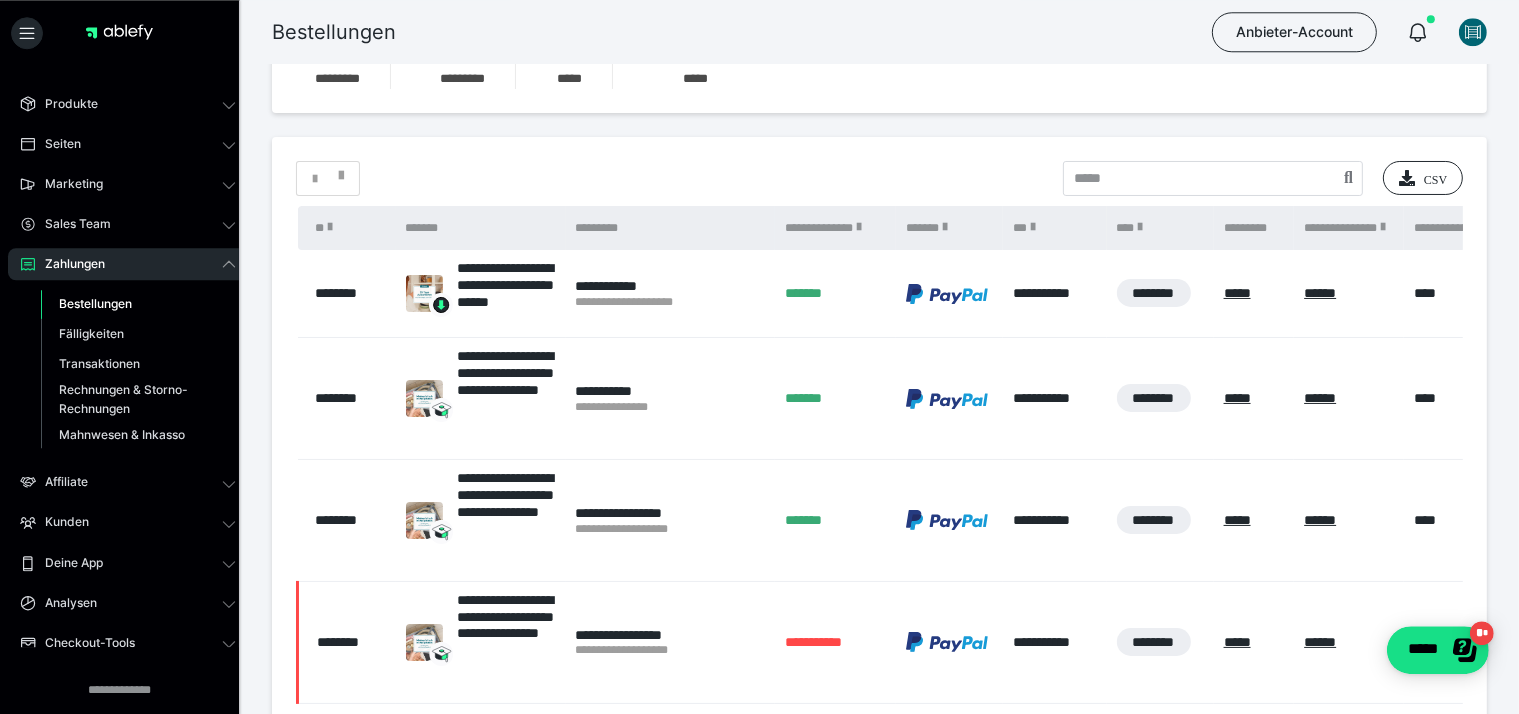 scroll, scrollTop: 739, scrollLeft: 0, axis: vertical 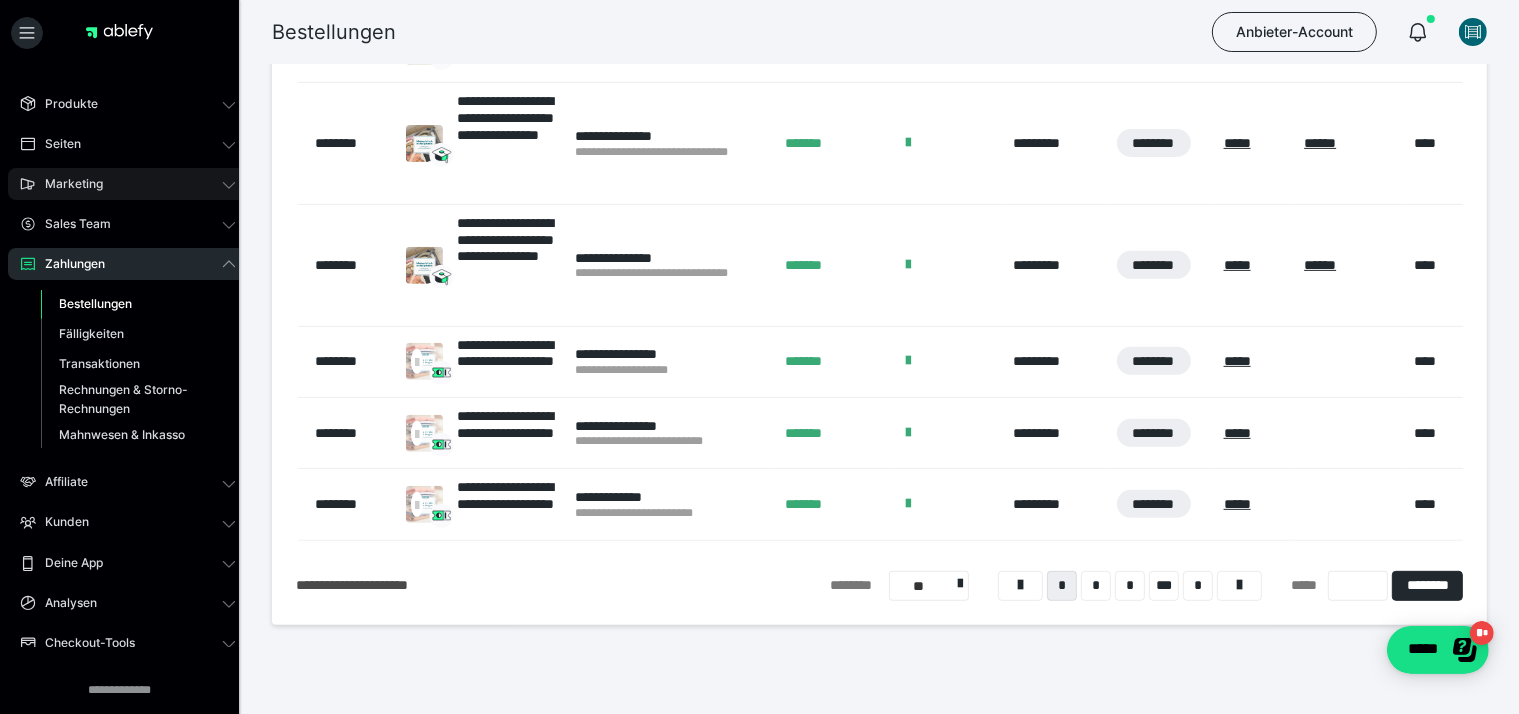 click 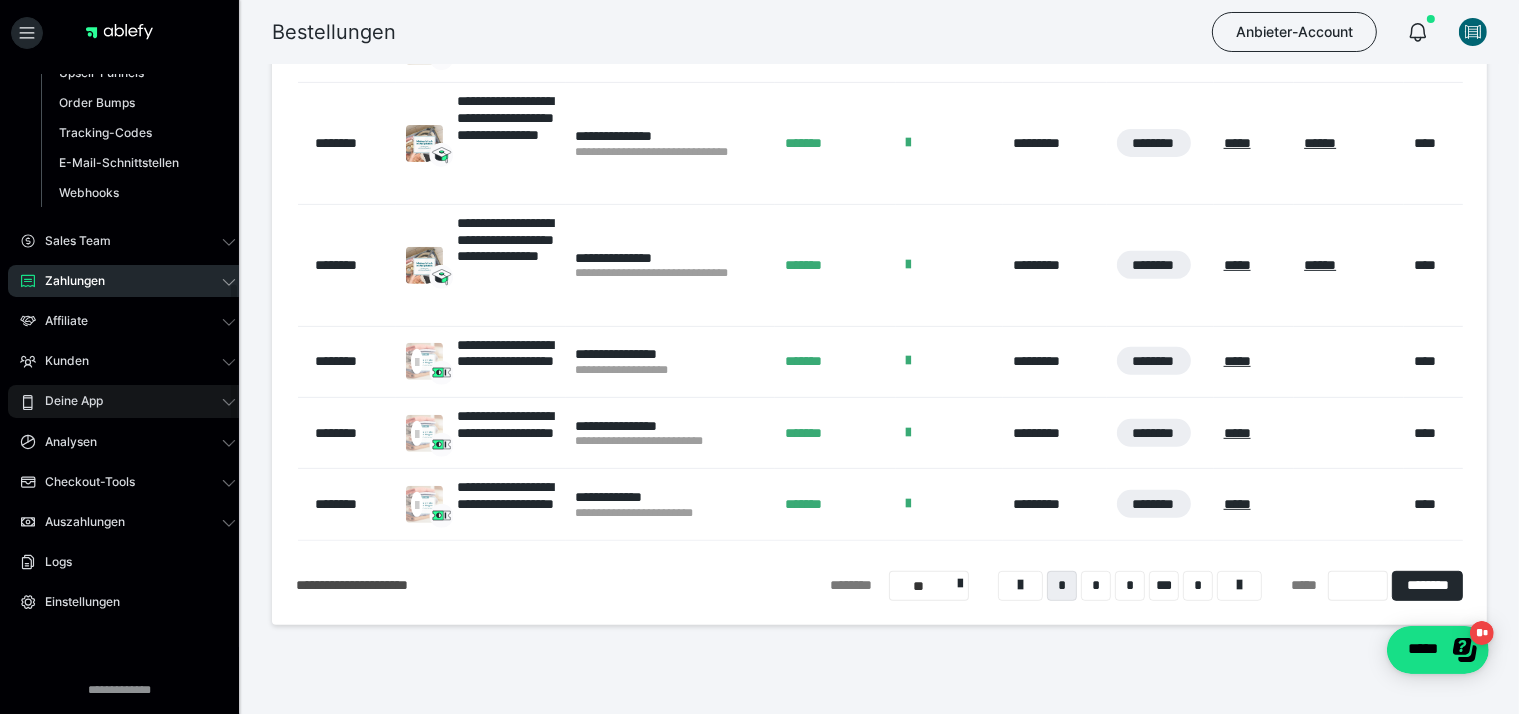 scroll, scrollTop: 314, scrollLeft: 0, axis: vertical 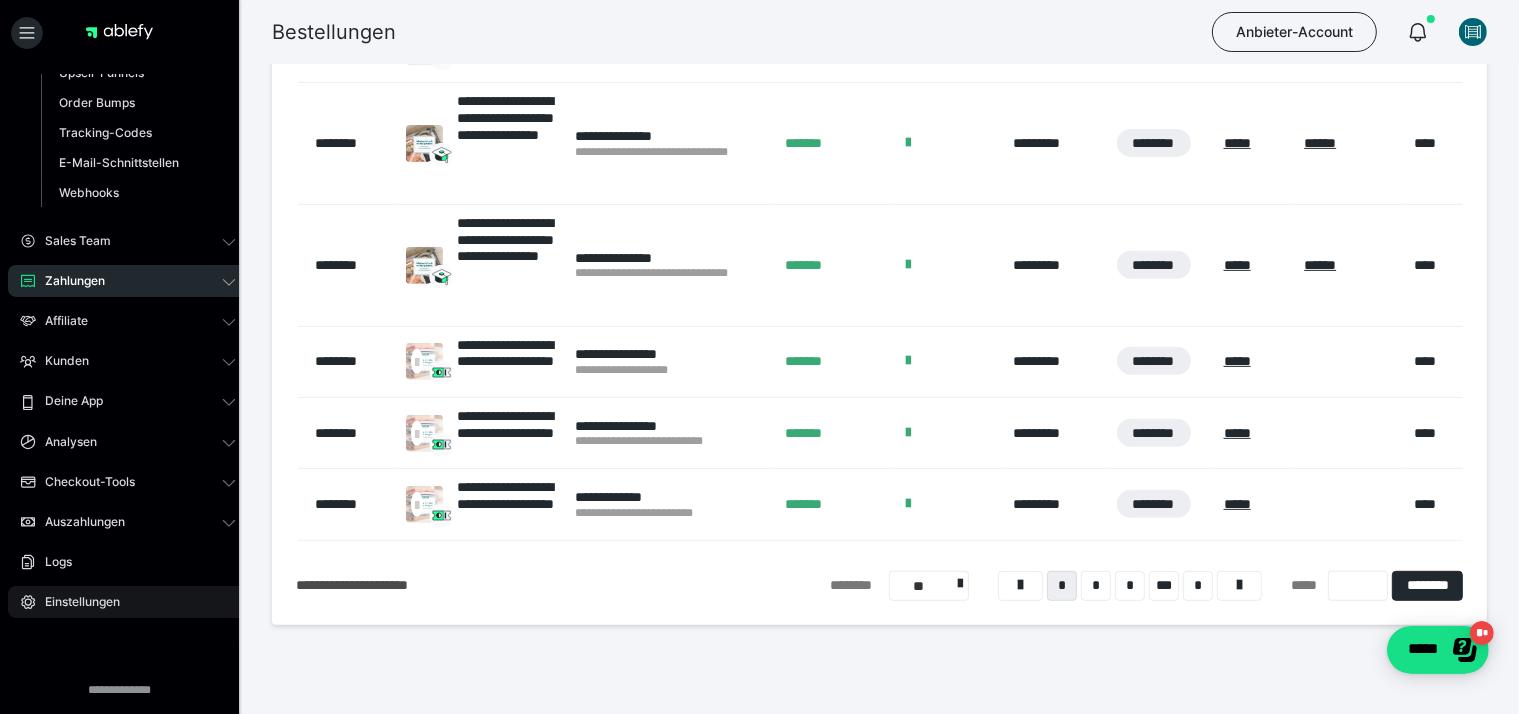 click on "Einstellungen" at bounding box center [75, 602] 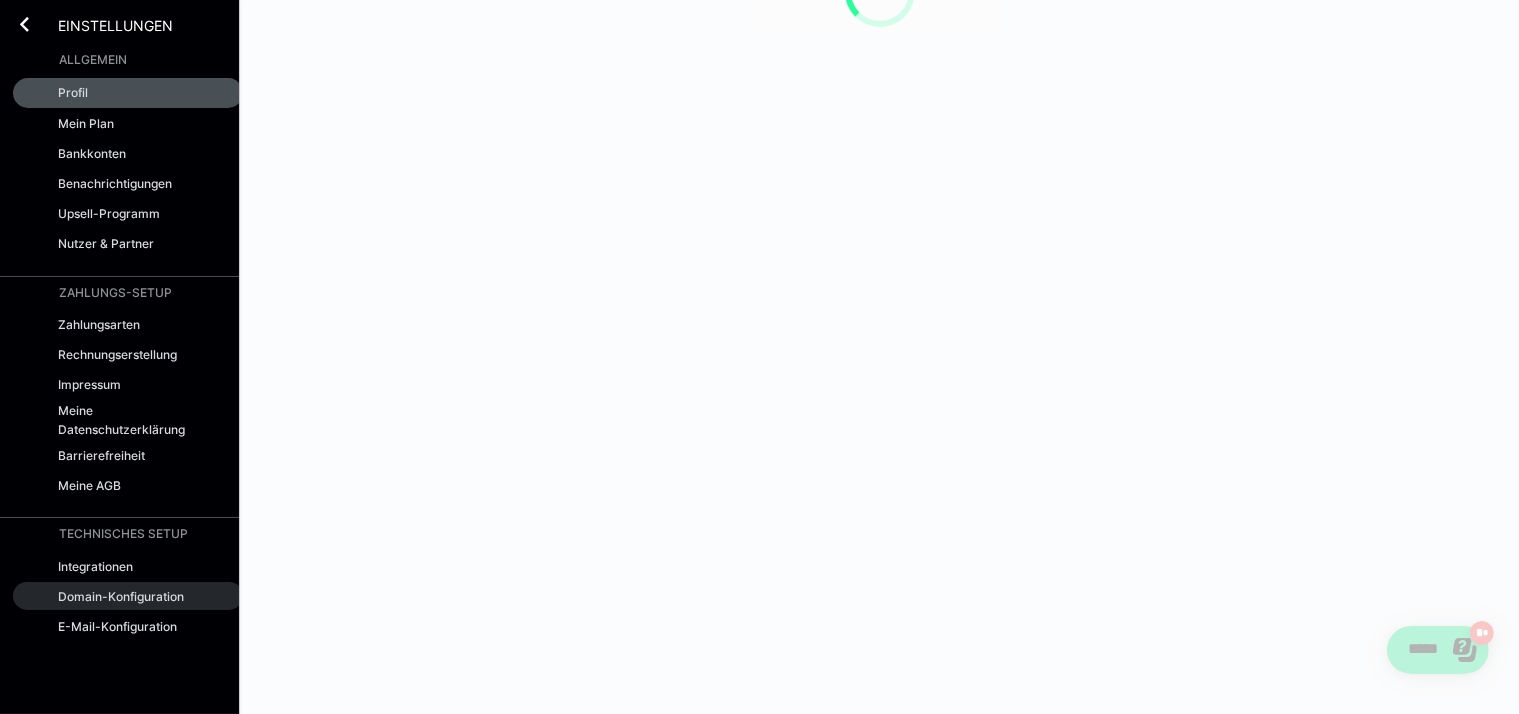 scroll, scrollTop: 0, scrollLeft: 0, axis: both 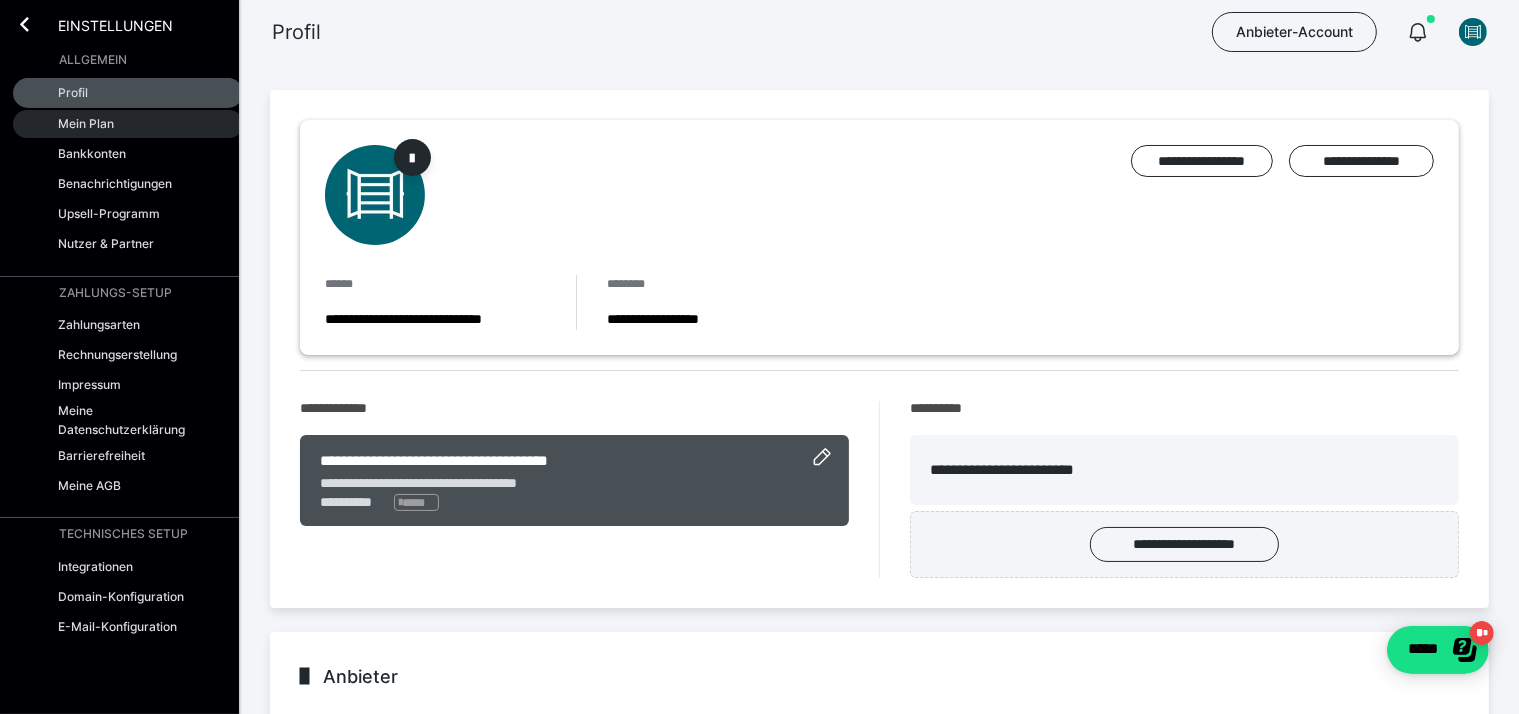 click on "Mein Plan" at bounding box center [86, 123] 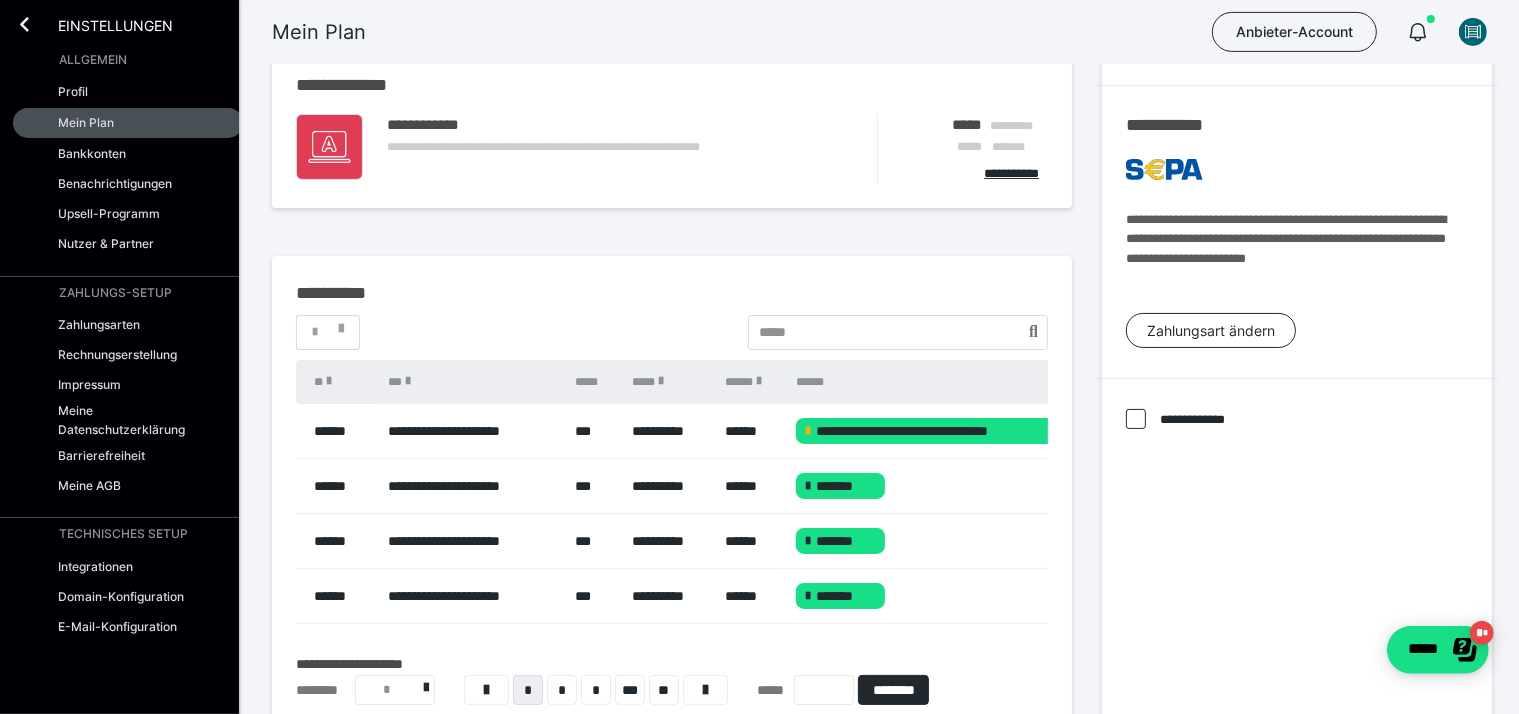 scroll, scrollTop: 316, scrollLeft: 0, axis: vertical 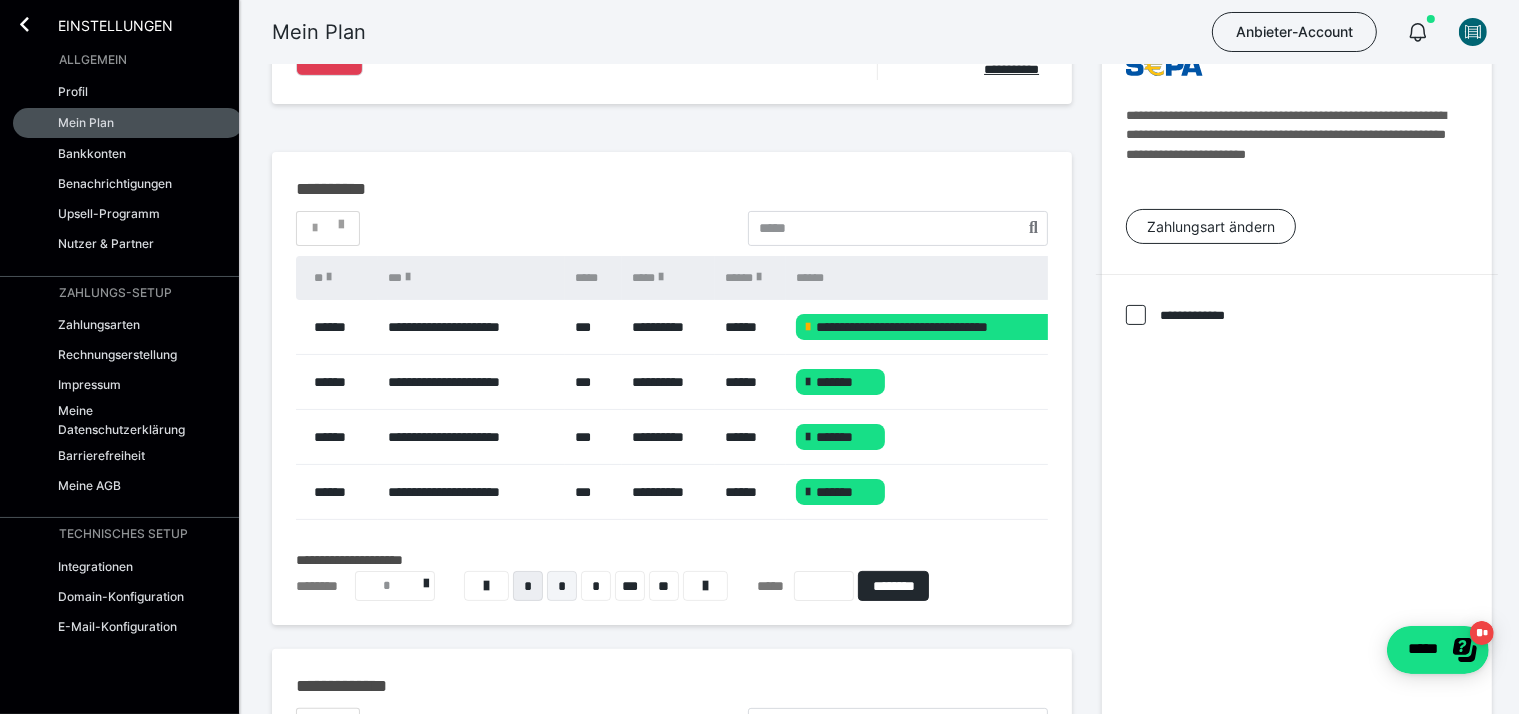 click on "*" at bounding box center (562, 586) 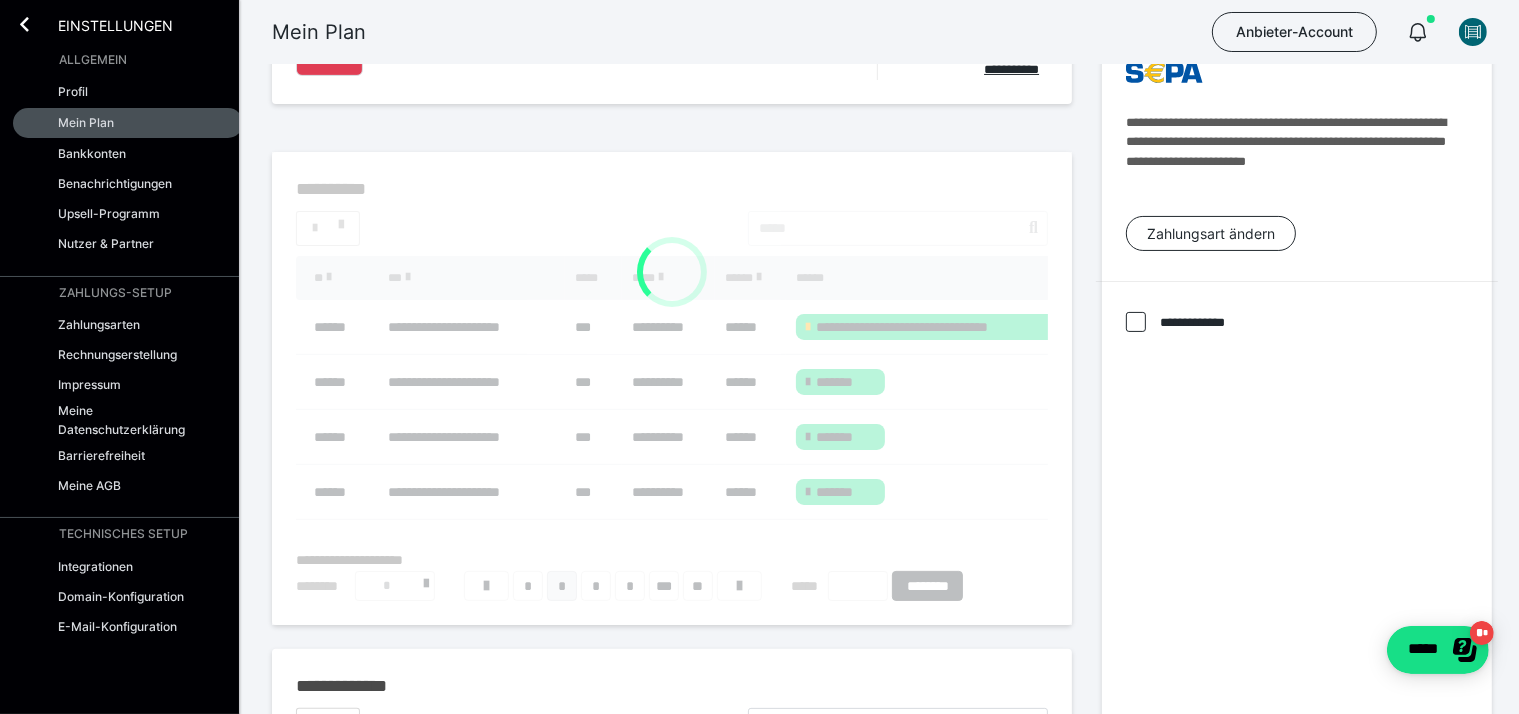 scroll, scrollTop: 392, scrollLeft: 0, axis: vertical 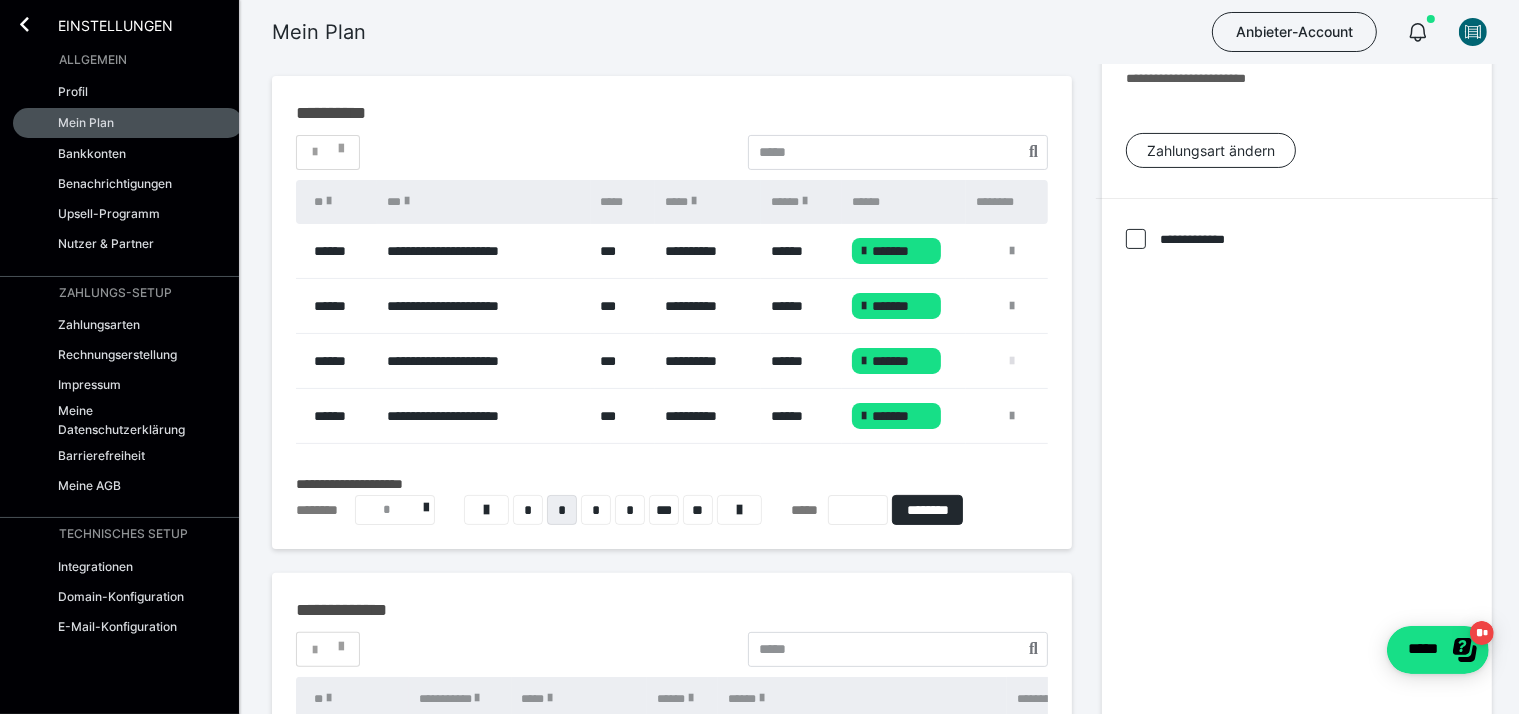 click at bounding box center (1012, 361) 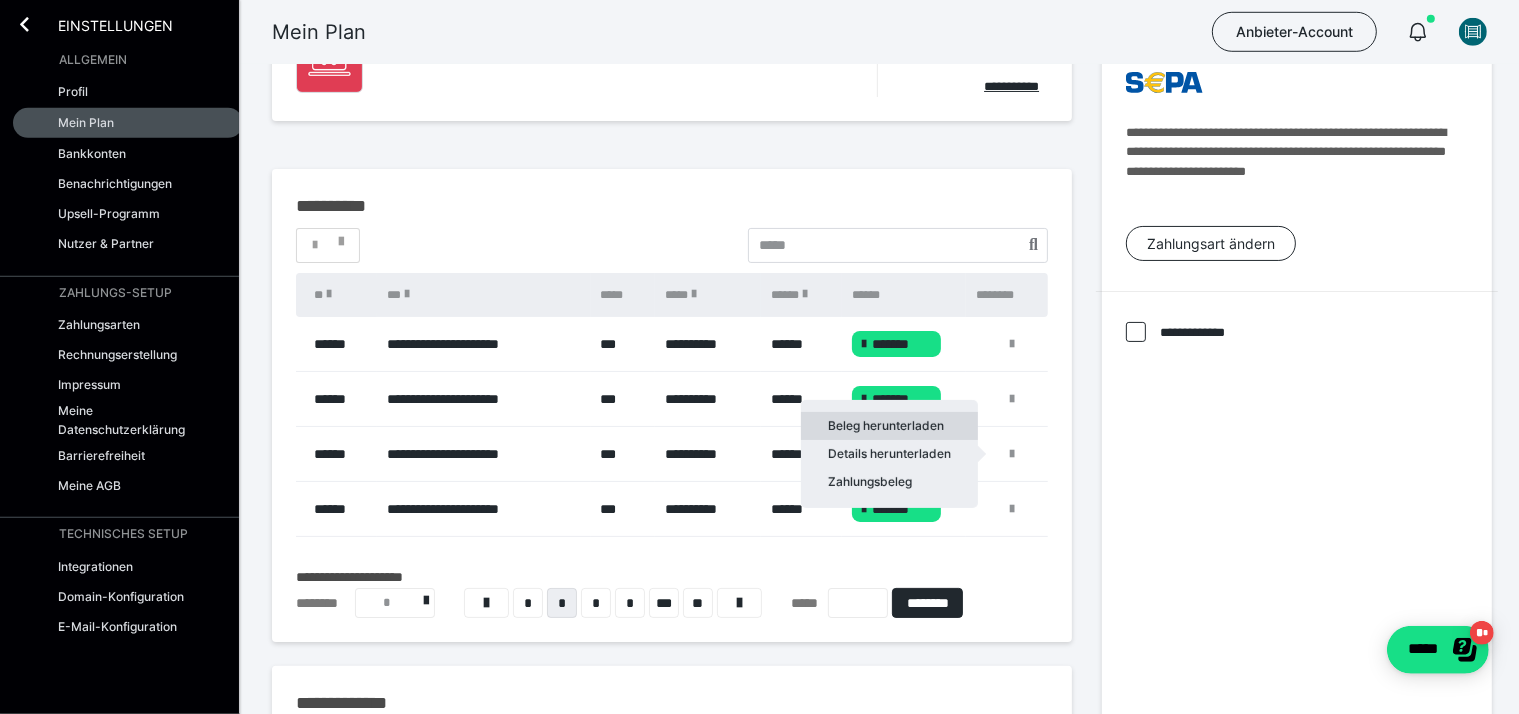 scroll, scrollTop: 392, scrollLeft: 0, axis: vertical 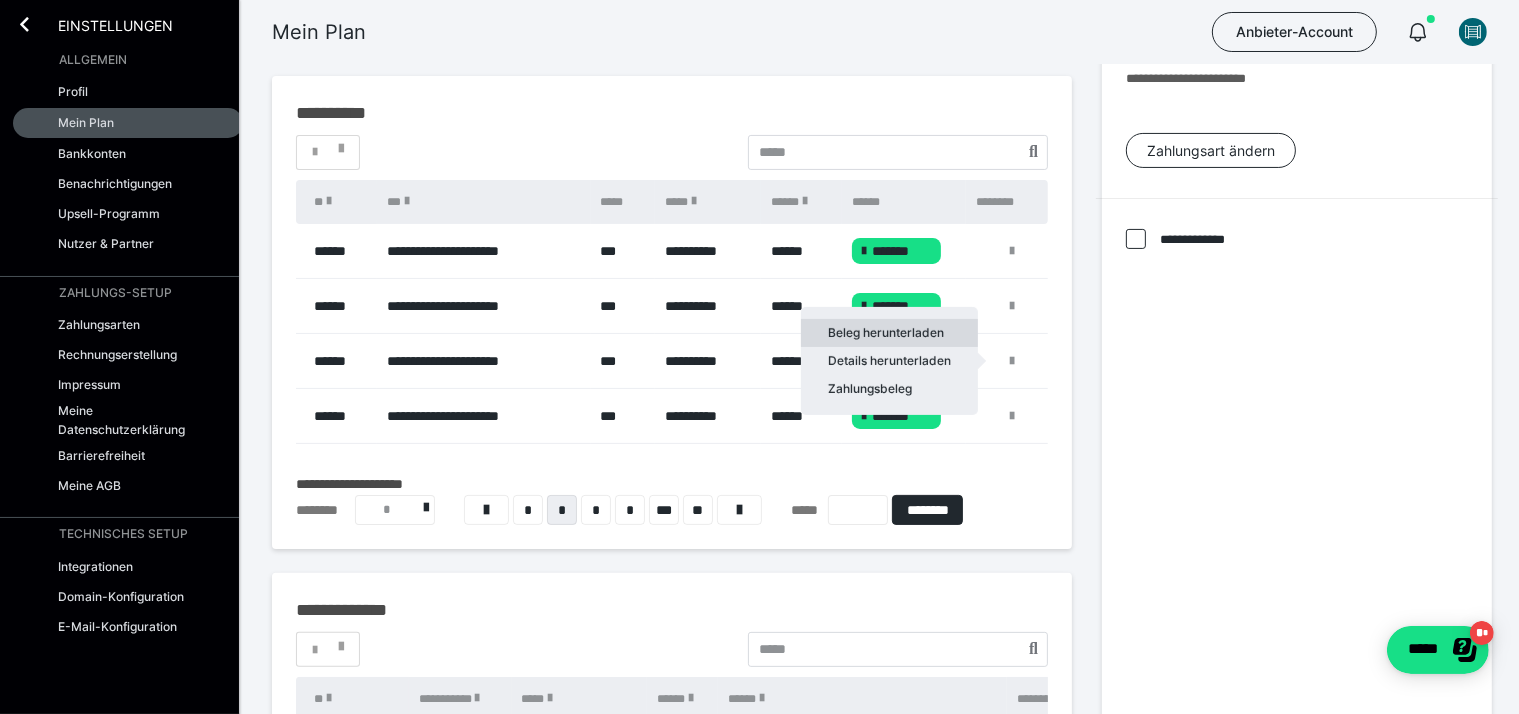 click on "Beleg herunterladen" at bounding box center (889, 333) 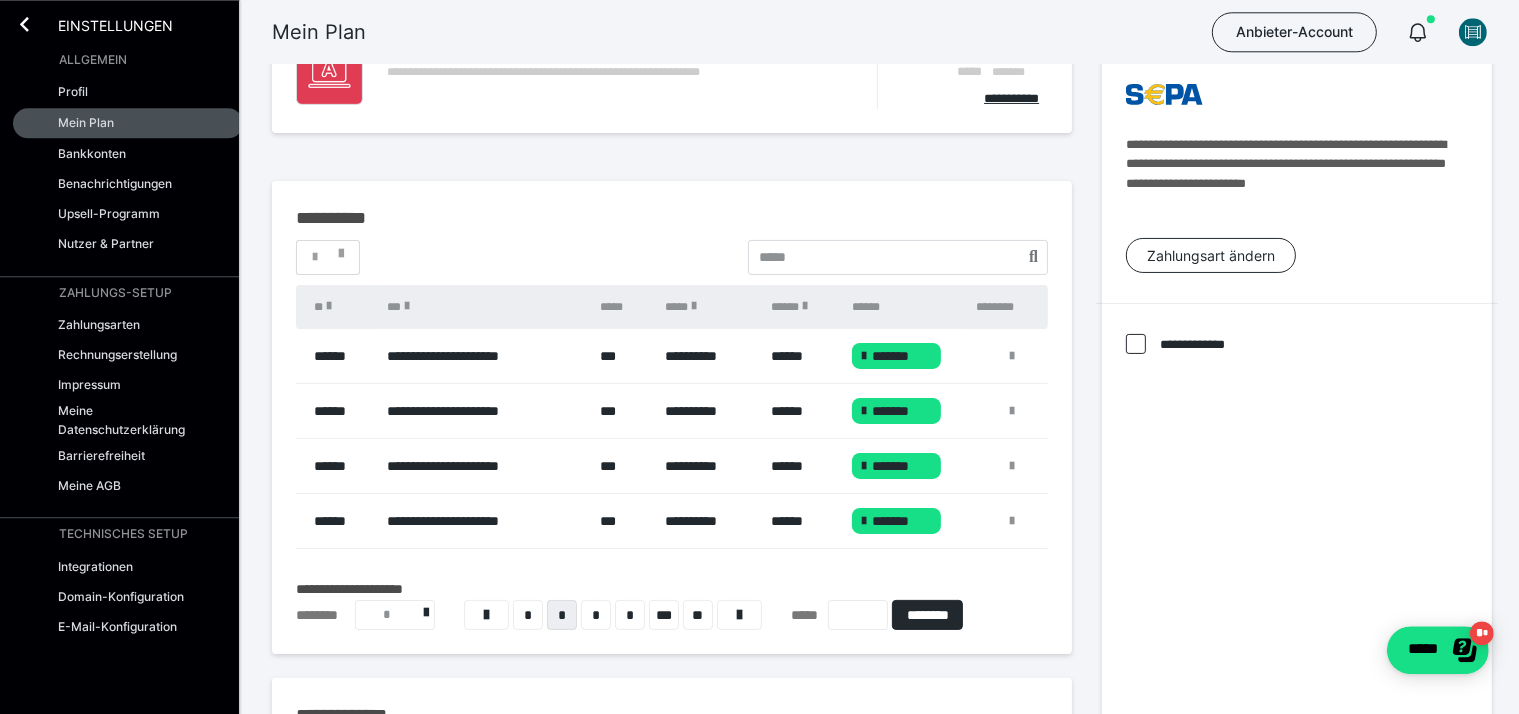 scroll, scrollTop: 286, scrollLeft: 0, axis: vertical 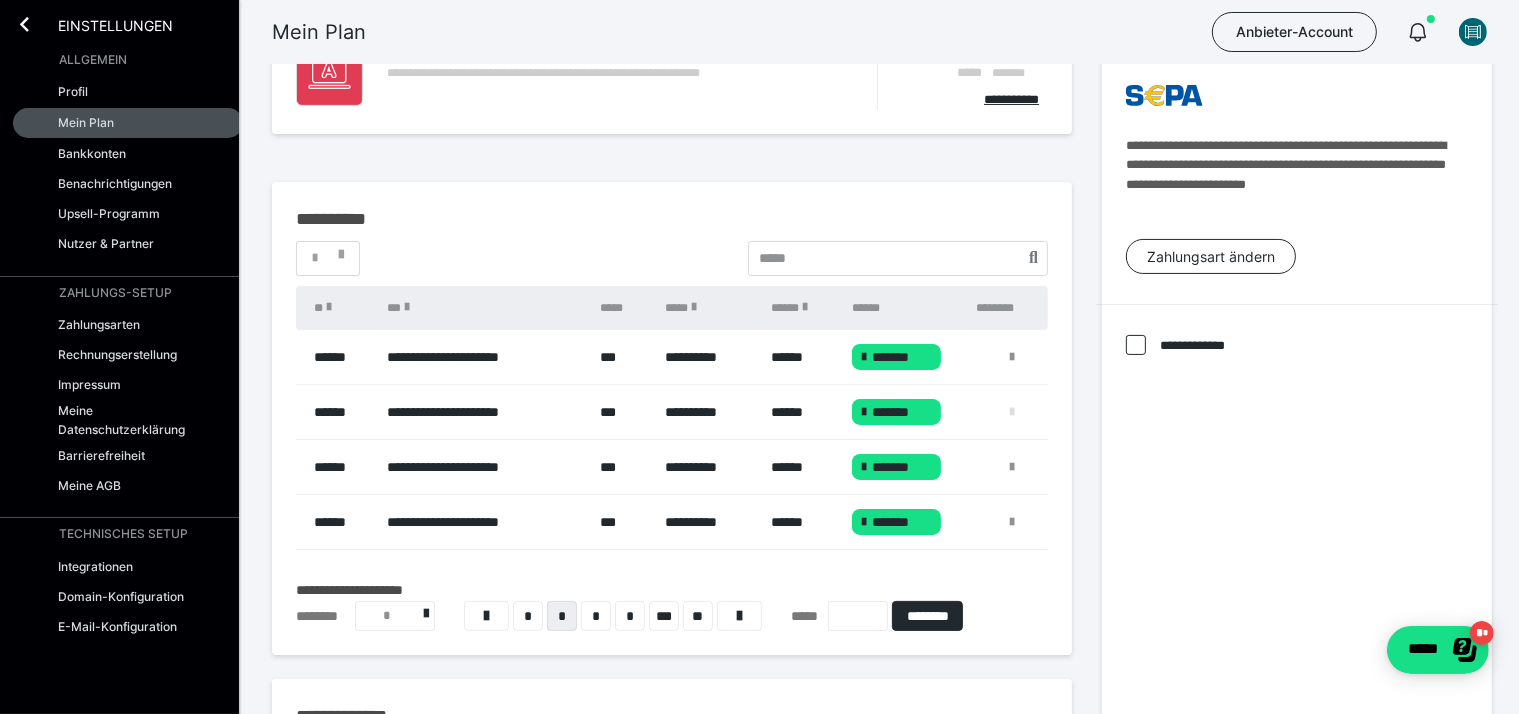 click at bounding box center (1012, 412) 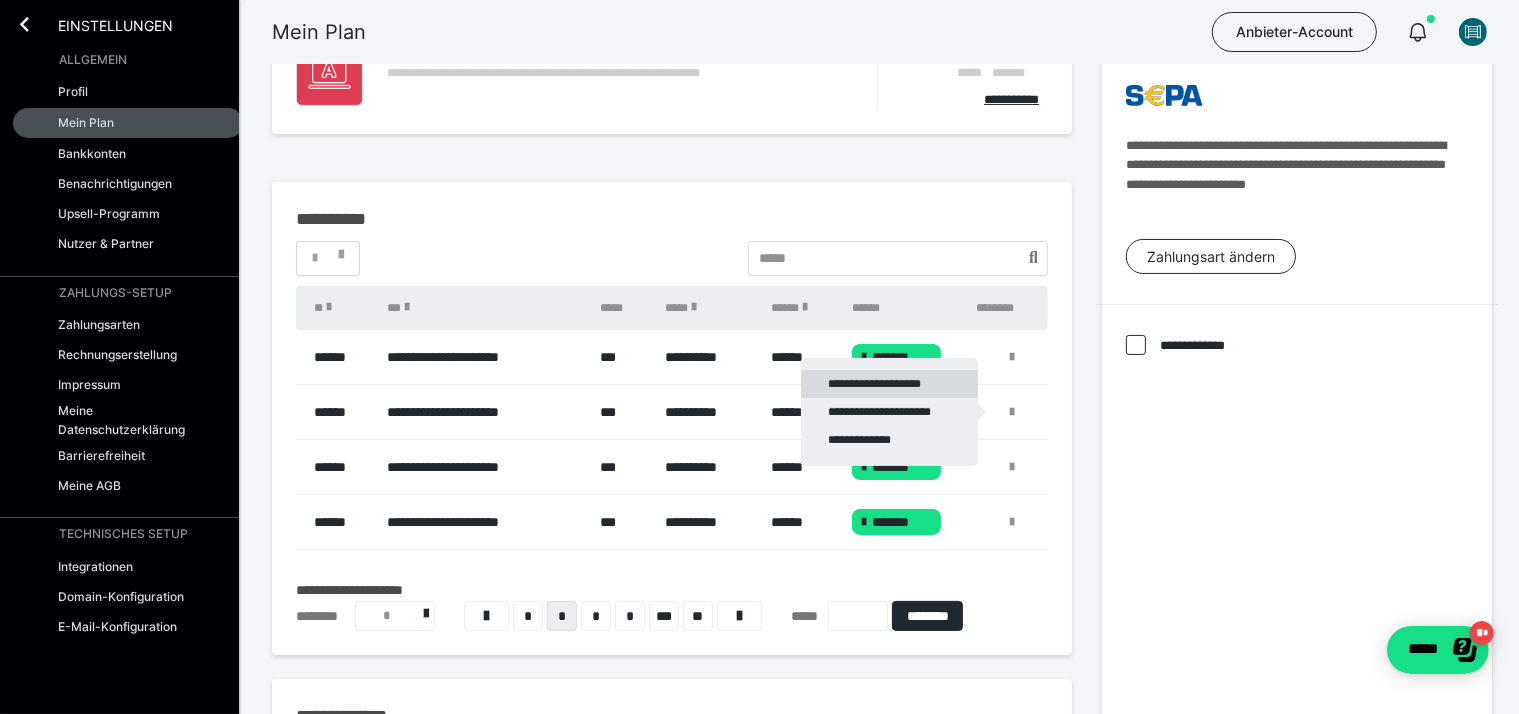 click on "**********" at bounding box center (889, 384) 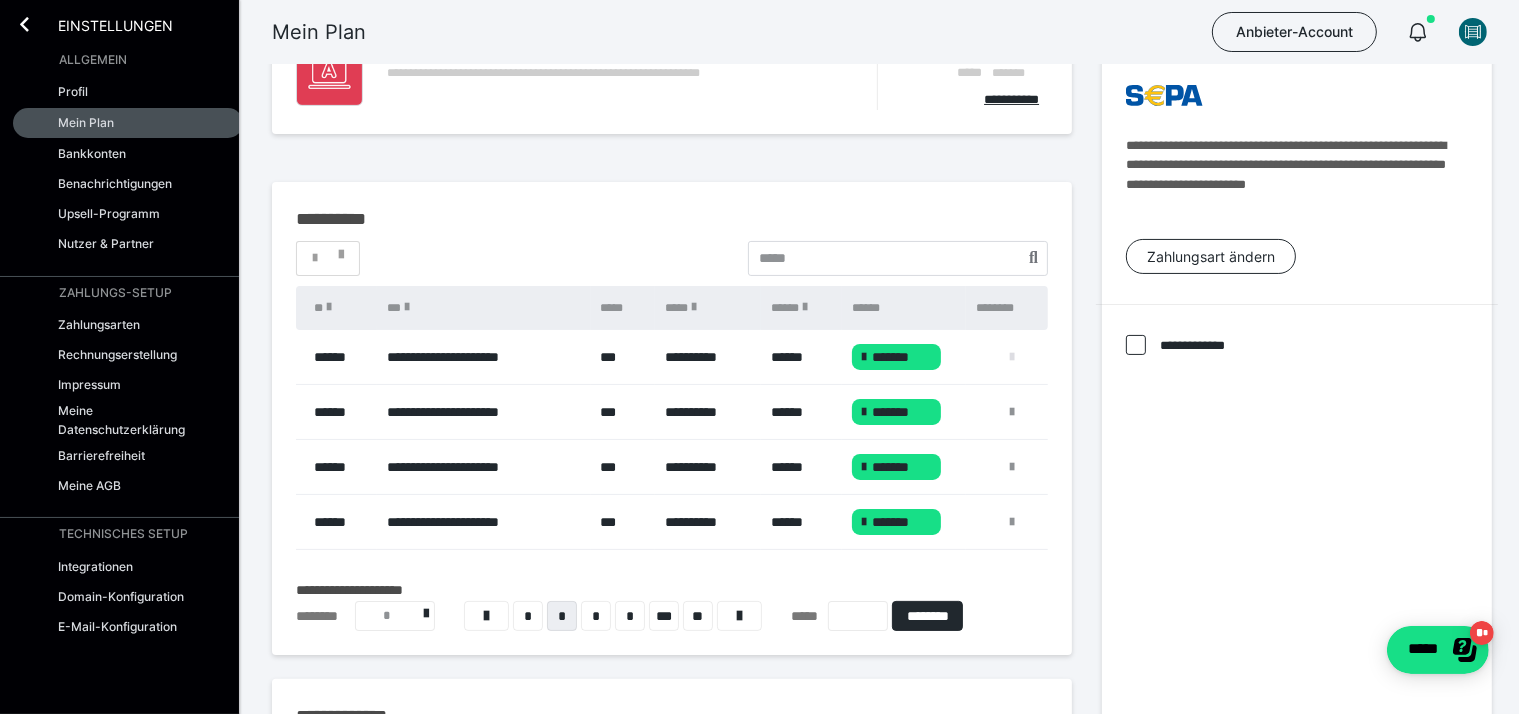 click at bounding box center [1012, 357] 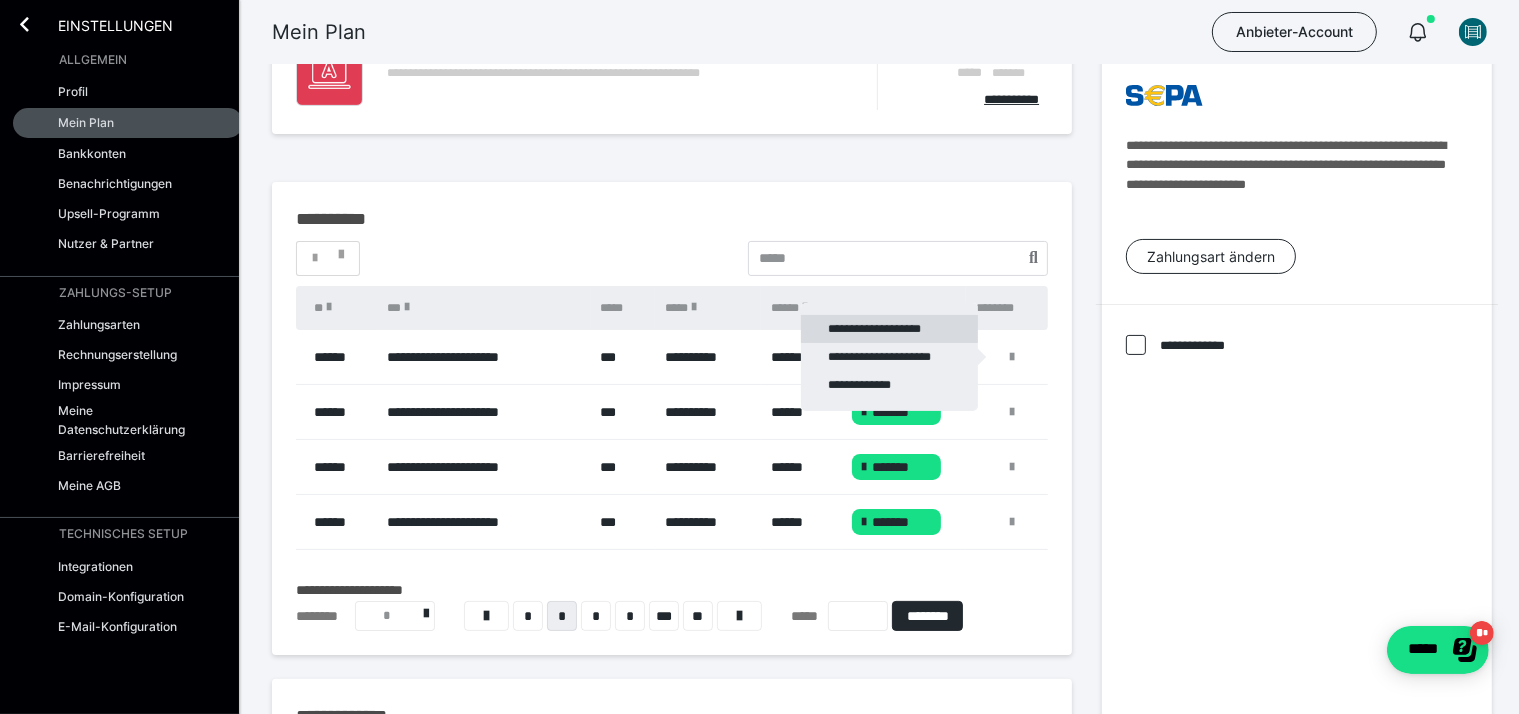 click on "**********" at bounding box center [889, 329] 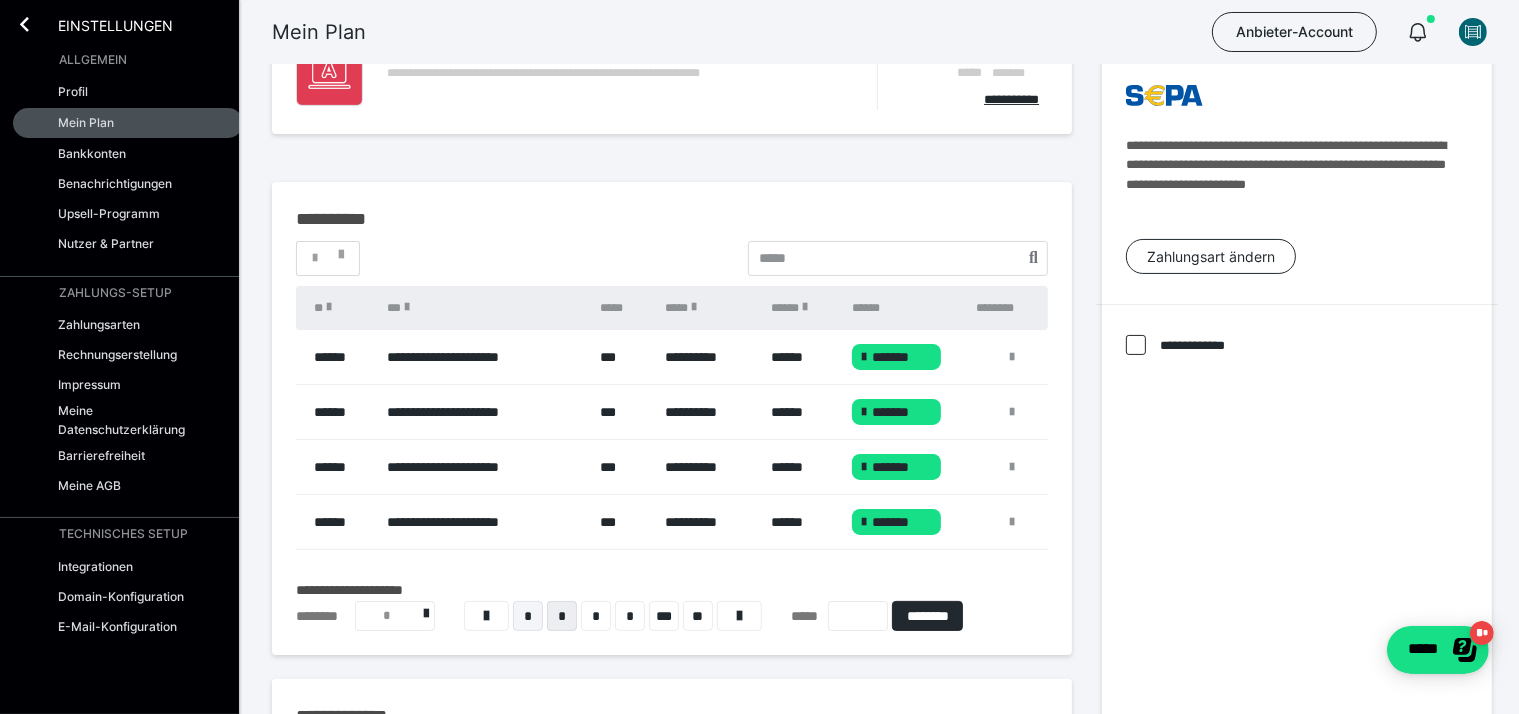 click on "*" at bounding box center [528, 616] 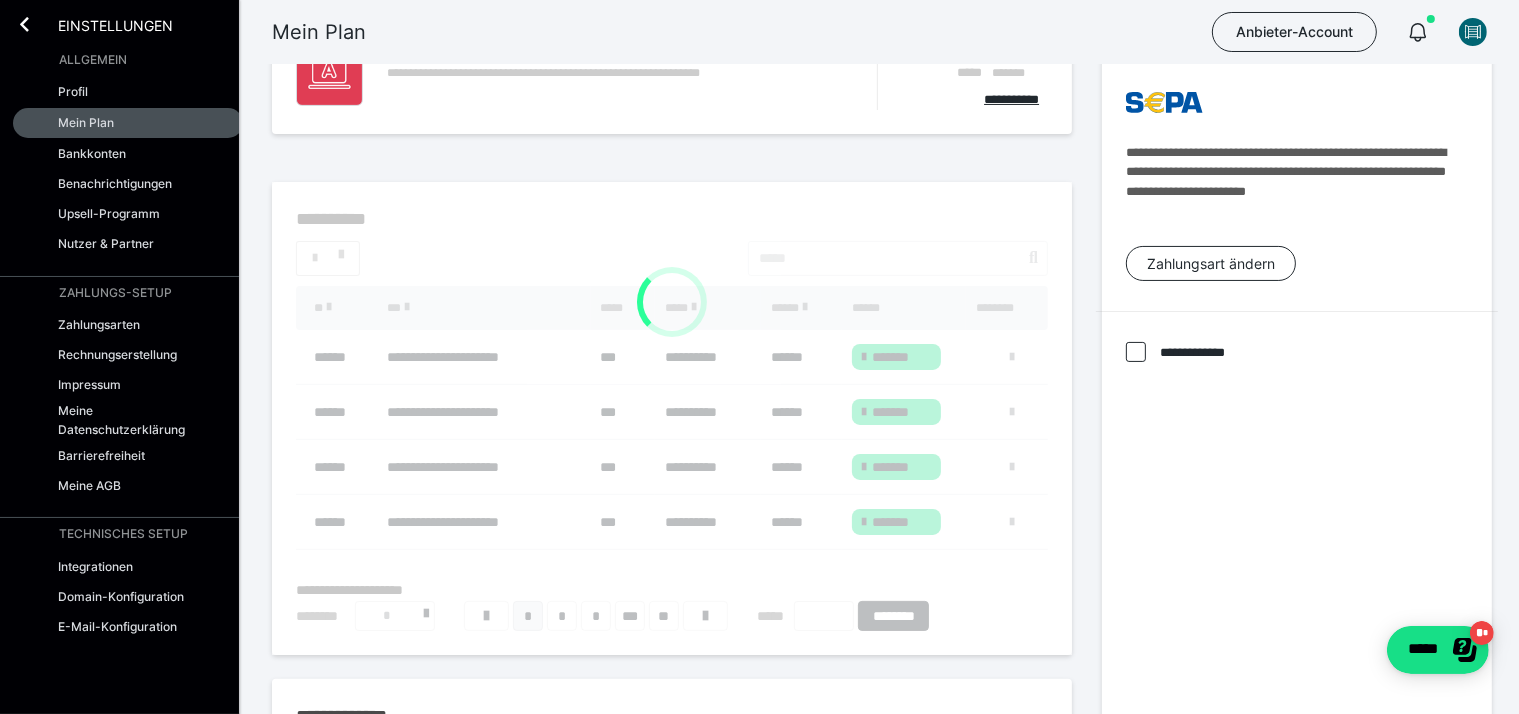 scroll, scrollTop: 392, scrollLeft: 0, axis: vertical 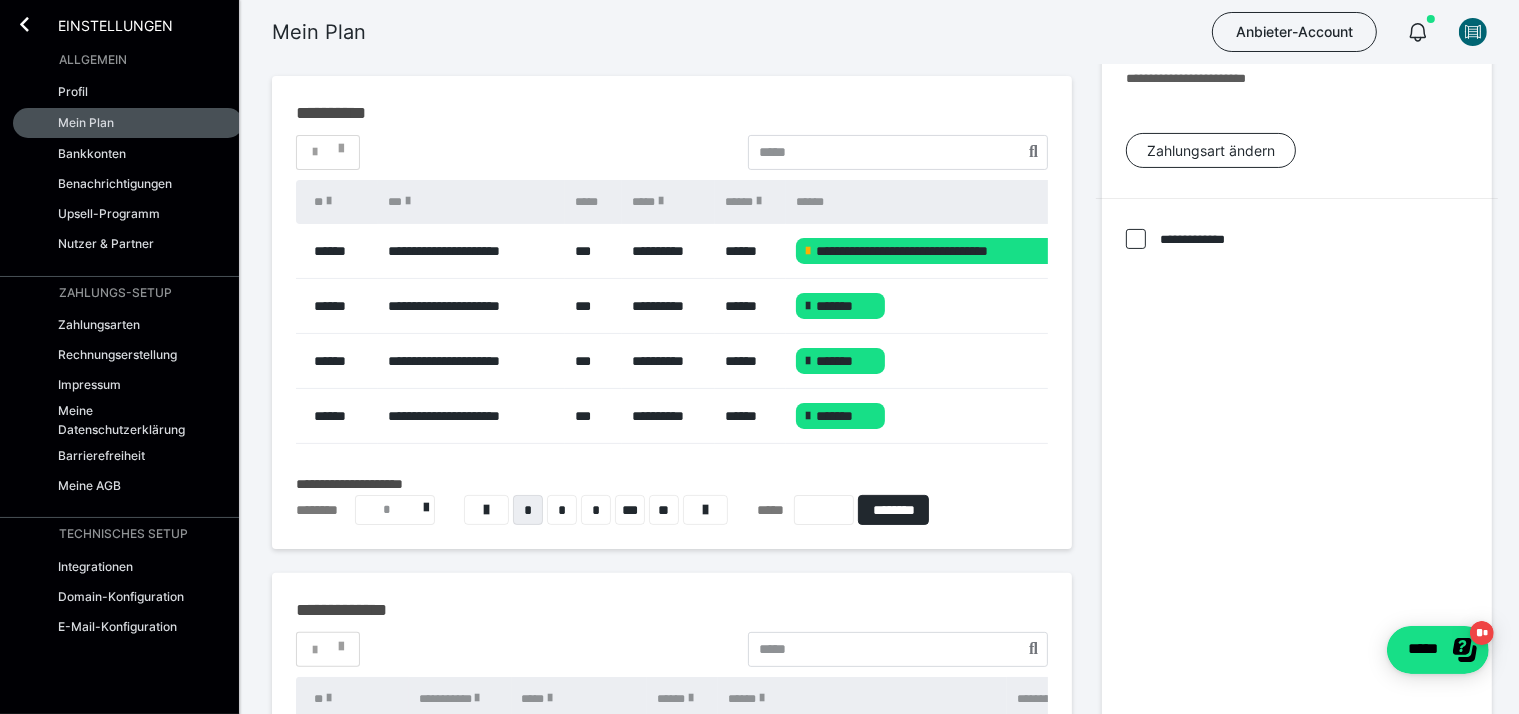 click on "*******" at bounding box center (930, 416) 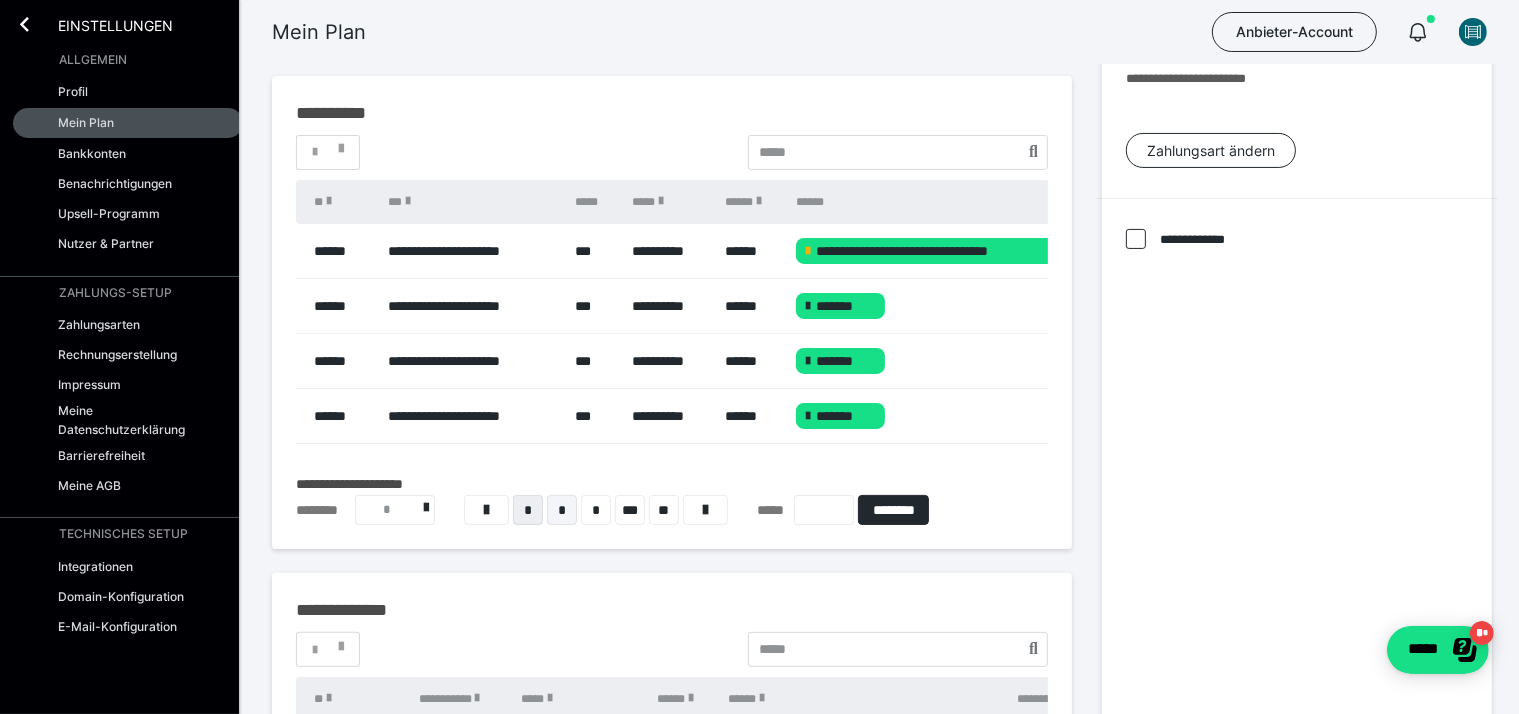 click on "*" at bounding box center (562, 510) 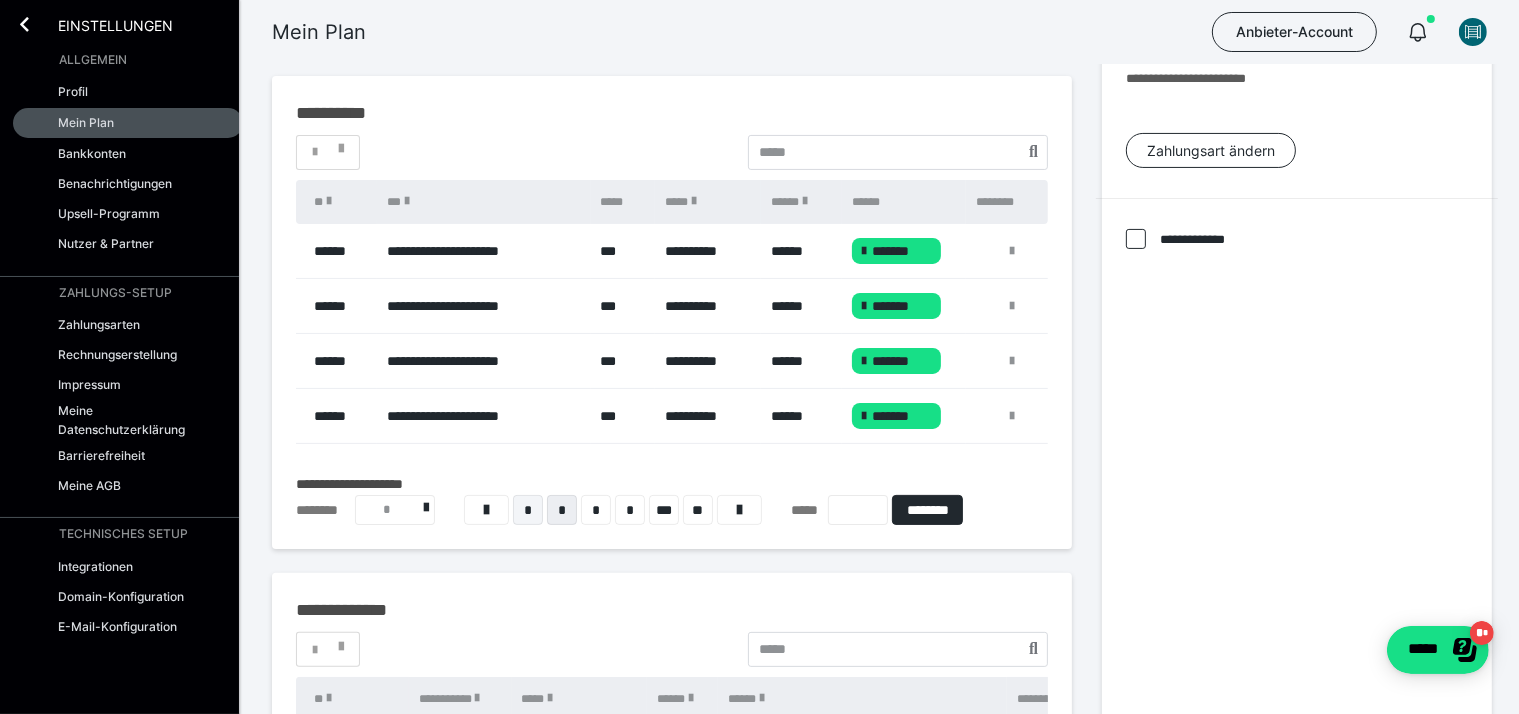 click on "*" at bounding box center (528, 510) 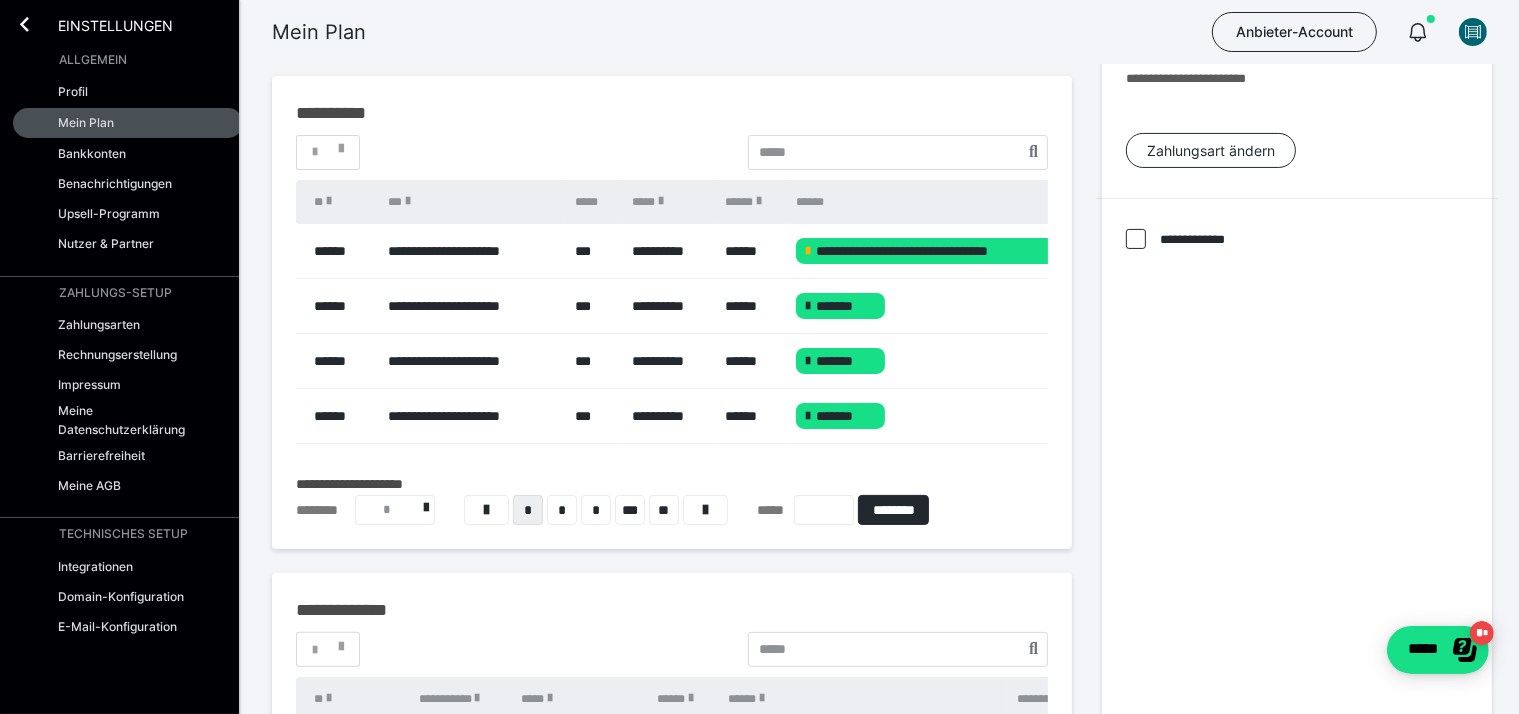 click on "*******" at bounding box center [840, 416] 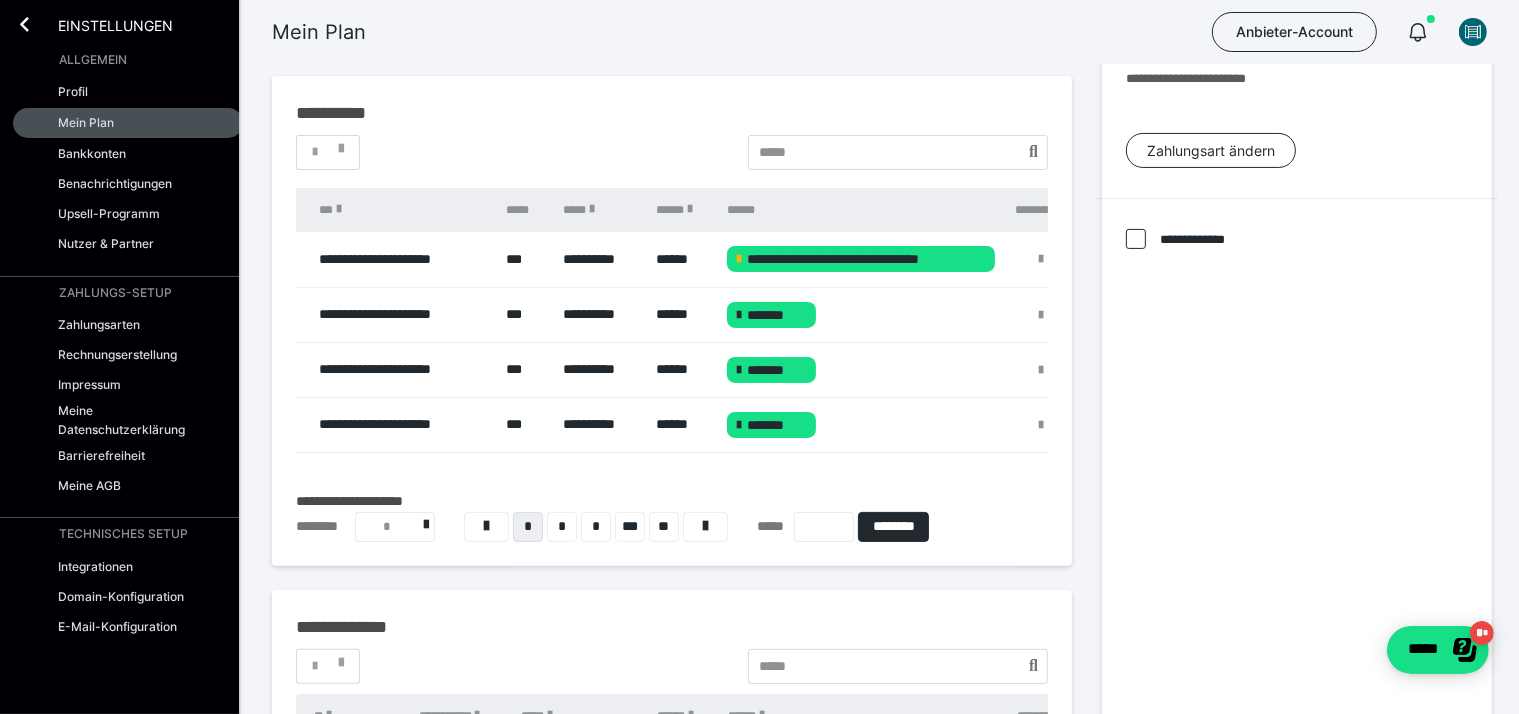 scroll, scrollTop: 0, scrollLeft: 98, axis: horizontal 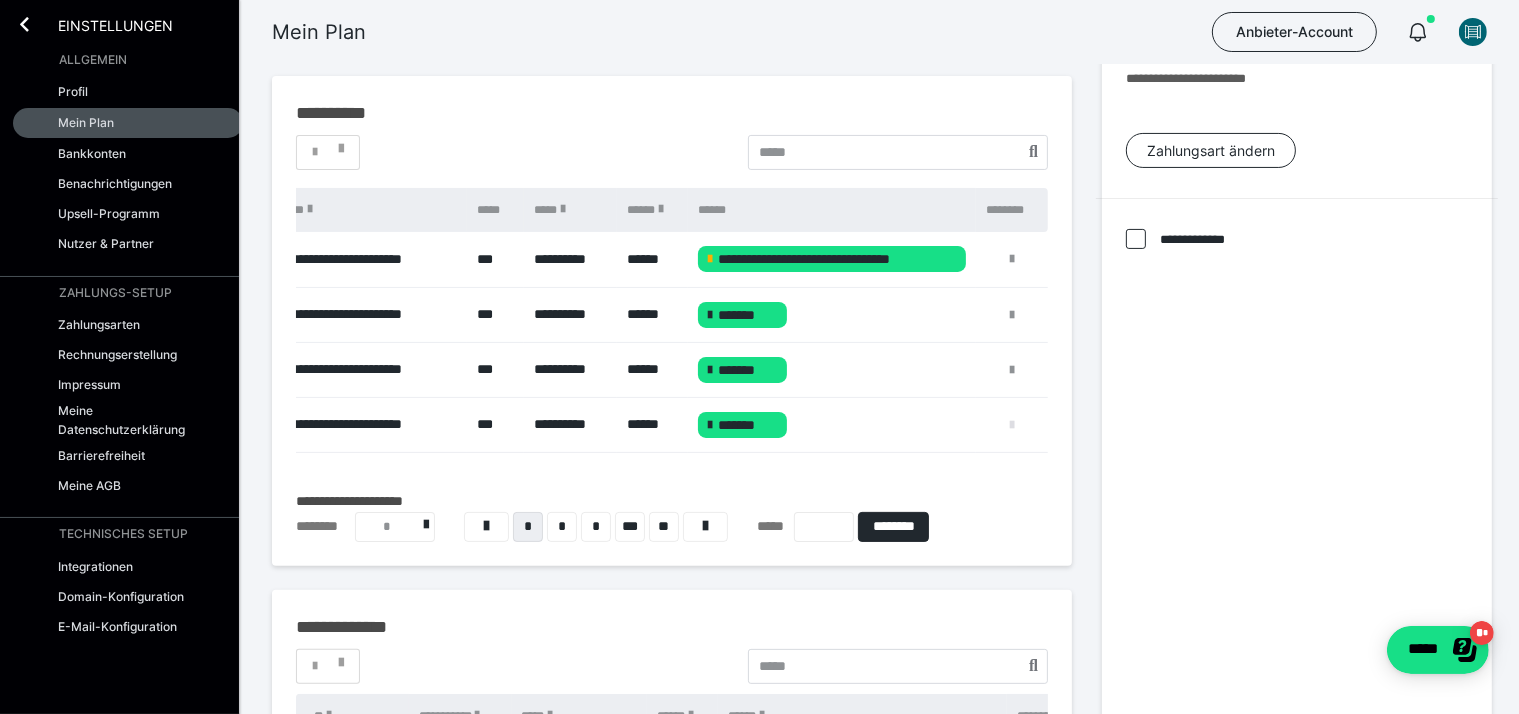 click at bounding box center (1012, 425) 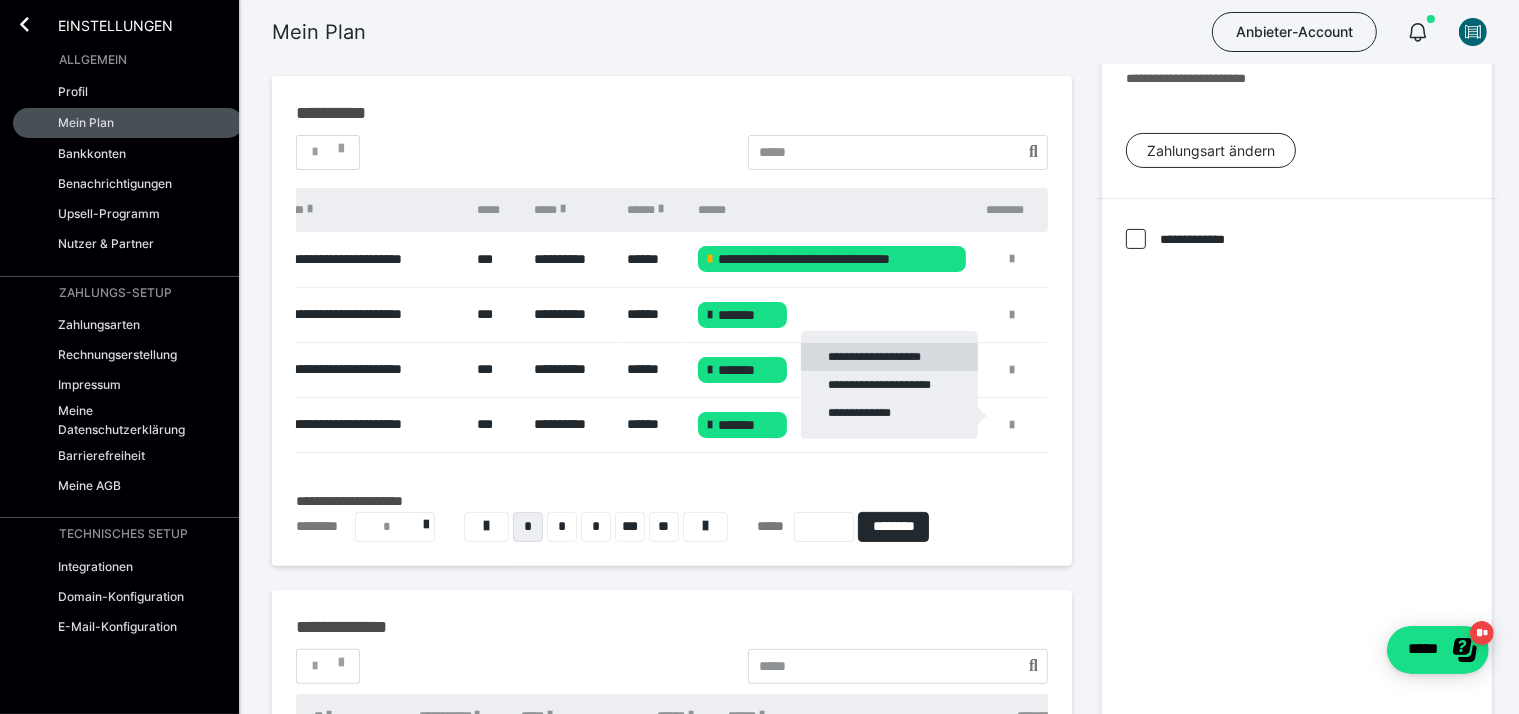 click on "**********" at bounding box center (889, 357) 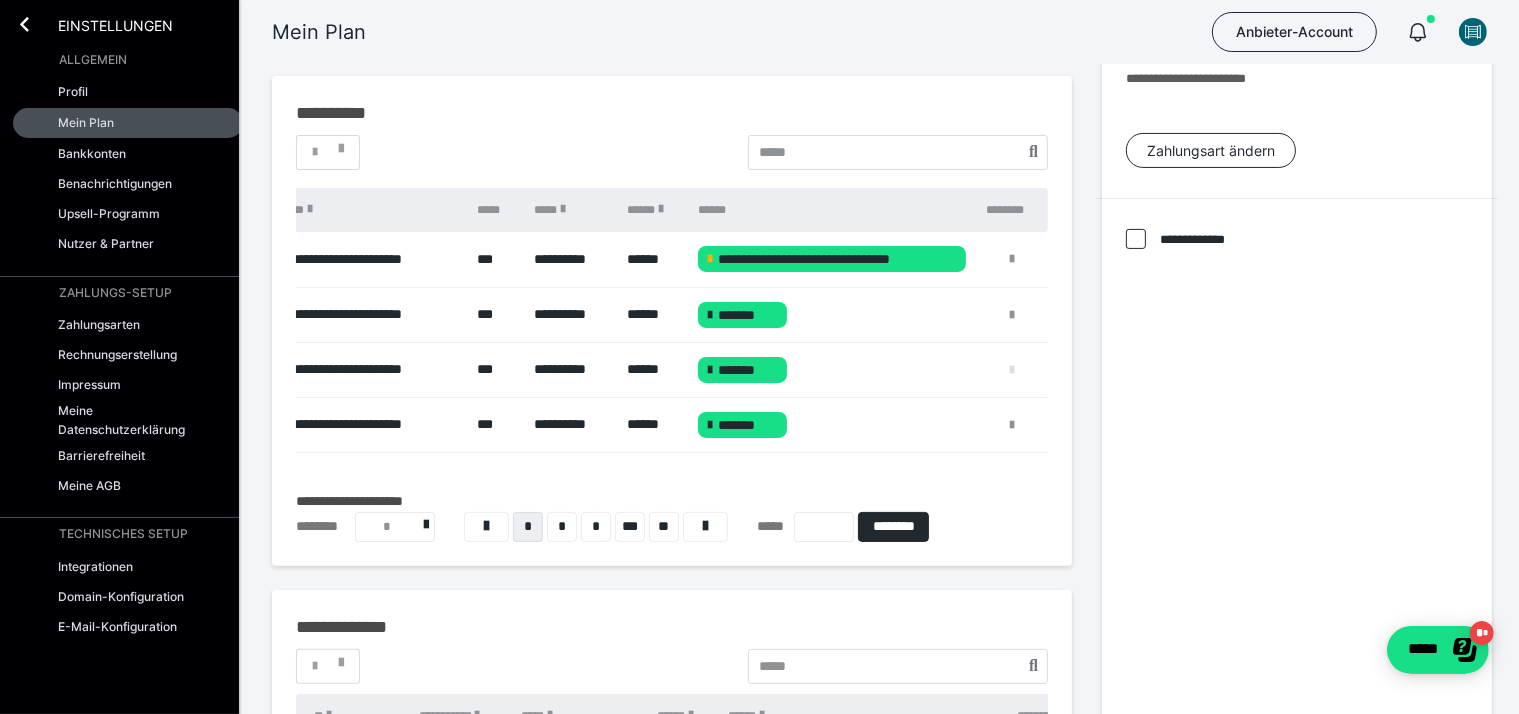 click at bounding box center (1012, 370) 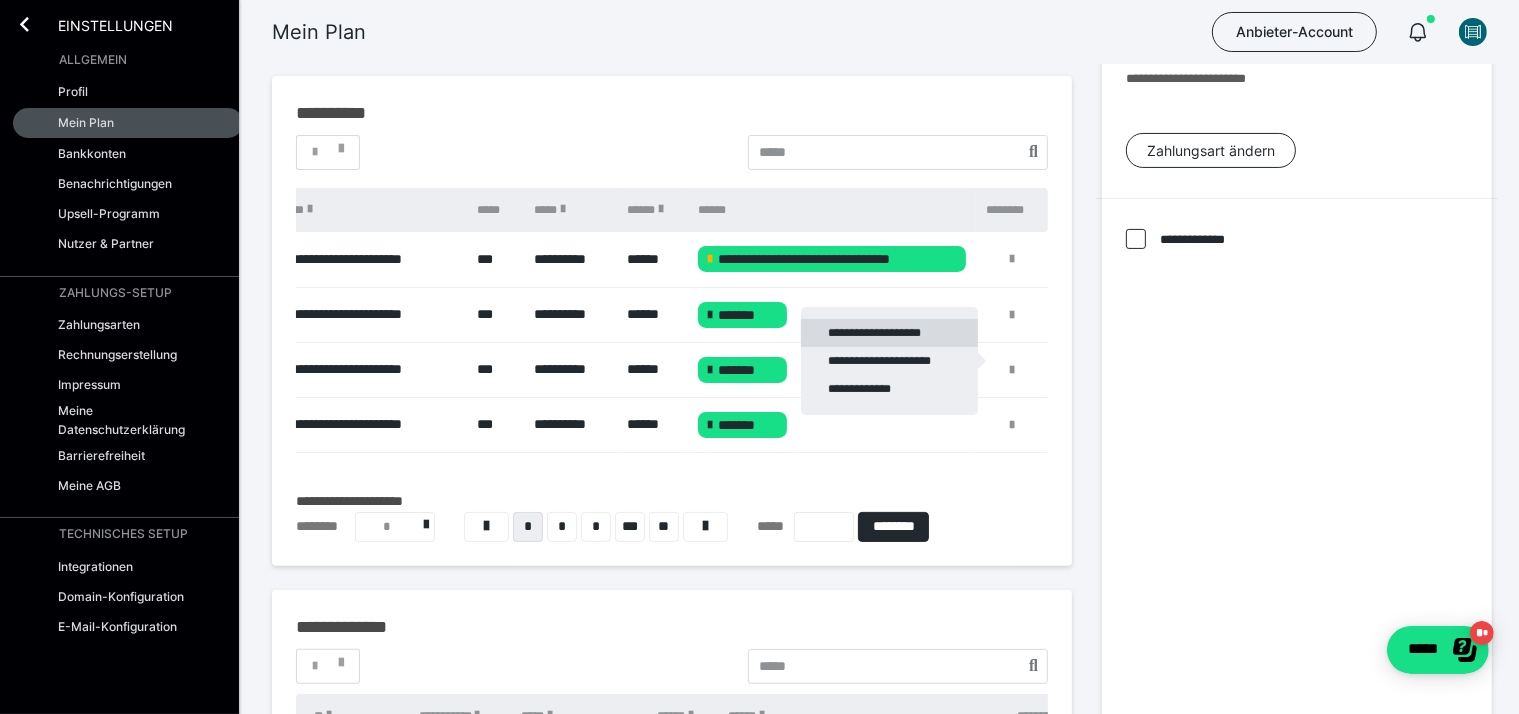 click on "**********" at bounding box center [889, 333] 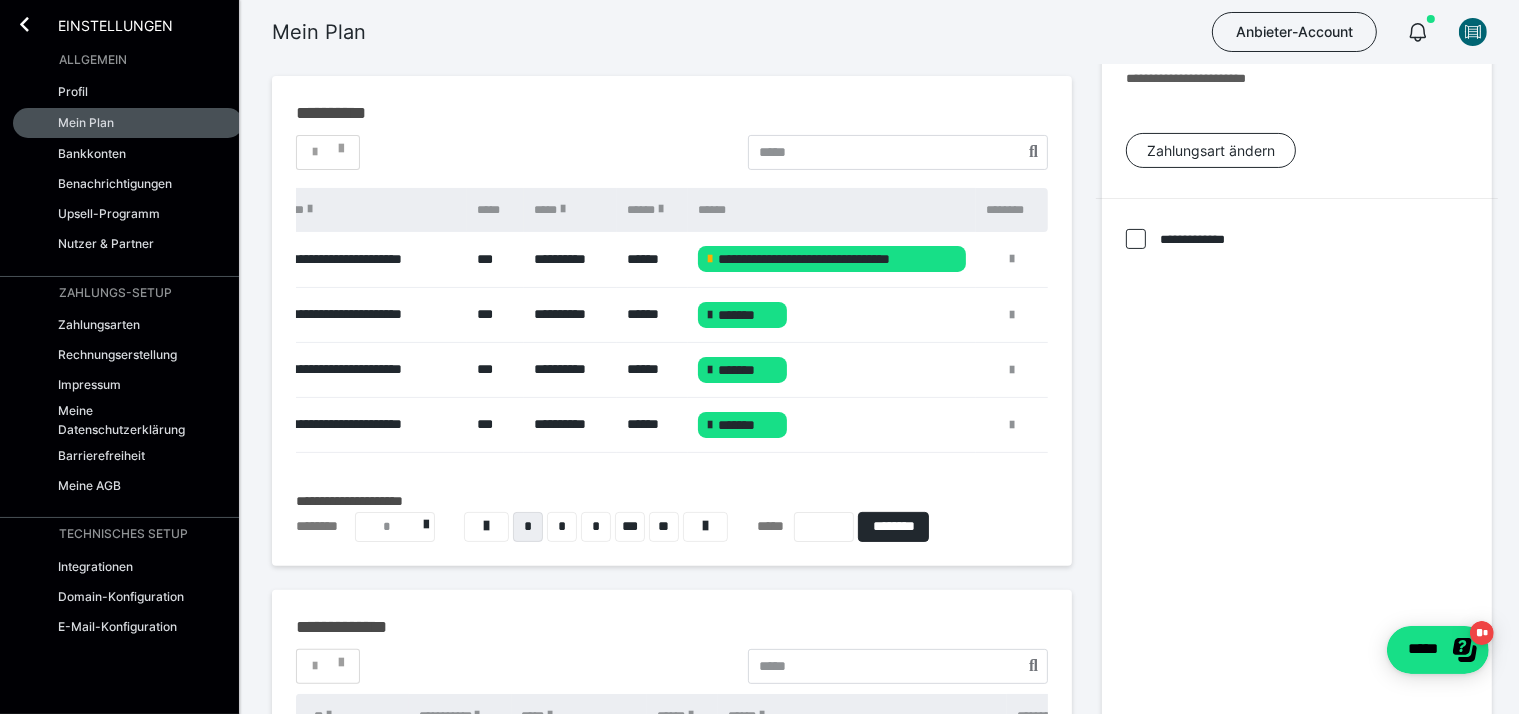 click on "*******" at bounding box center (832, 314) 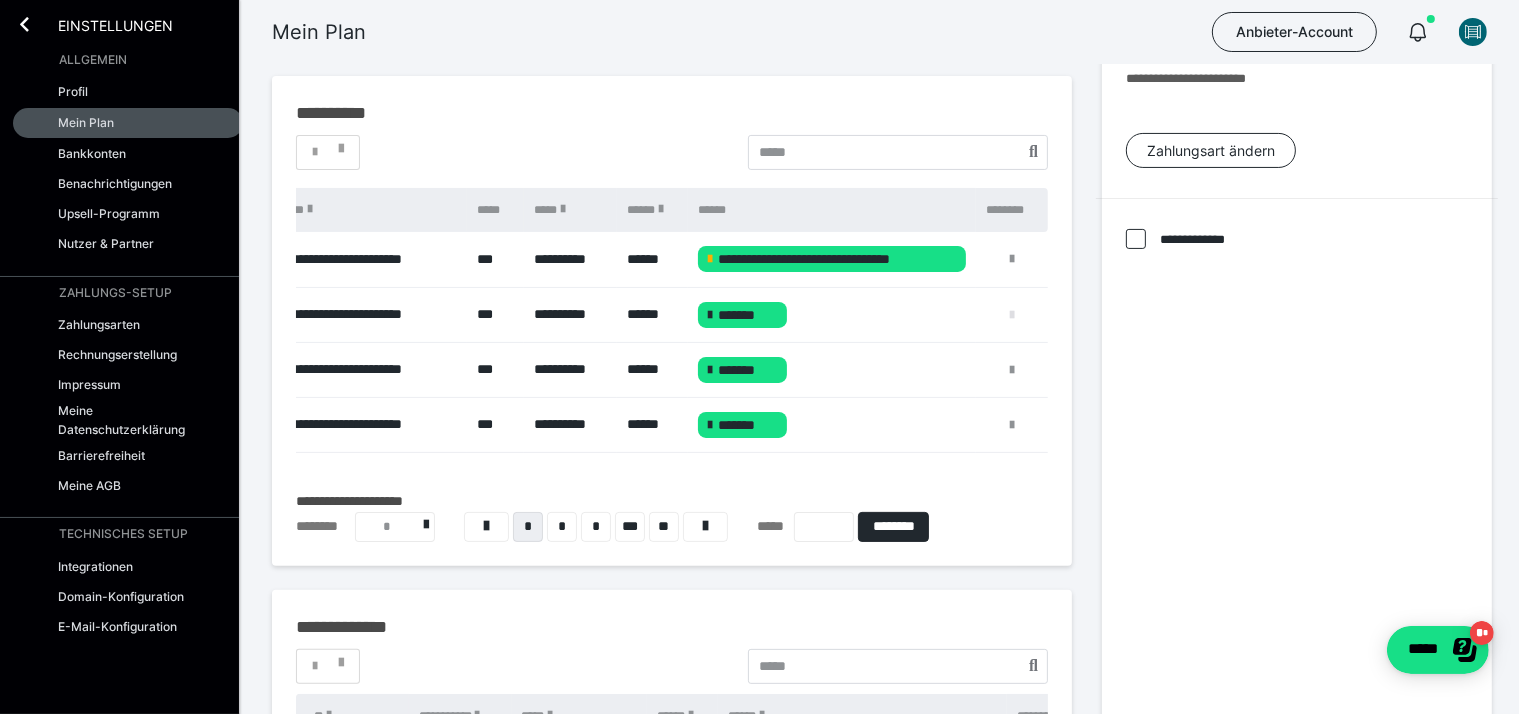 click at bounding box center (1012, 315) 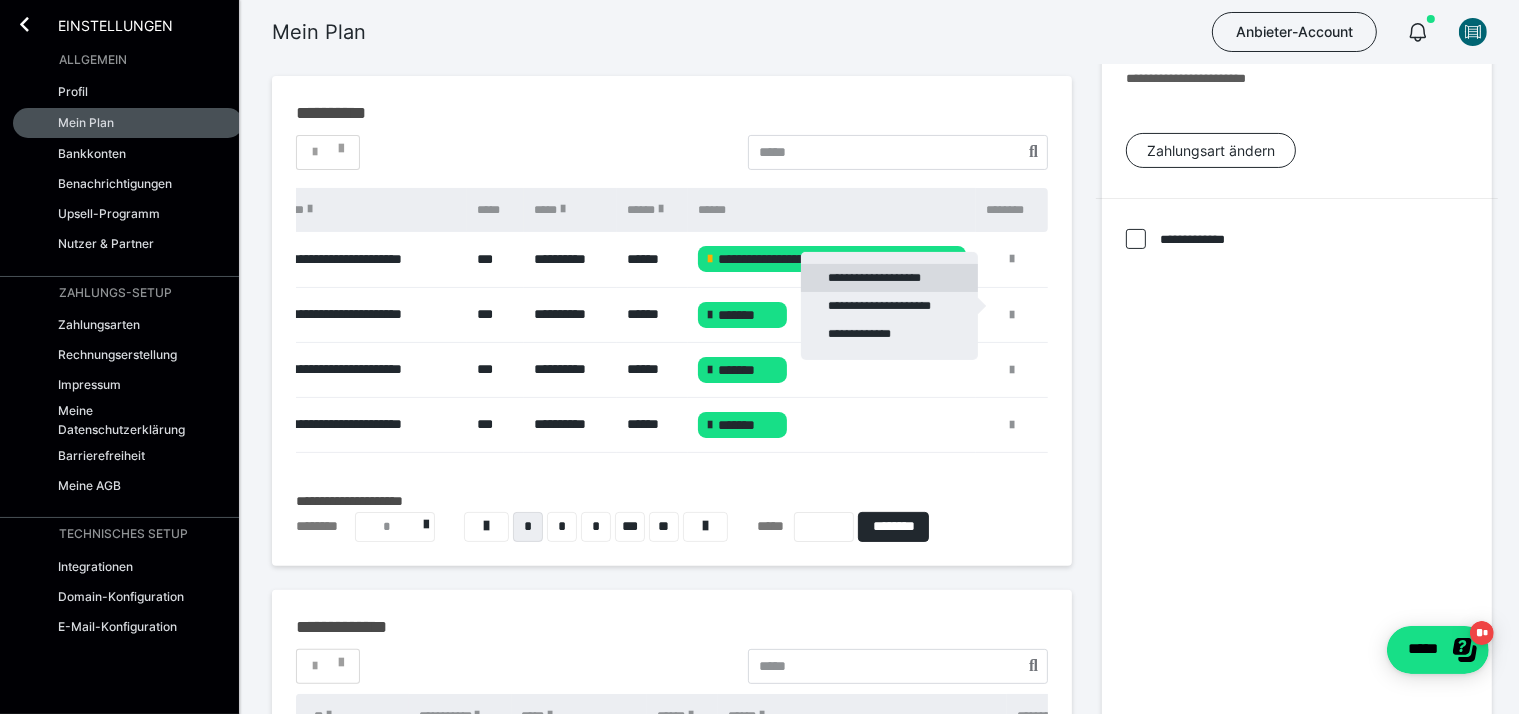 click on "**********" at bounding box center (889, 278) 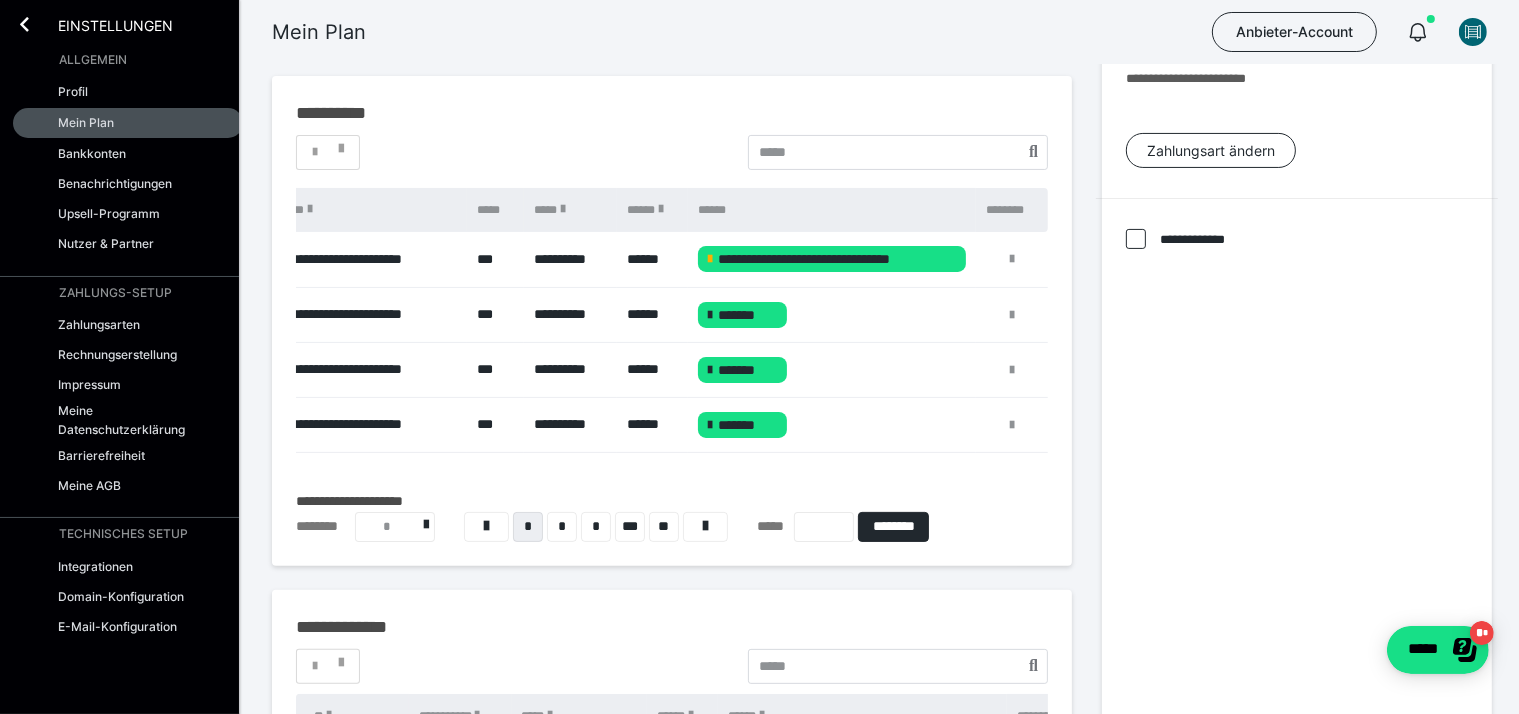 click on "*******" at bounding box center [832, 314] 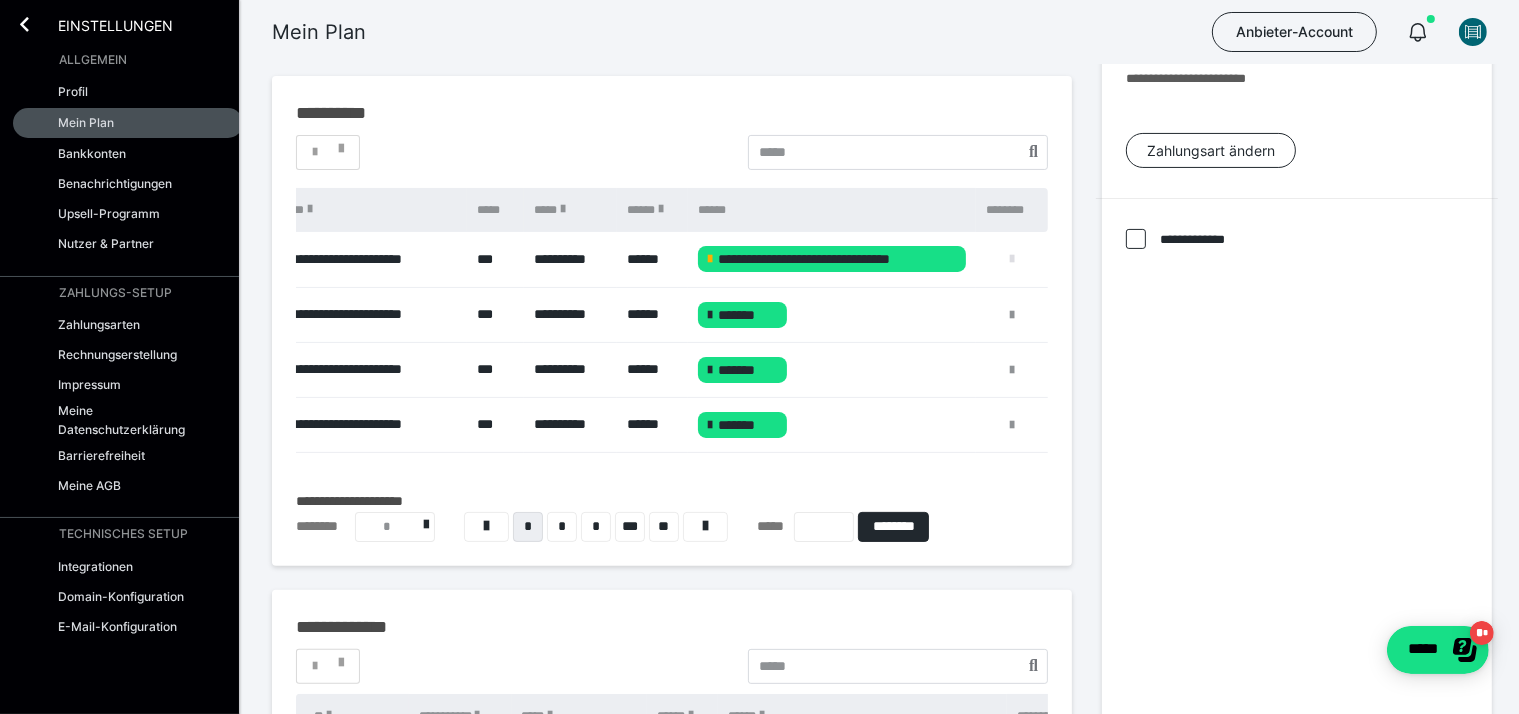 click at bounding box center [1012, 259] 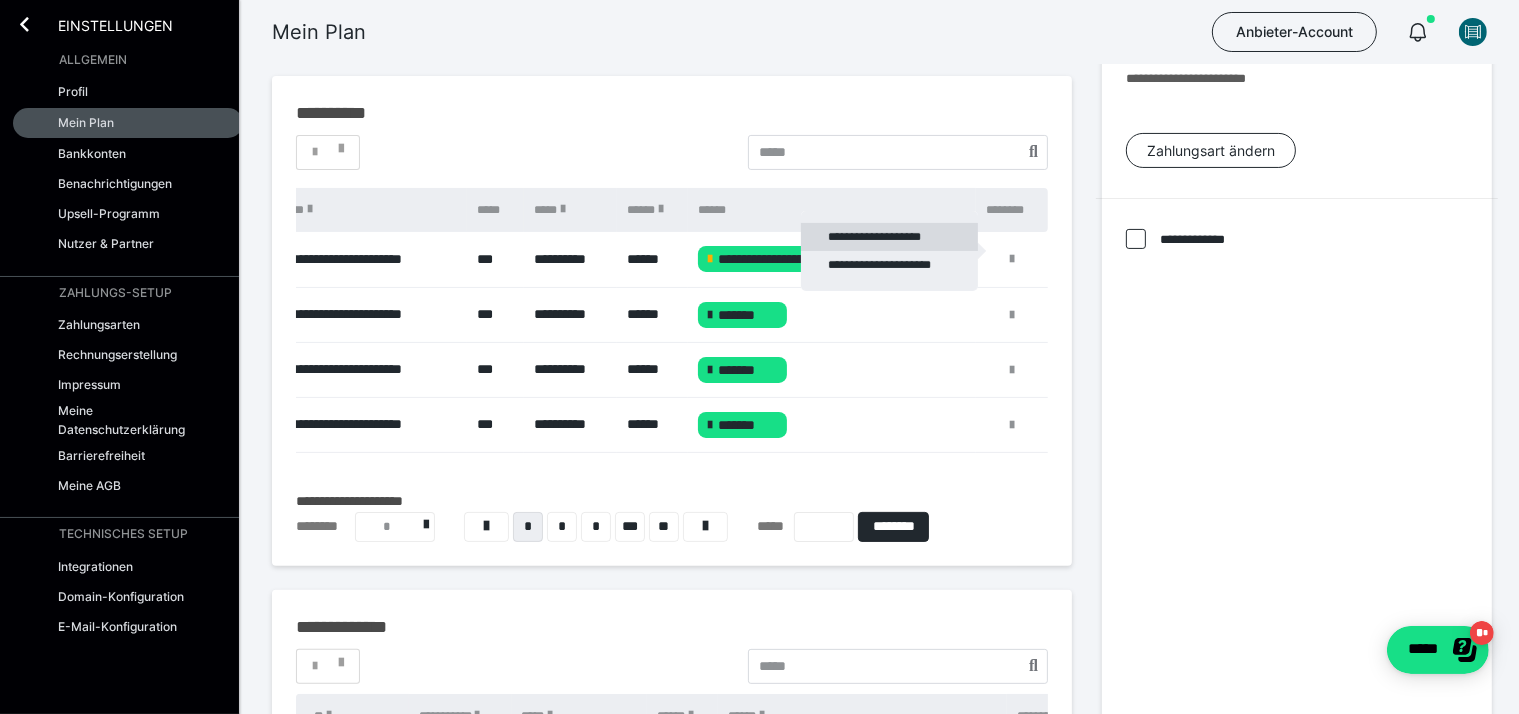 click on "**********" at bounding box center [889, 237] 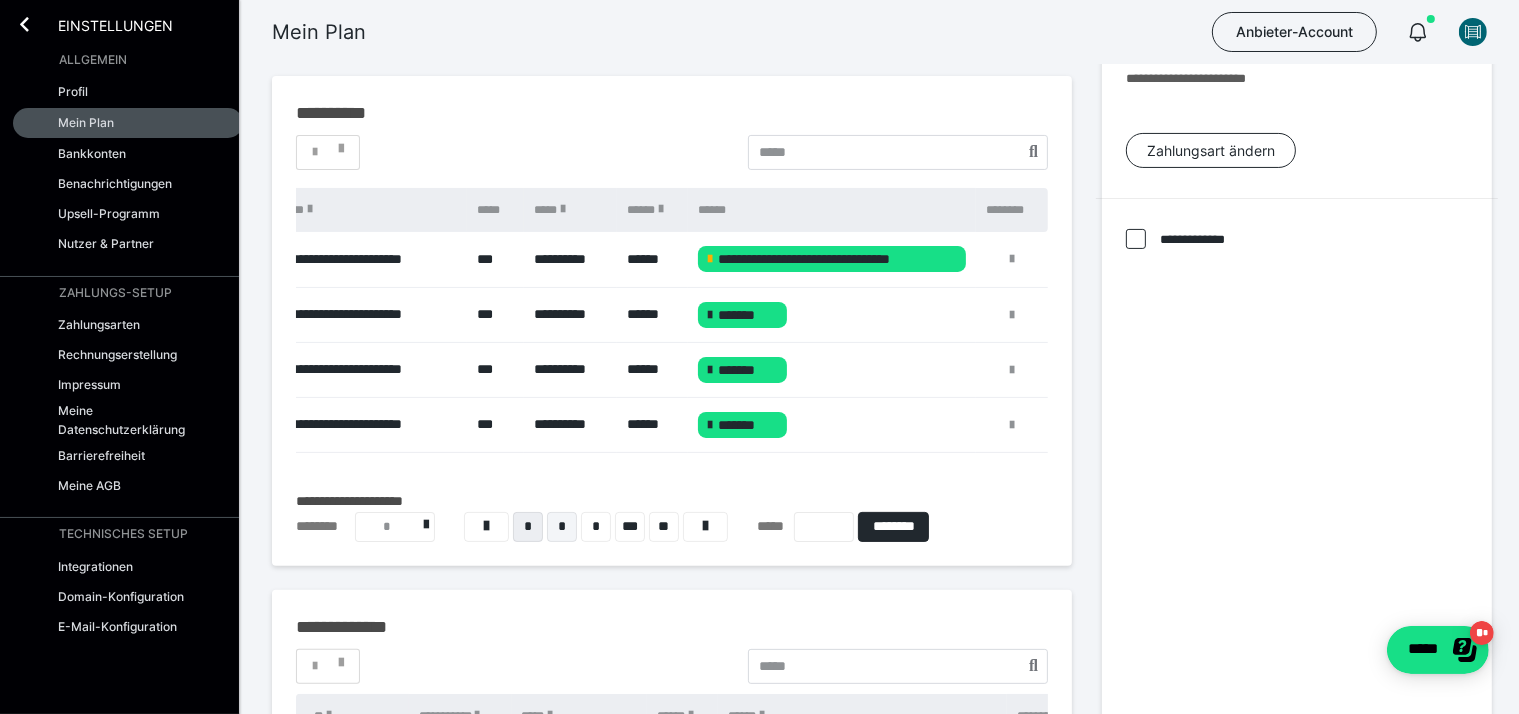click on "*" at bounding box center [562, 527] 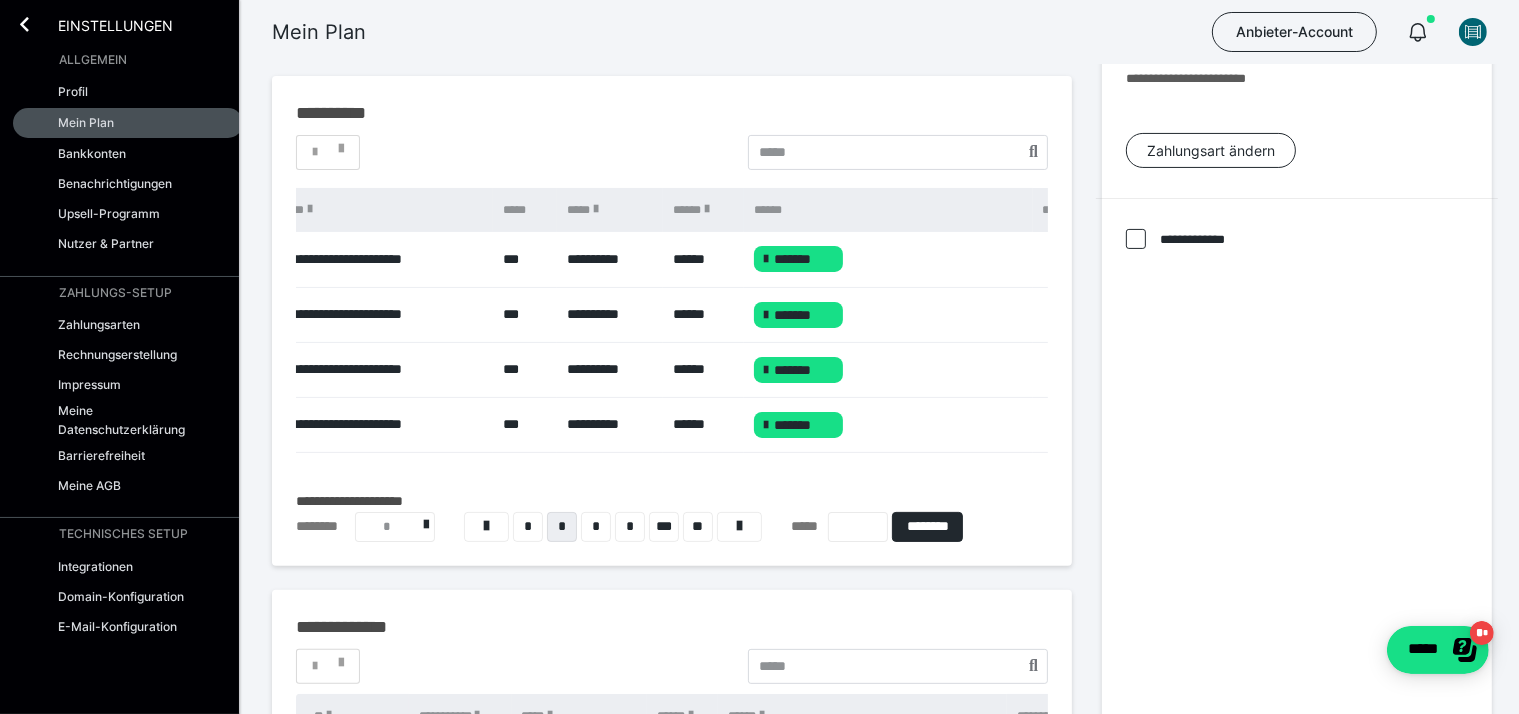 scroll, scrollTop: 0, scrollLeft: 0, axis: both 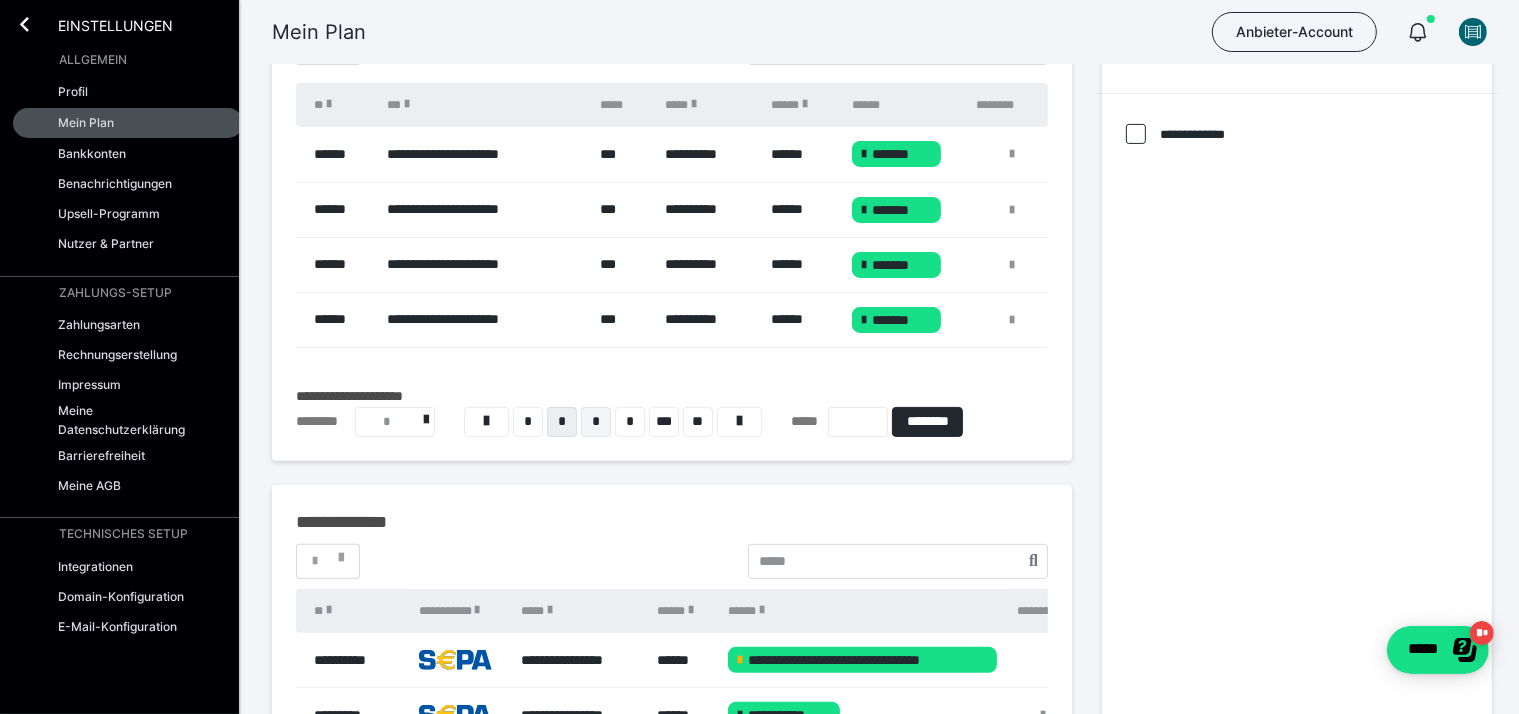 click on "*" at bounding box center (596, 422) 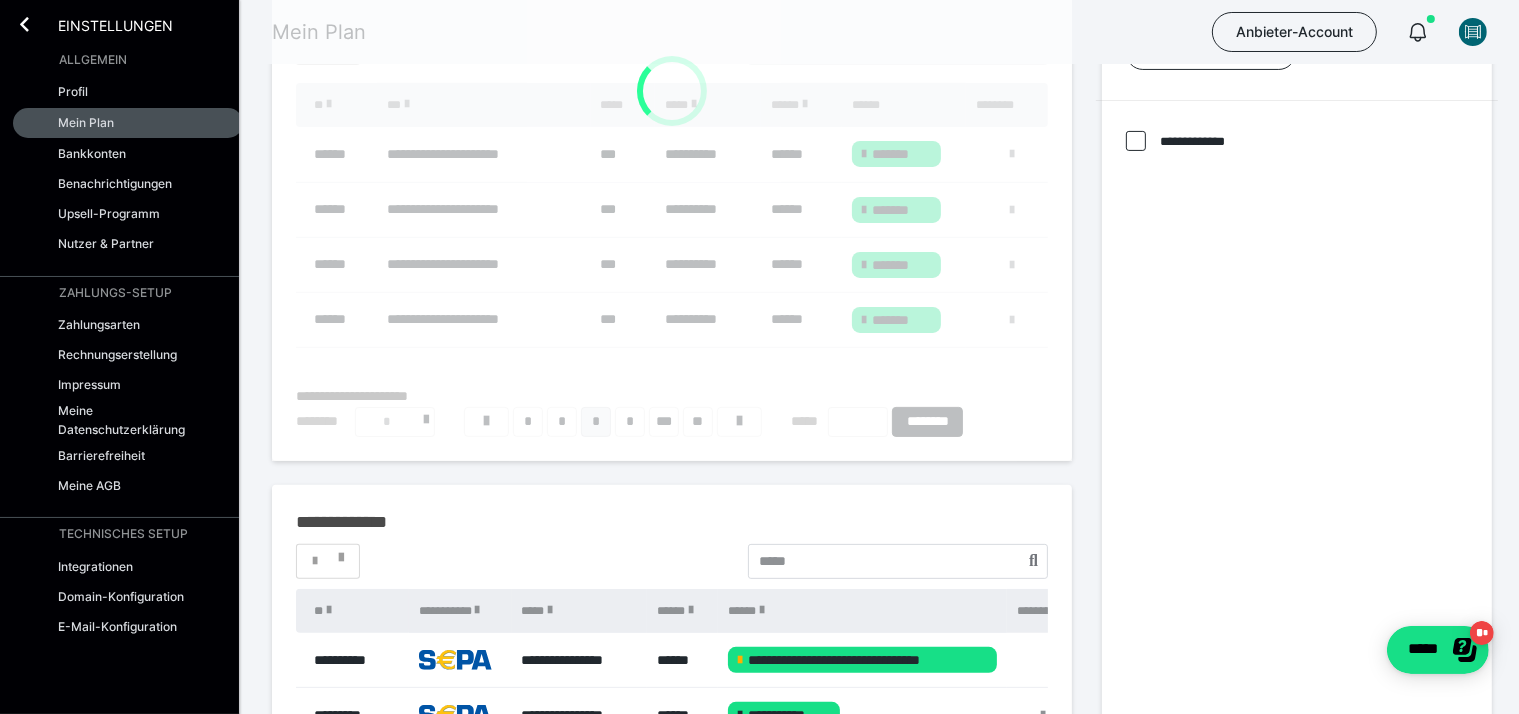 scroll, scrollTop: 392, scrollLeft: 0, axis: vertical 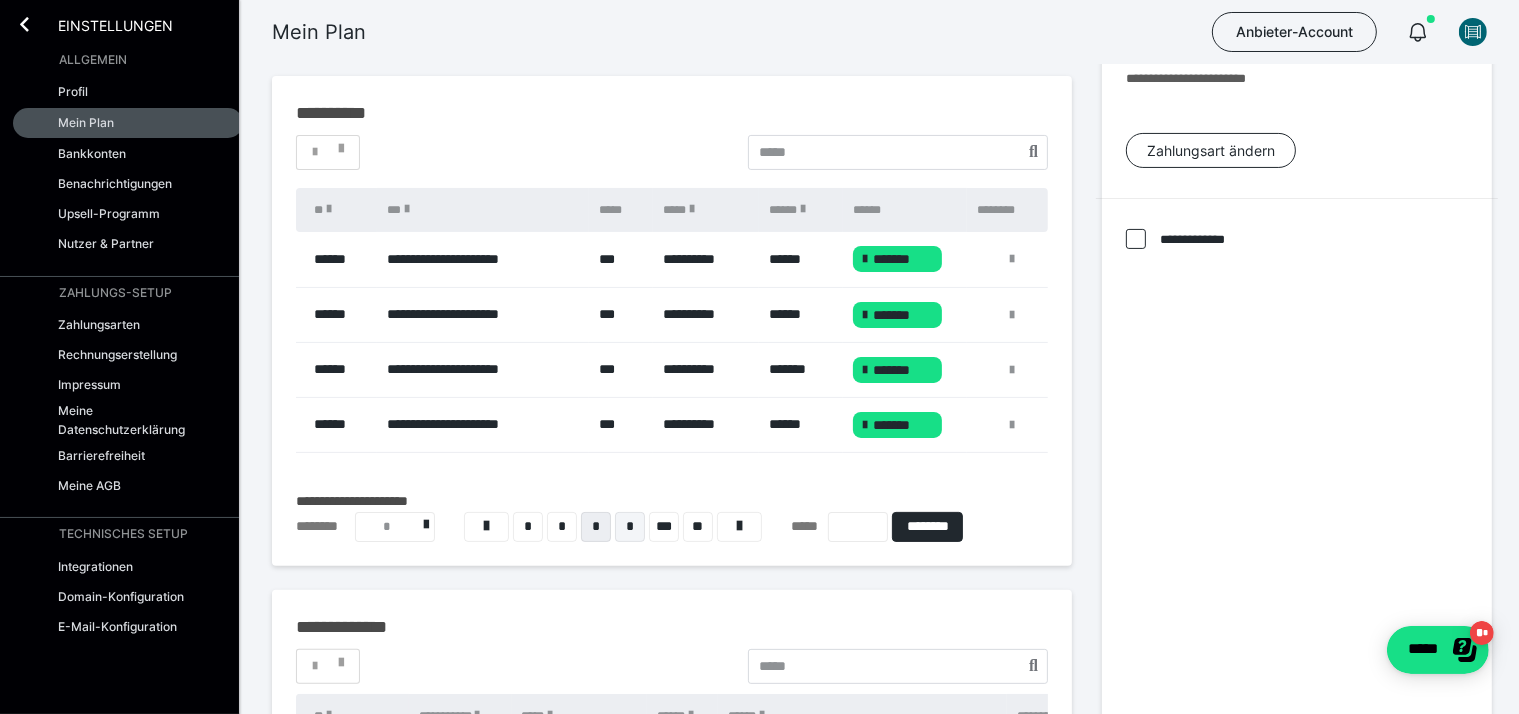 click on "*" at bounding box center (630, 527) 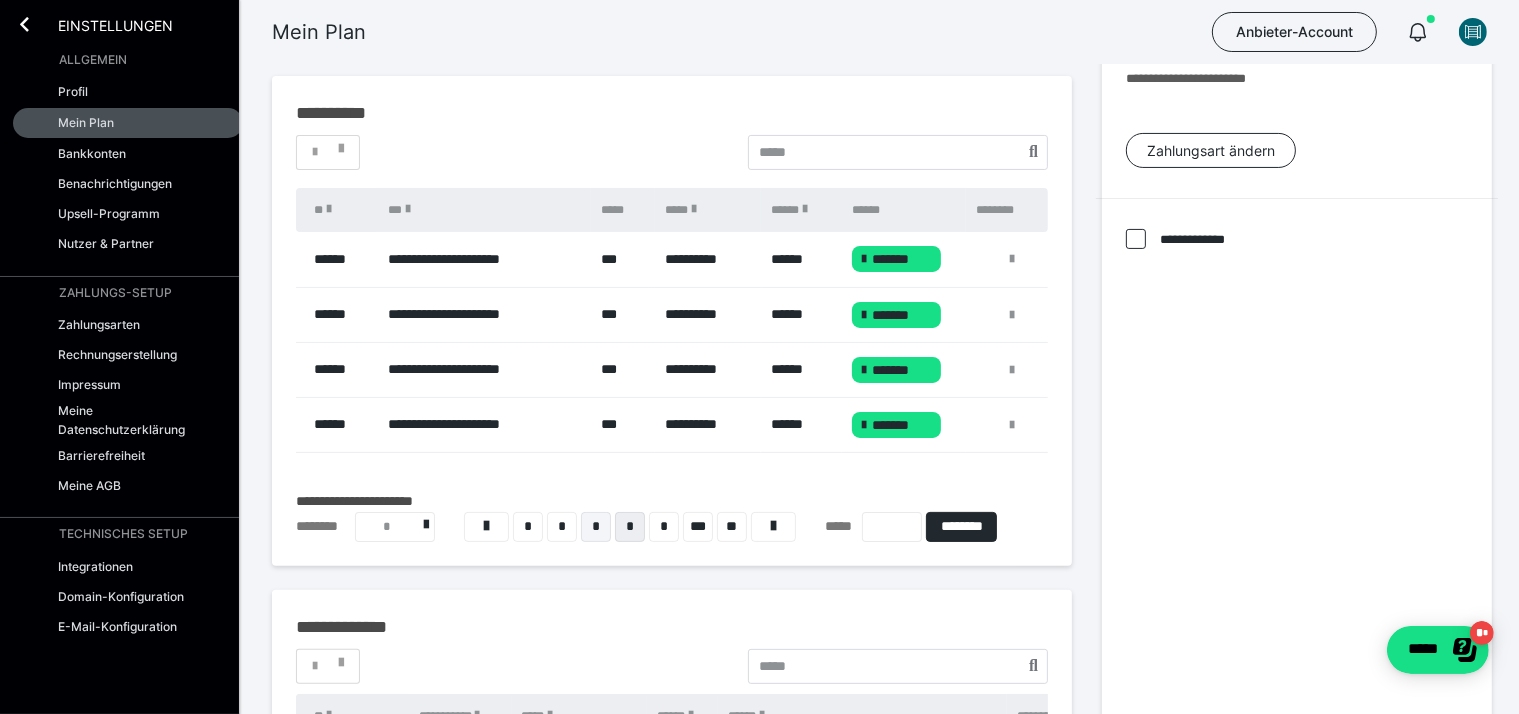 click on "*" at bounding box center [596, 527] 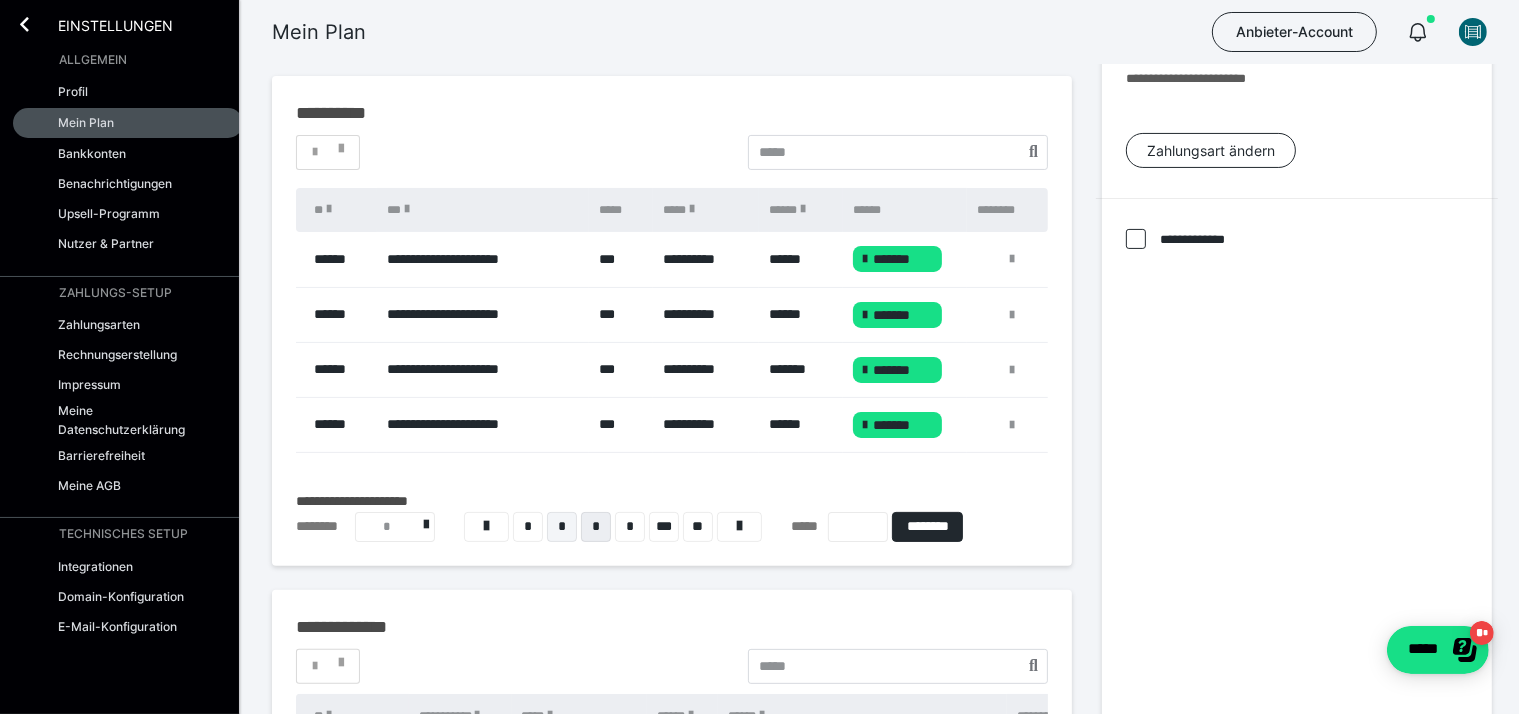 click on "*" at bounding box center (562, 527) 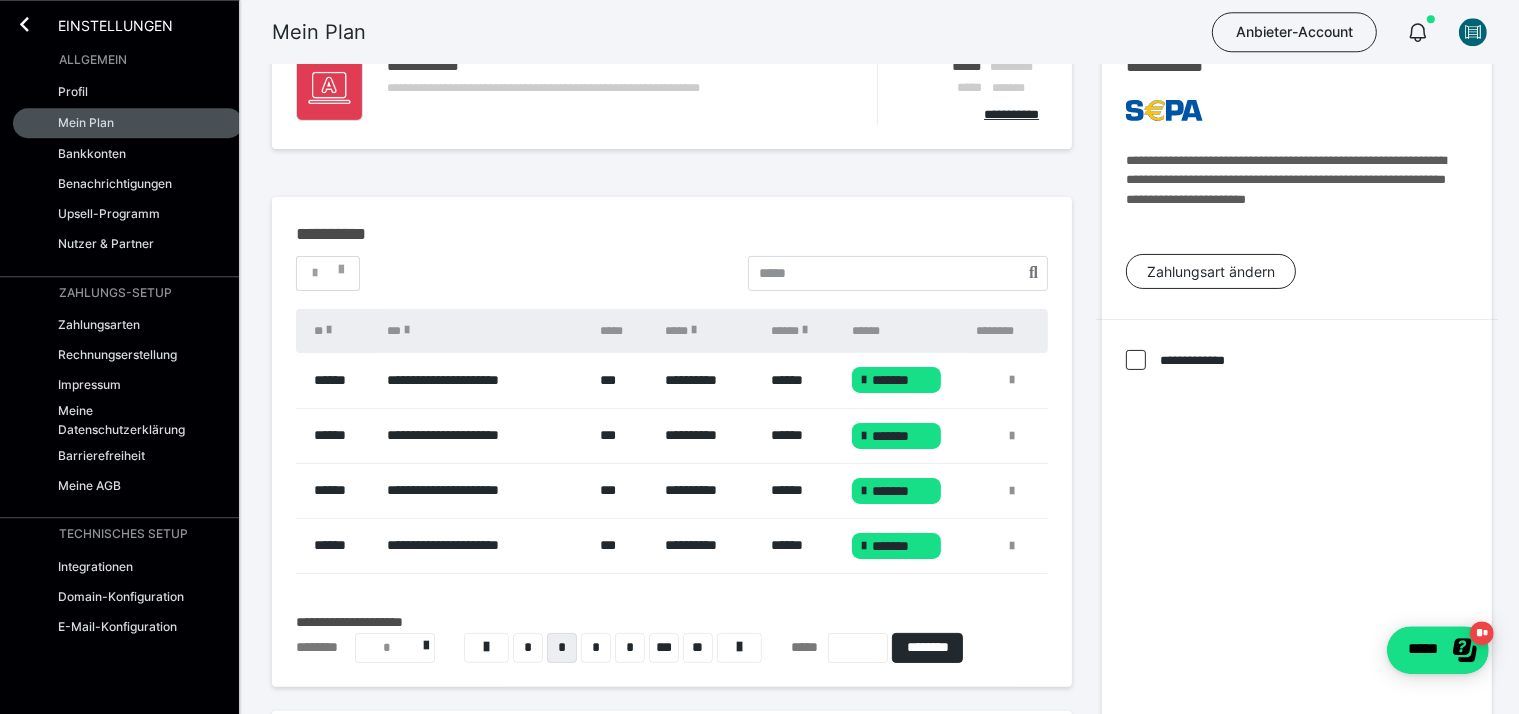 scroll, scrollTop: 0, scrollLeft: 0, axis: both 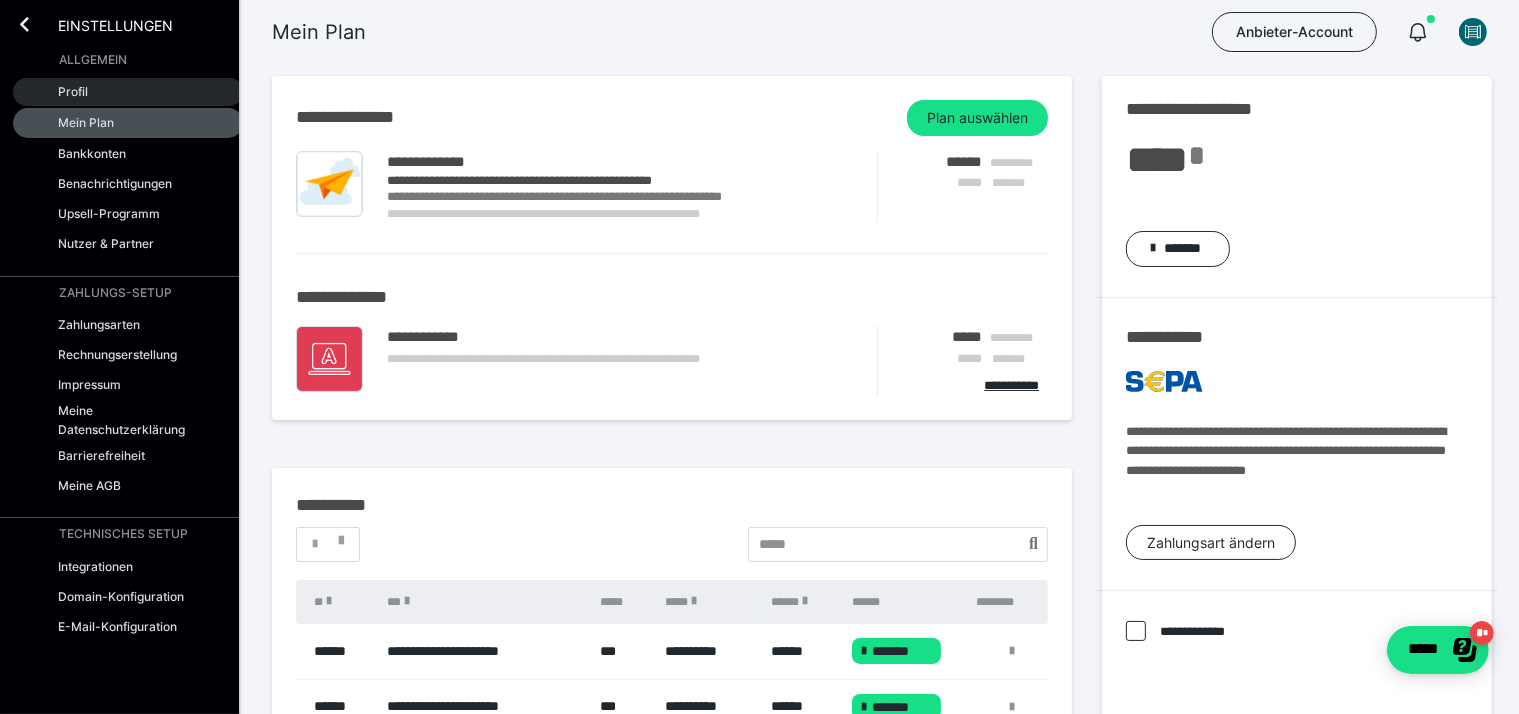 click on "Profil" at bounding box center (73, 91) 